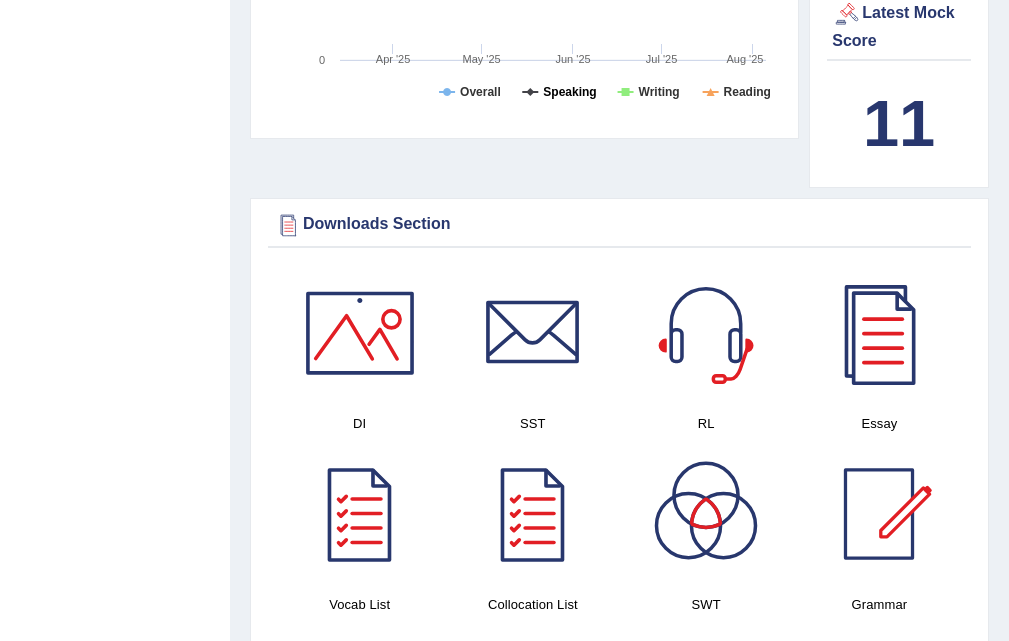 scroll, scrollTop: 900, scrollLeft: 0, axis: vertical 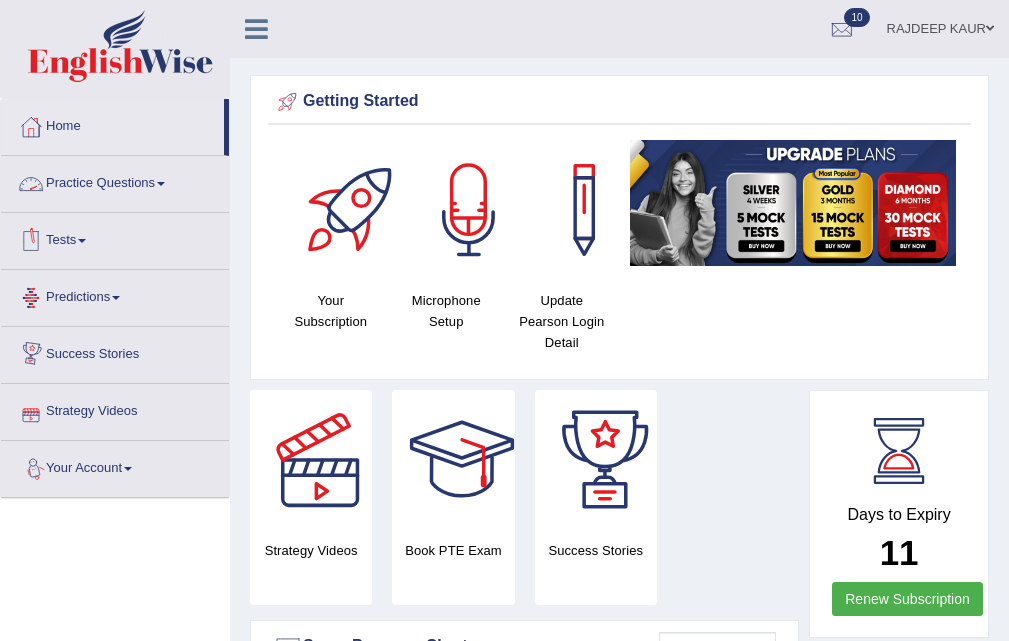 click on "Tests" at bounding box center (115, 238) 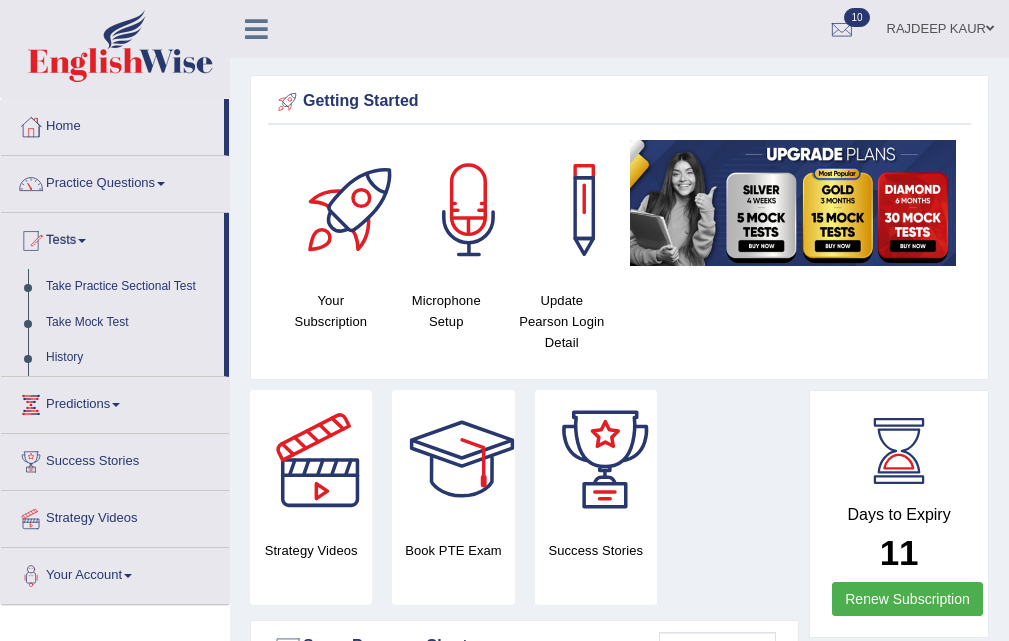 click on "Tests  Take Practice Sectional Test
Take Mock Test
History" at bounding box center (115, 295) 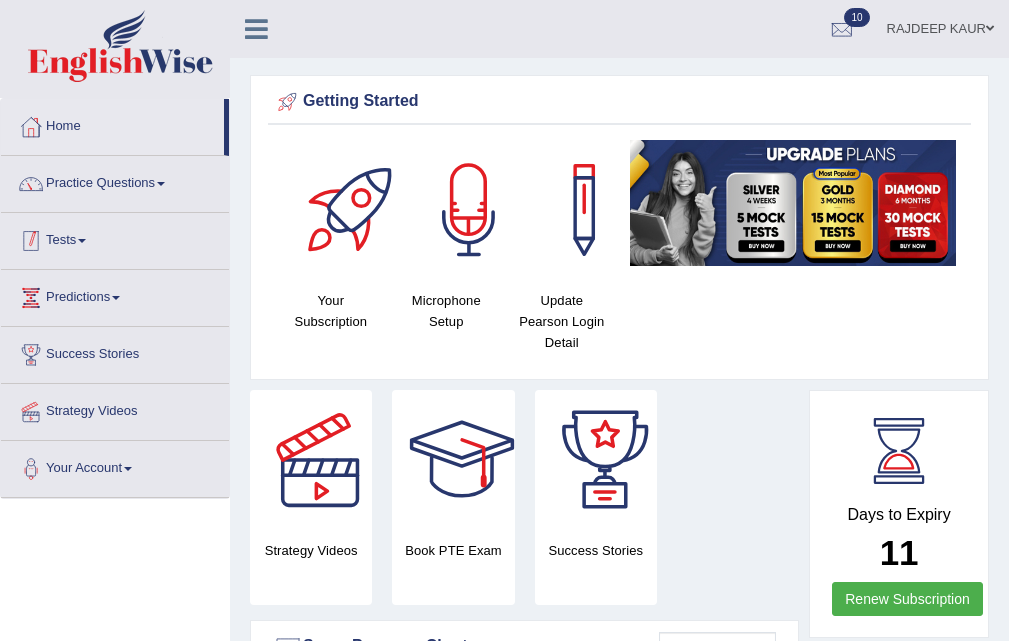 click on "Tests" at bounding box center [115, 238] 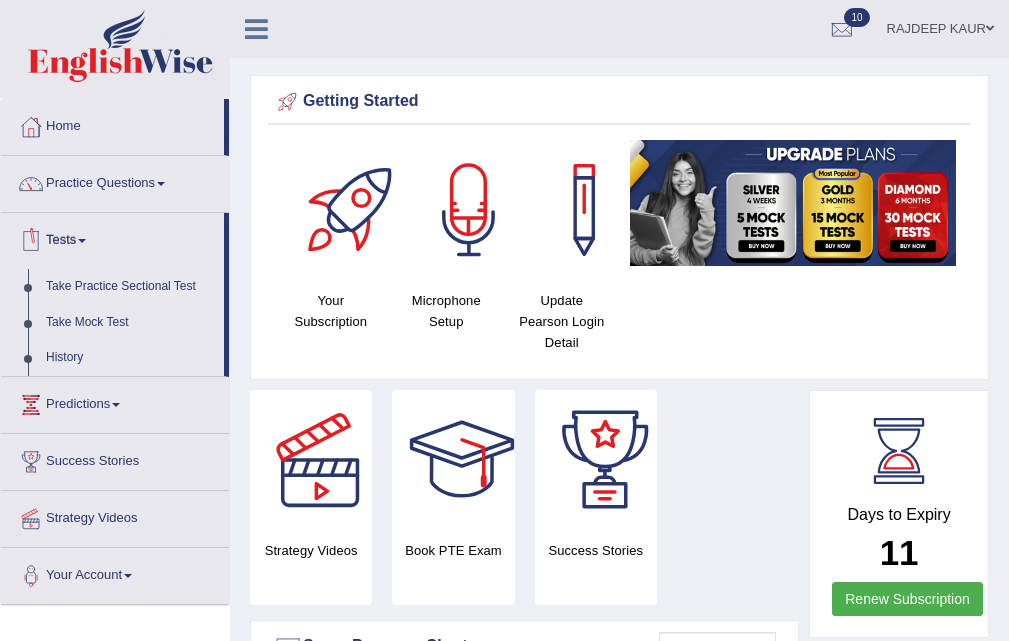 click on "Take Practice Sectional Test" at bounding box center [130, 287] 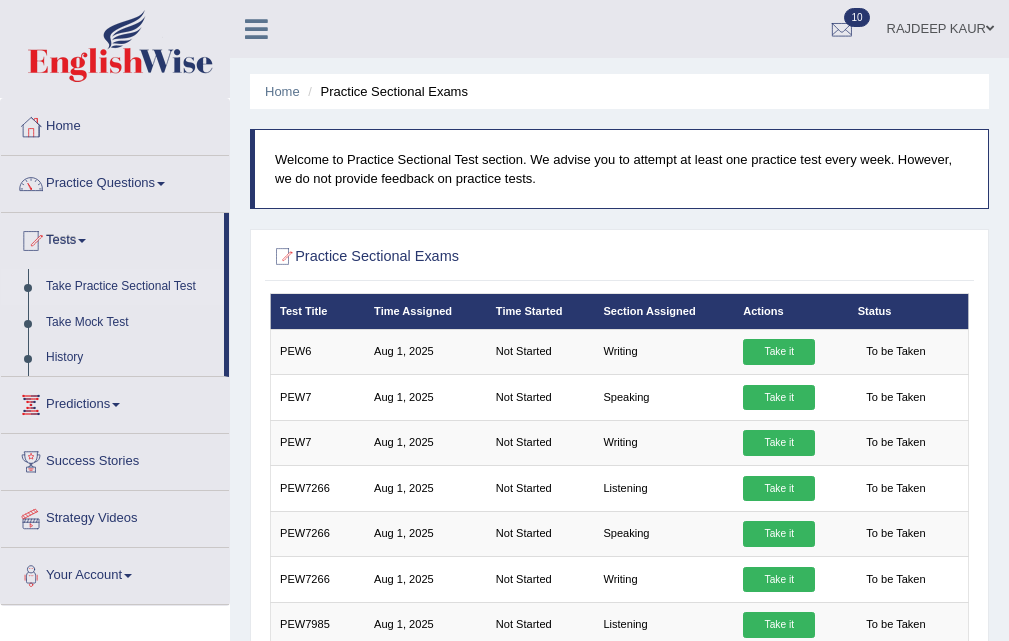 scroll, scrollTop: 409, scrollLeft: 0, axis: vertical 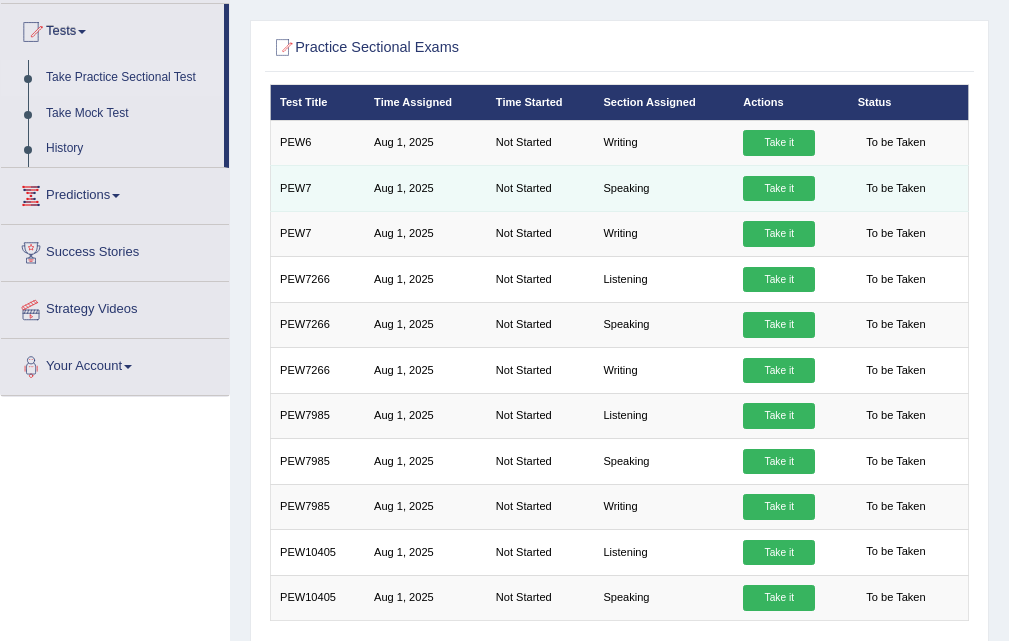 click on "Take it" at bounding box center [779, 189] 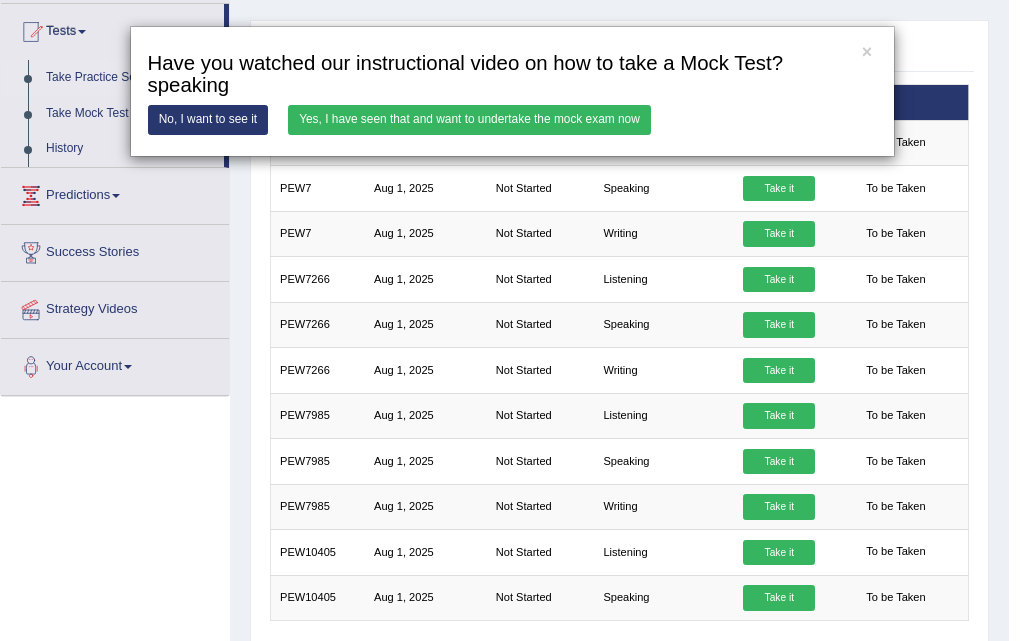 click on "Yes, I have seen that and want to undertake the mock exam now" at bounding box center (469, 119) 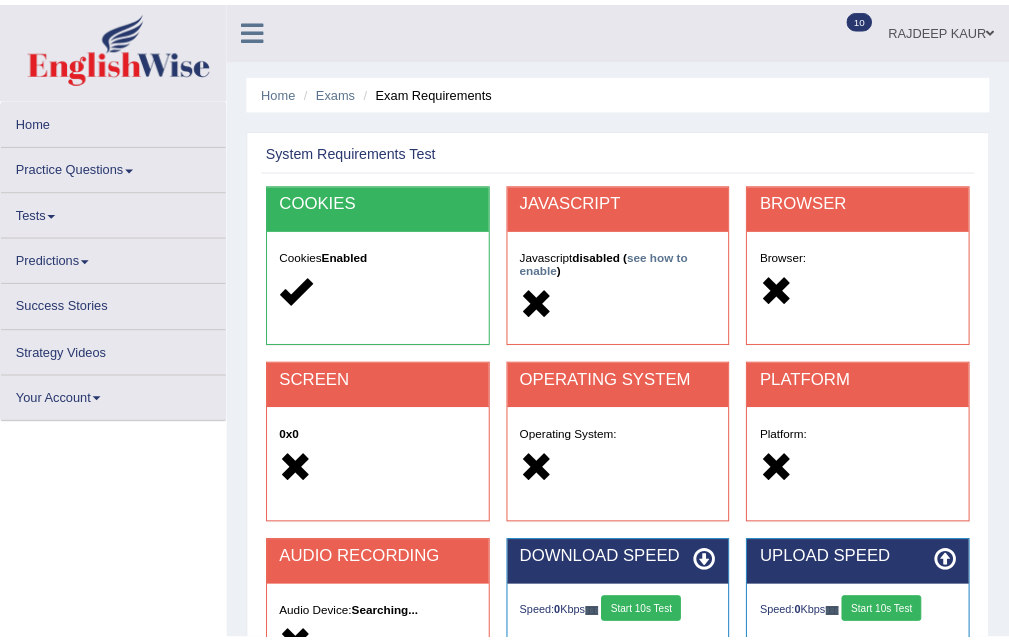scroll, scrollTop: 0, scrollLeft: 0, axis: both 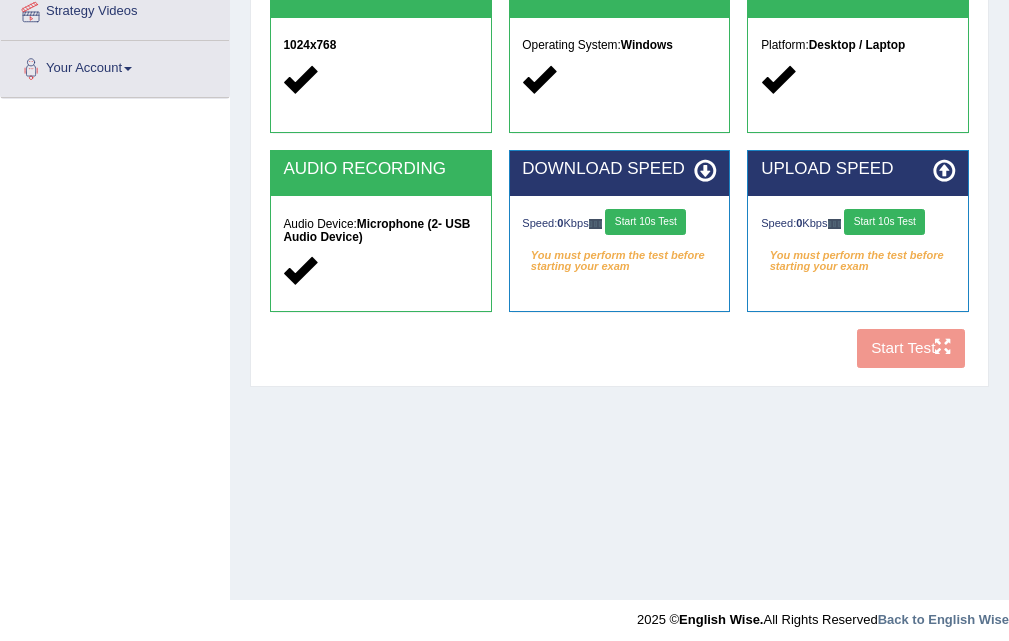 click on "Start 10s Test" at bounding box center (884, 222) 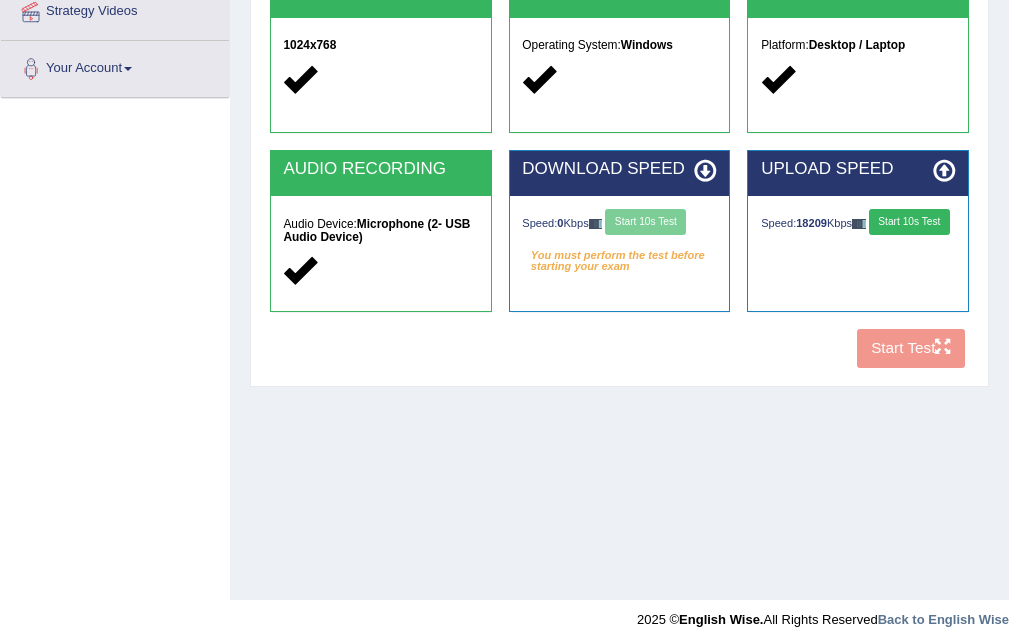 click on "Speed:  0  Kbps    Start 10s Test" at bounding box center [619, 224] 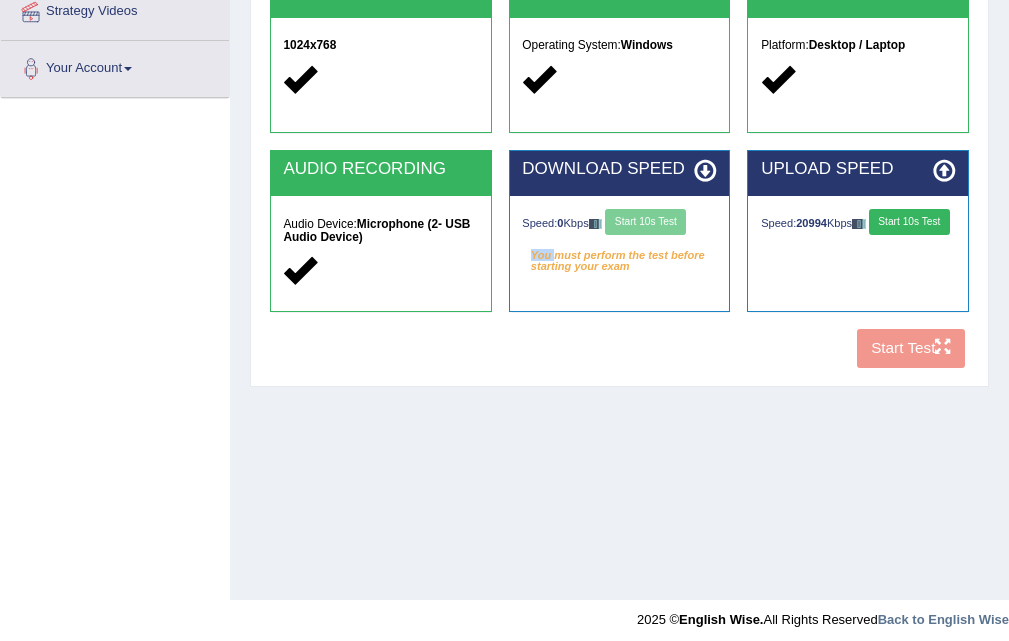 click on "Speed:  0  Kbps    Start 10s Test" at bounding box center (619, 224) 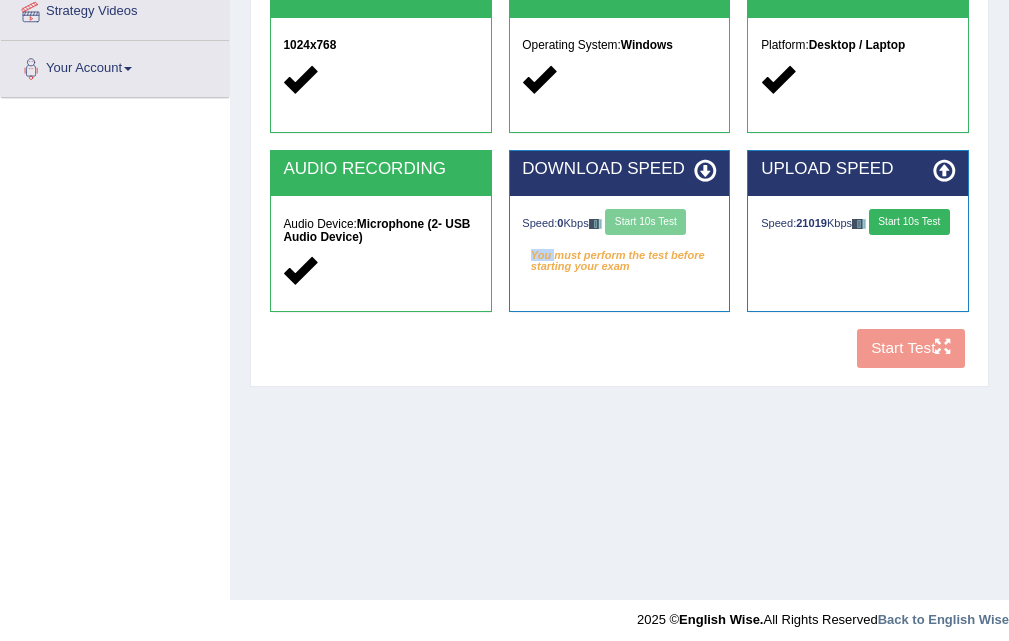 click on "Start 10s Test" at bounding box center (909, 222) 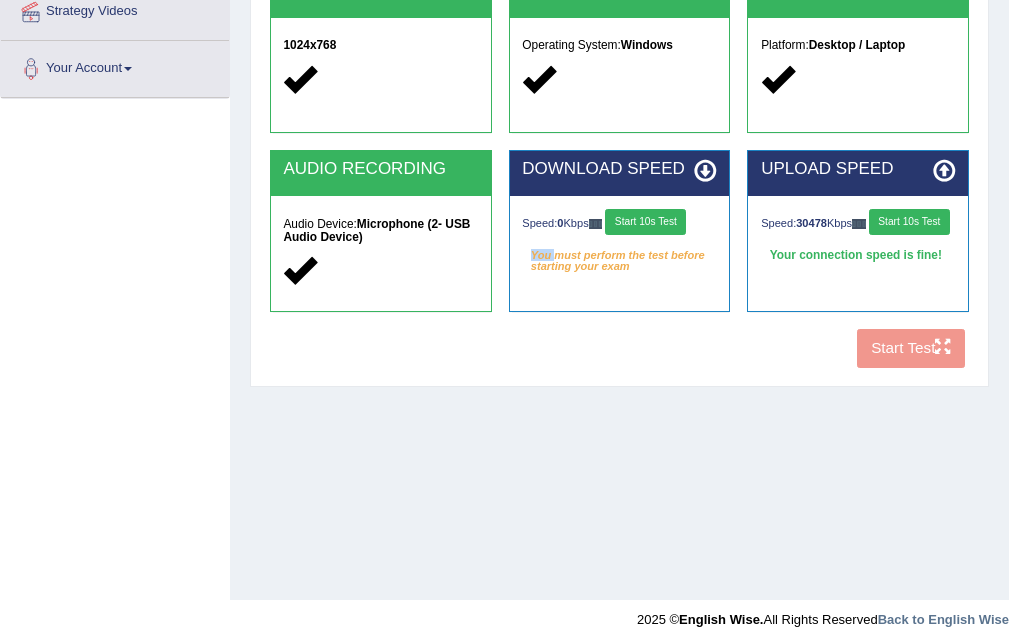 click on "Start 10s Test" at bounding box center (645, 222) 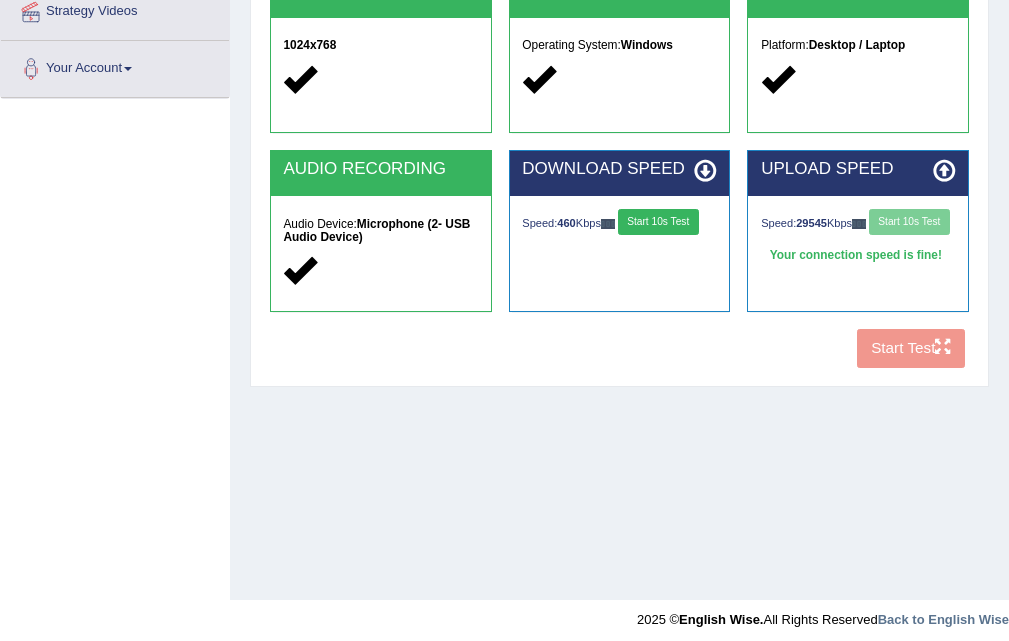 click on "Speed:  29545  Kbps    Start 10s Test" at bounding box center [858, 224] 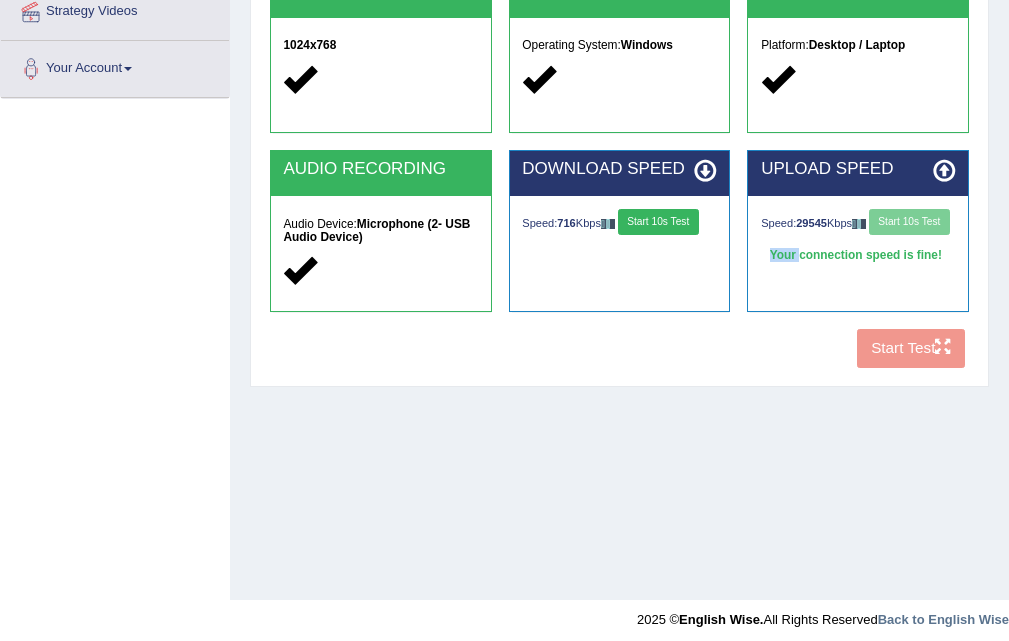 click on "Speed:  29545  Kbps    Start 10s Test" at bounding box center [858, 224] 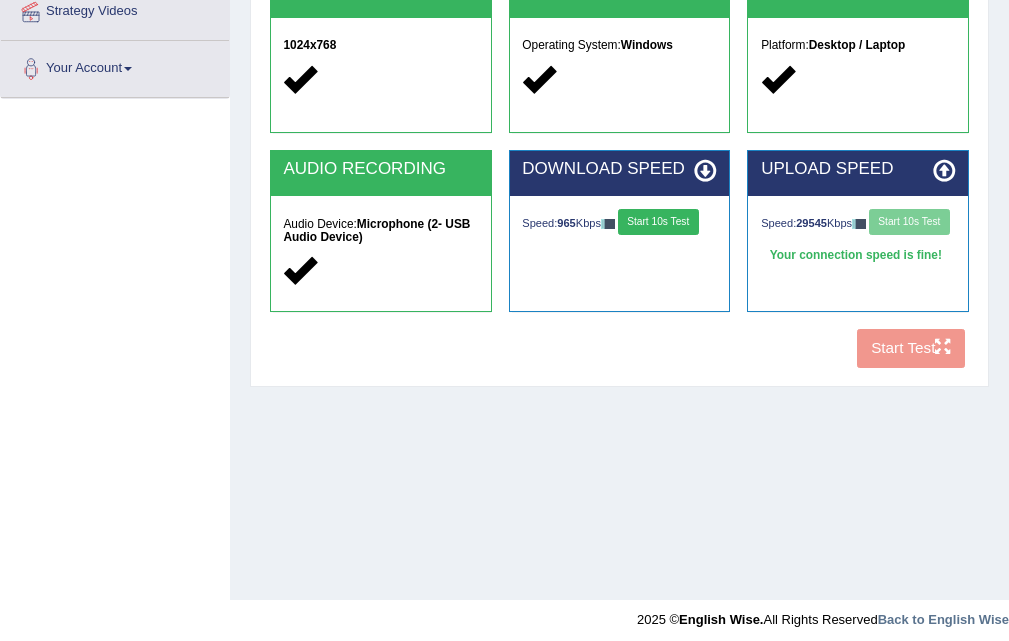 click on "Speed:  29545  Kbps    Start 10s Test" at bounding box center [858, 224] 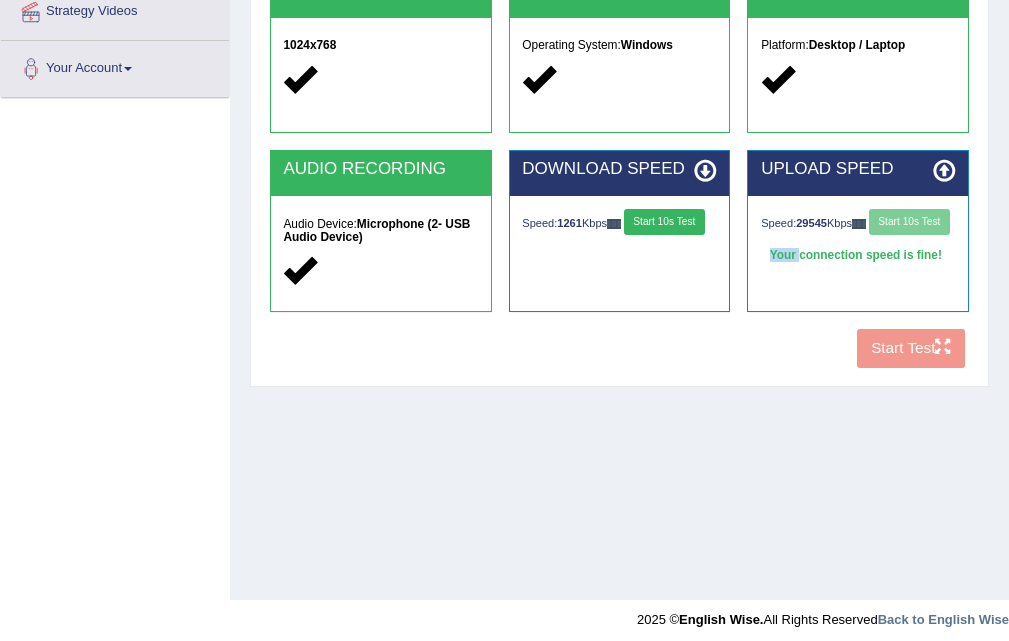click on "Speed:  29545  Kbps    Start 10s Test" at bounding box center [858, 224] 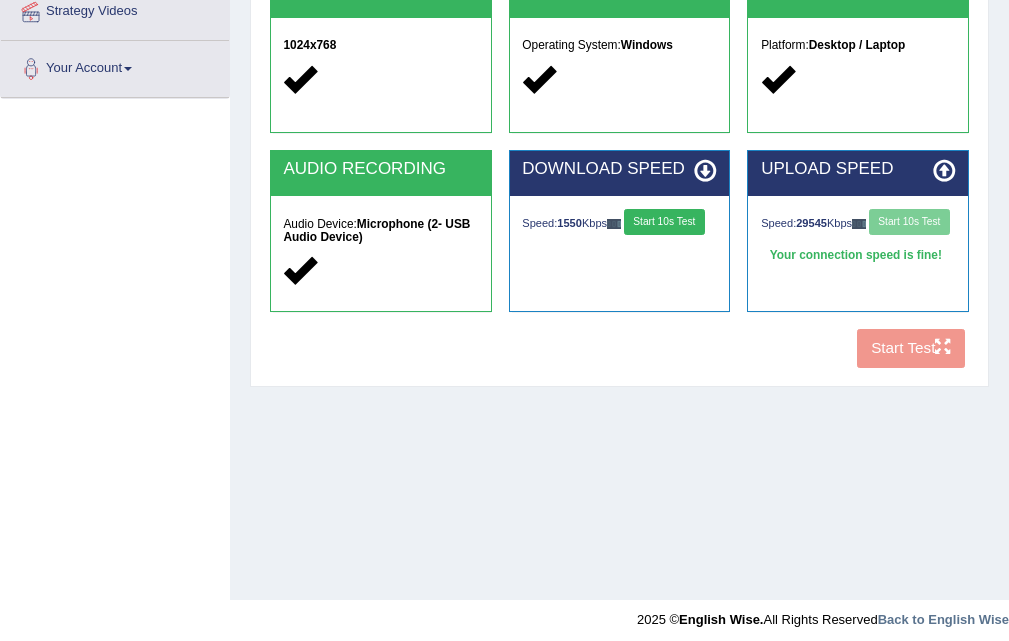 click on "Speed:  29545  Kbps    Start 10s Test" at bounding box center [858, 224] 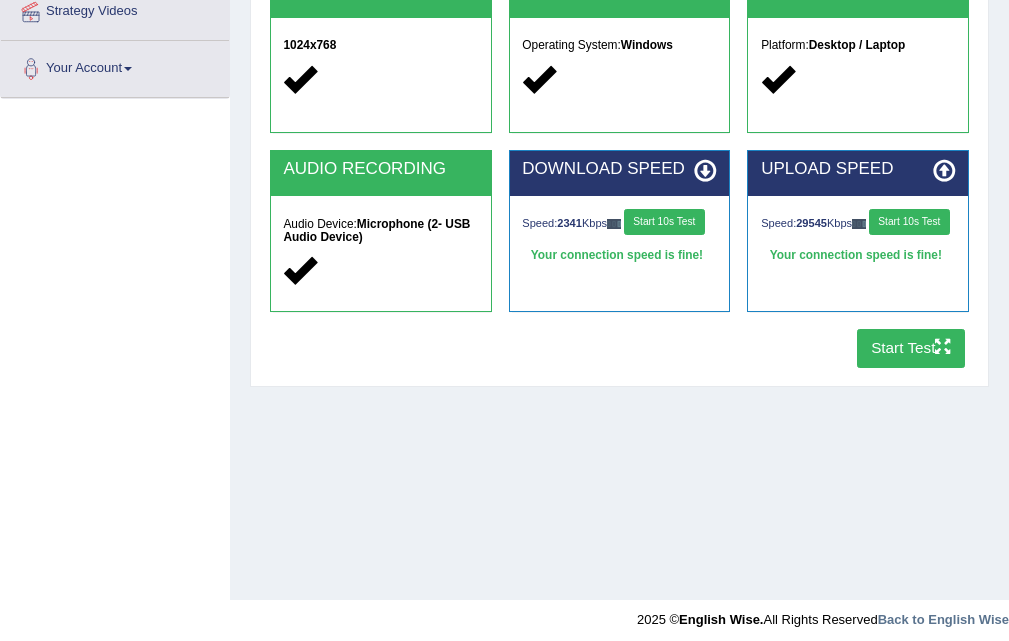 click on "Start 10s Test" at bounding box center [909, 222] 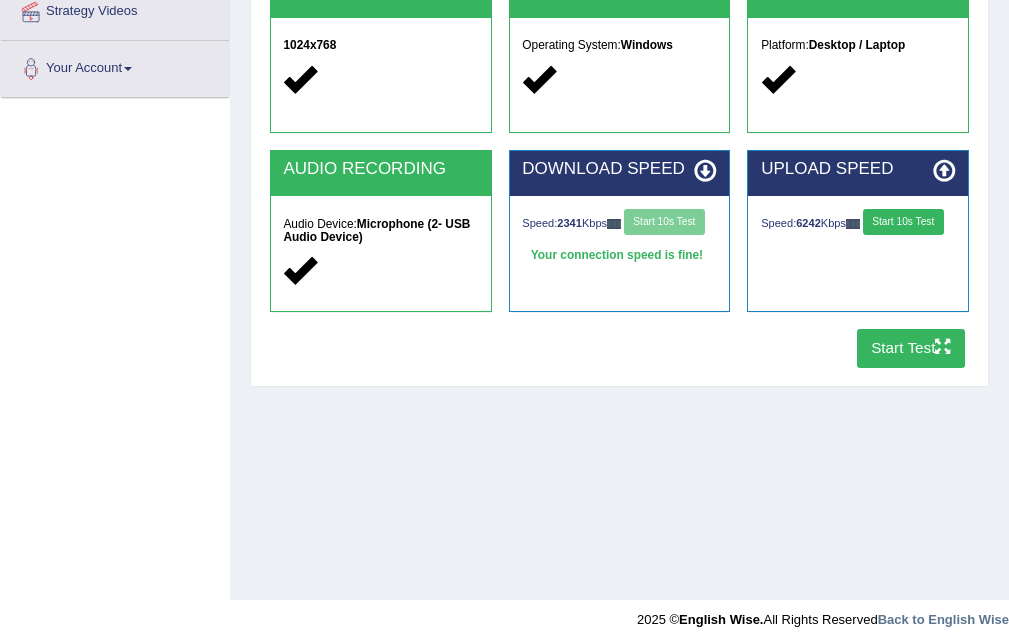 click on "Start 10s Test" at bounding box center (903, 222) 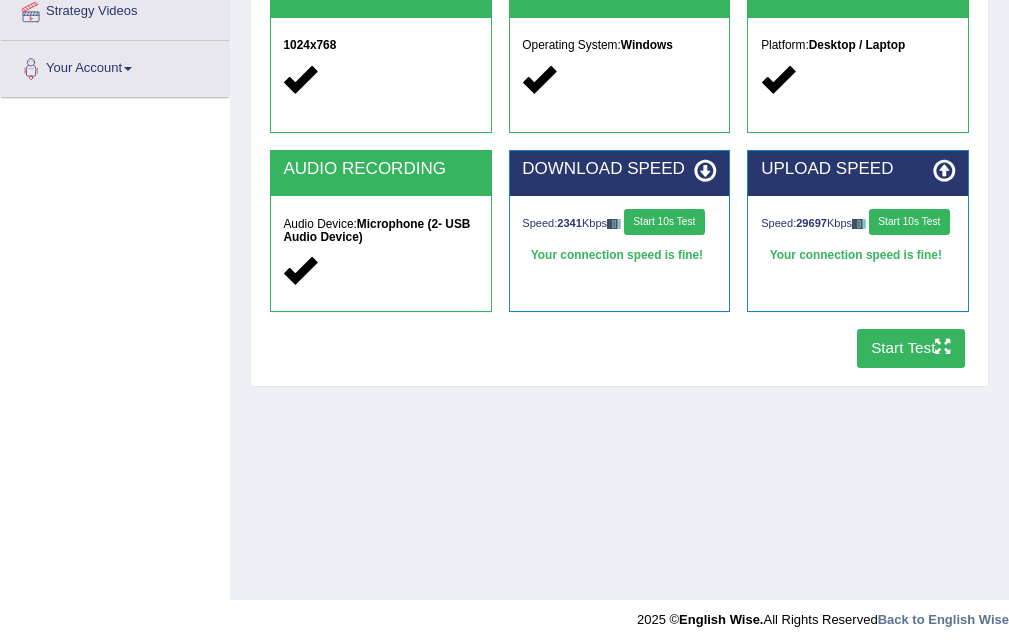 click on "Start Test" at bounding box center [911, 348] 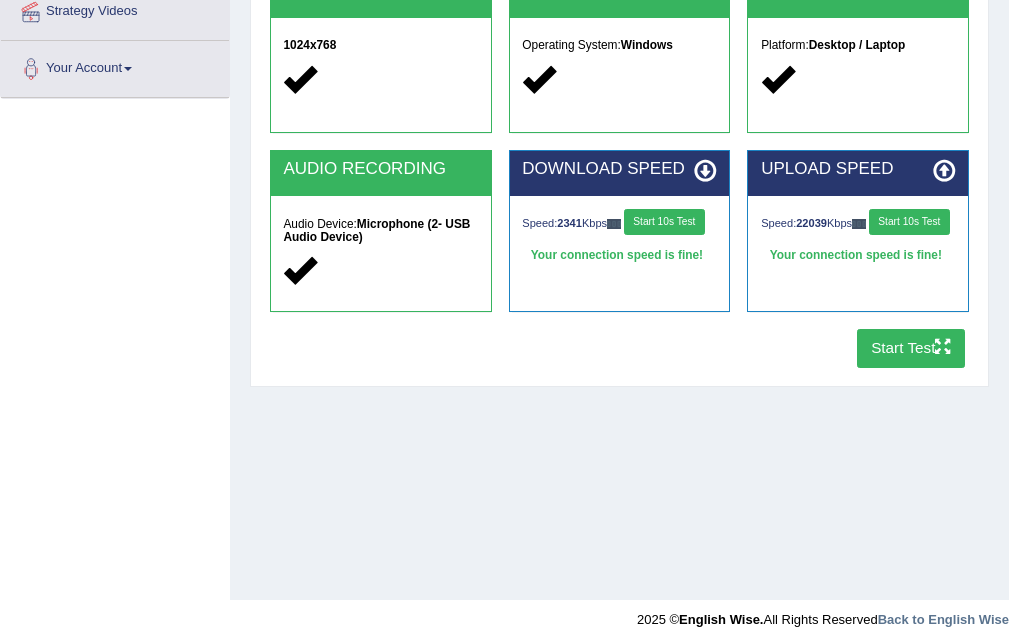 click on "Start Test" at bounding box center (911, 348) 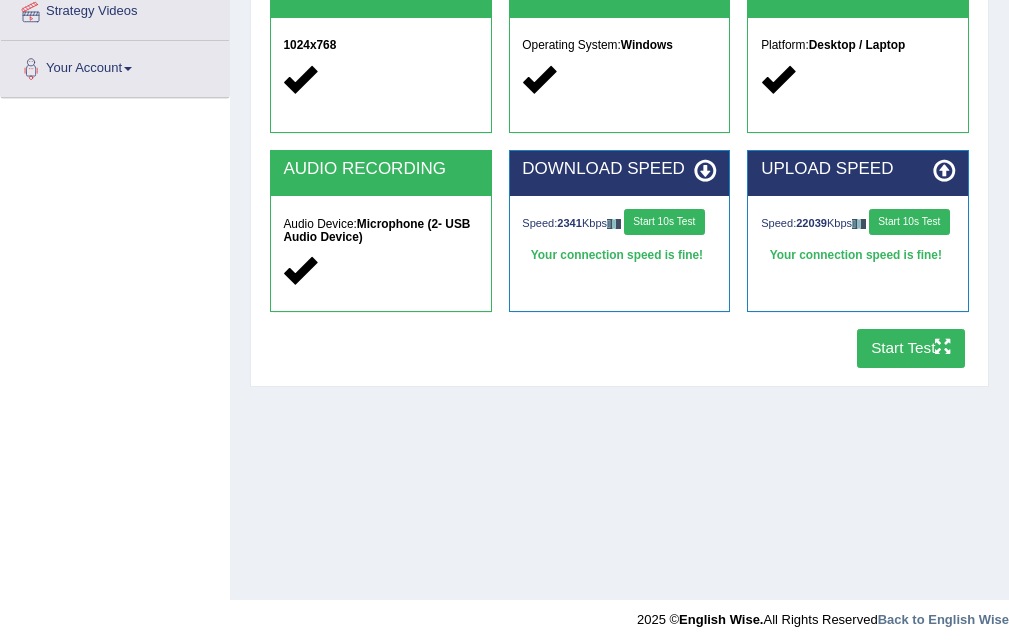 click on "Start Test" at bounding box center (911, 348) 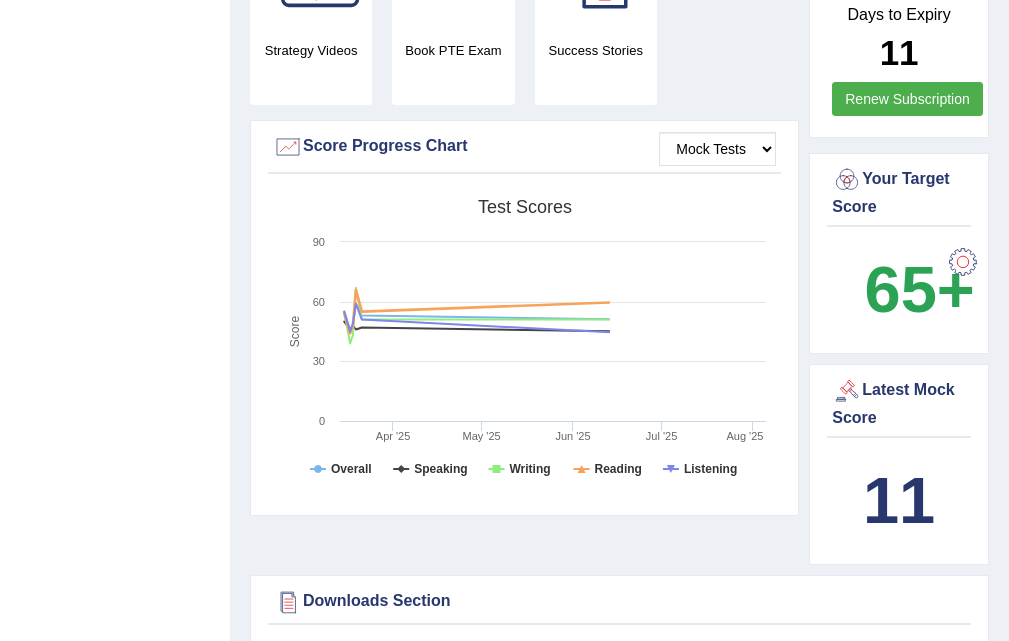 scroll, scrollTop: 0, scrollLeft: 0, axis: both 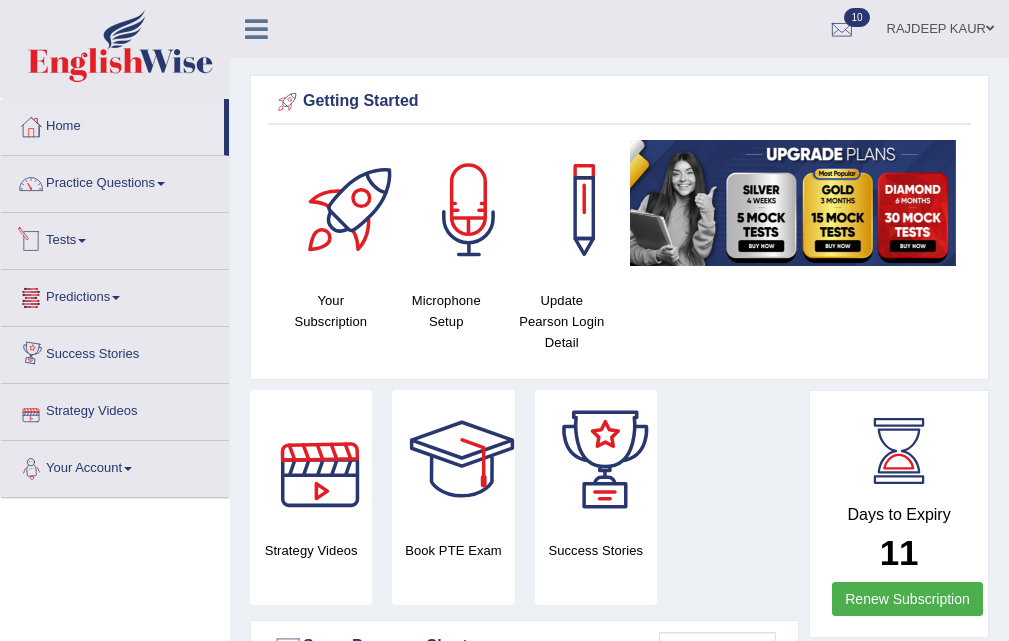 click on "Tests" at bounding box center (115, 238) 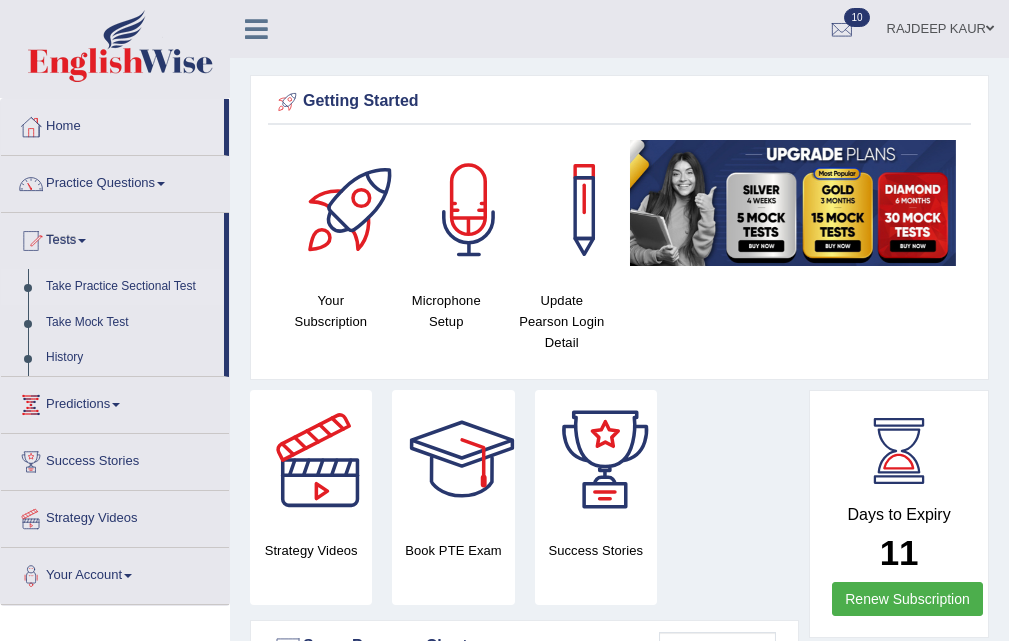 click on "Take Practice Sectional Test" at bounding box center (130, 287) 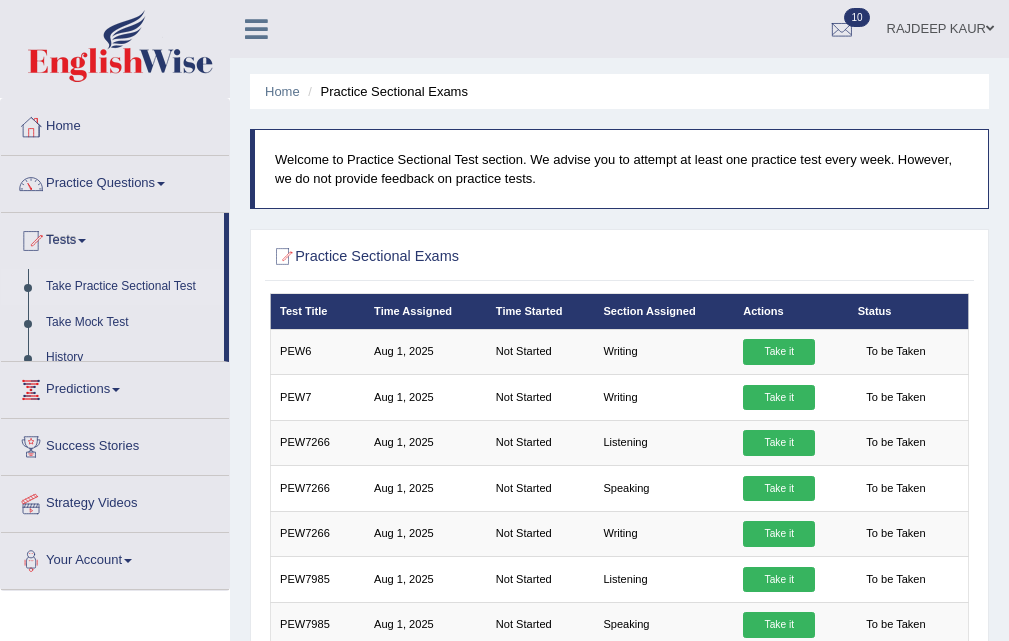 scroll, scrollTop: 407, scrollLeft: 0, axis: vertical 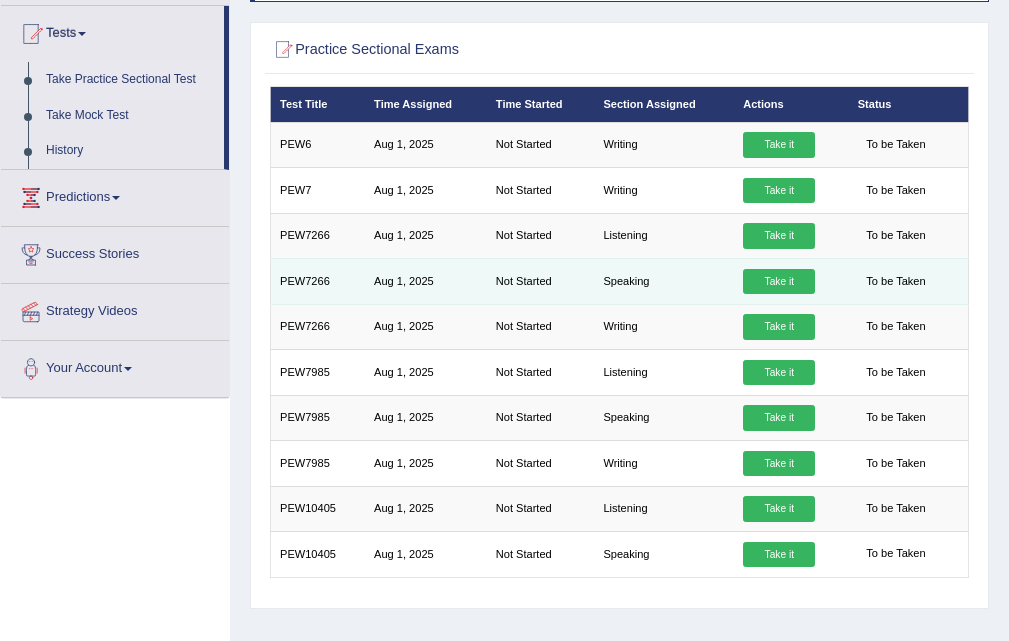 click on "Take it" at bounding box center (779, 282) 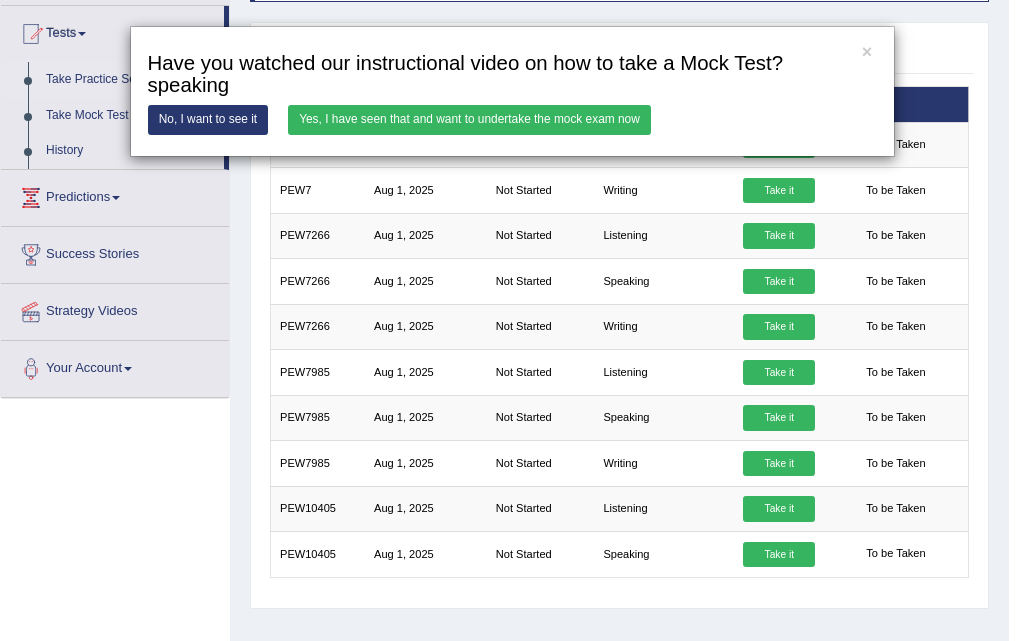 click on "Yes, I have seen that and want to undertake the mock exam now" at bounding box center [469, 119] 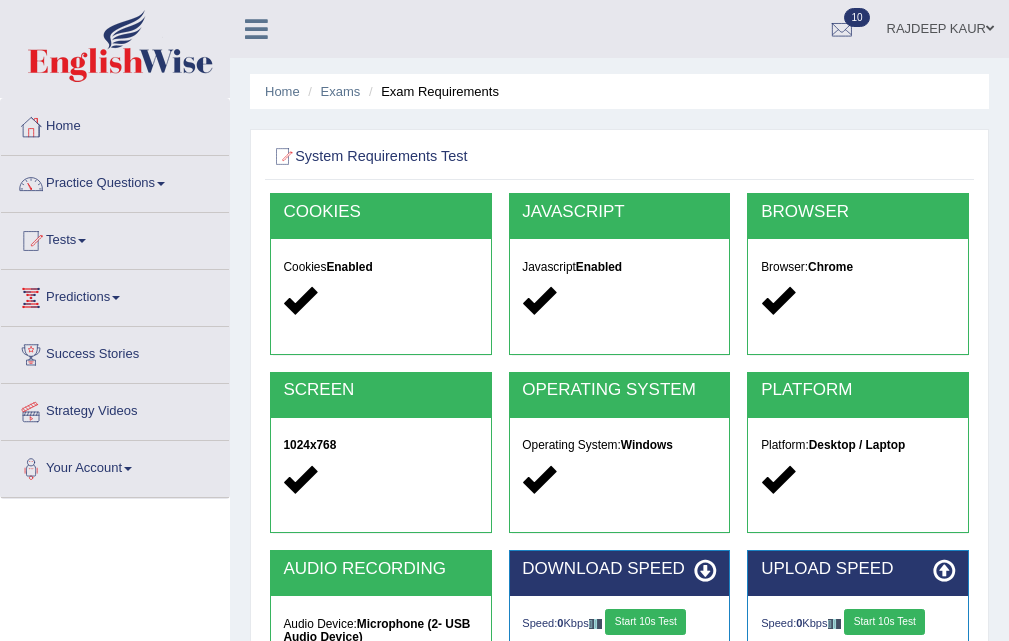 scroll, scrollTop: 400, scrollLeft: 0, axis: vertical 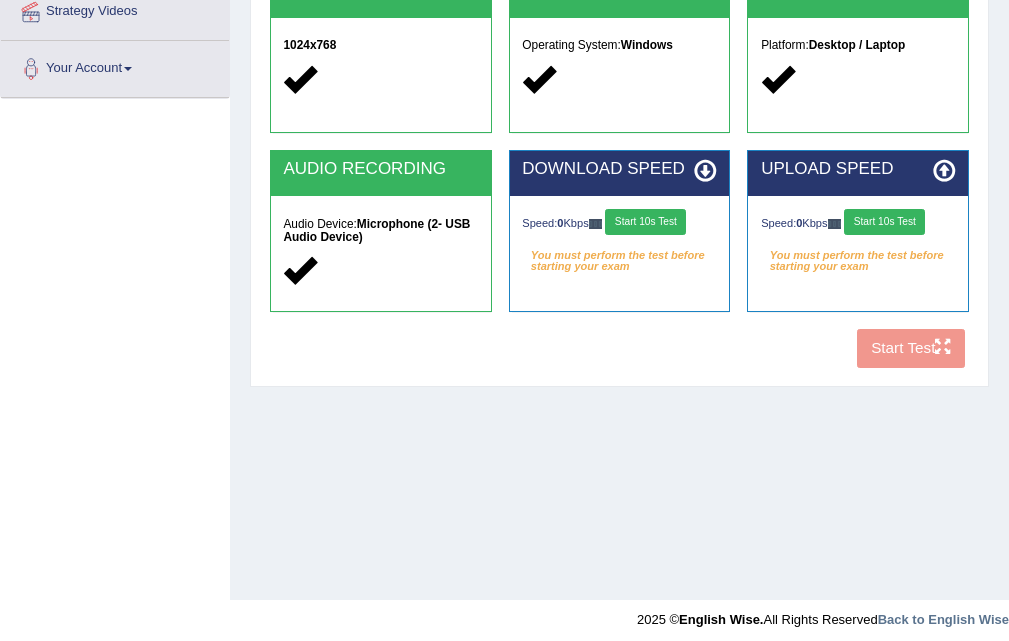 click on "Start 10s Test" at bounding box center (645, 222) 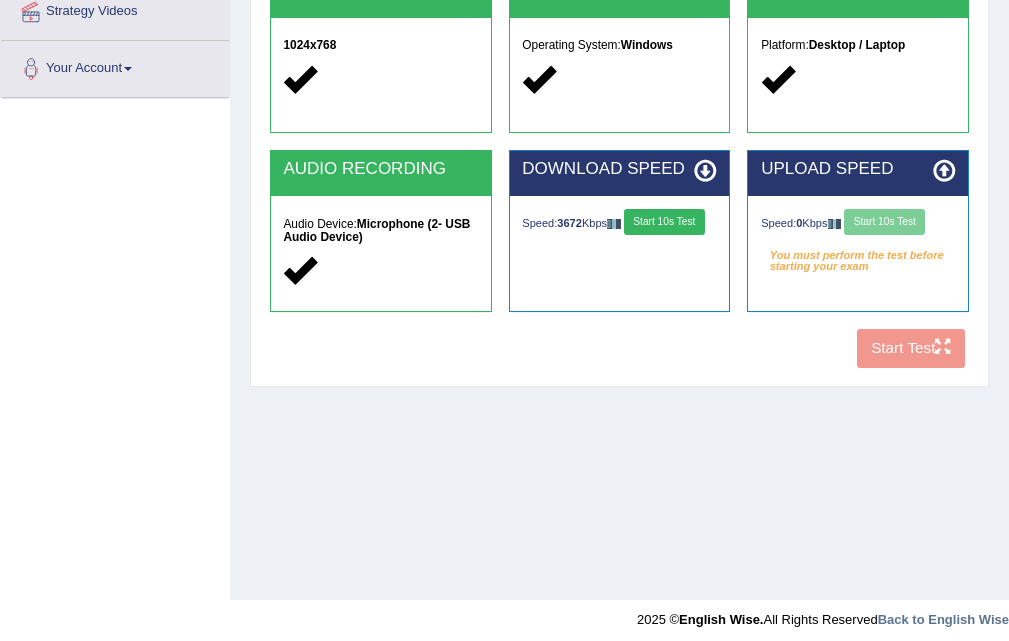 click on "Speed:  0  Kbps    Start 10s Test" at bounding box center [858, 224] 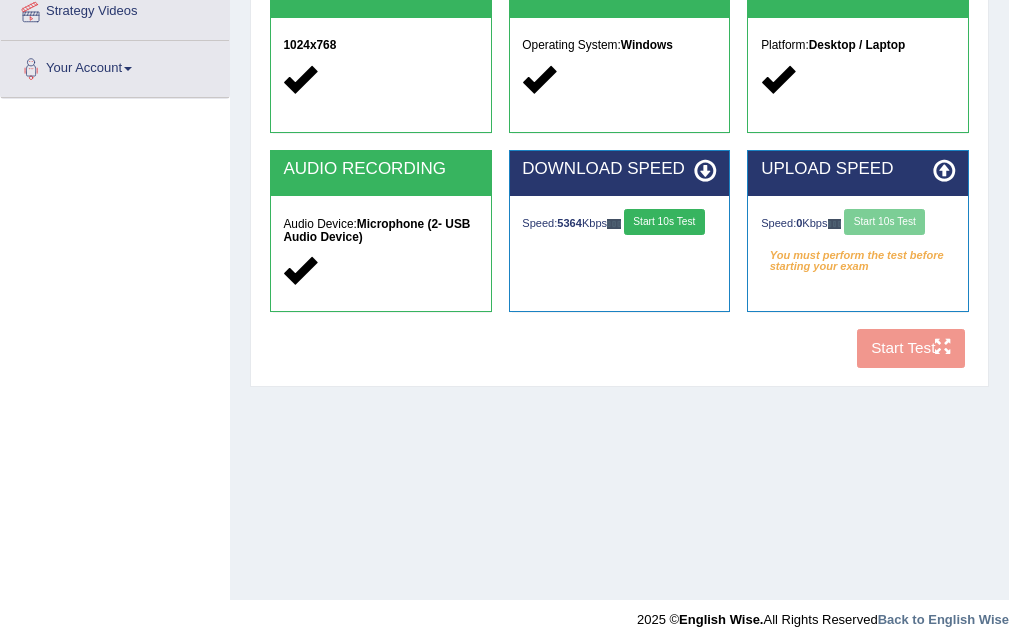 click on "Speed:  0  Kbps    Start 10s Test" at bounding box center (858, 224) 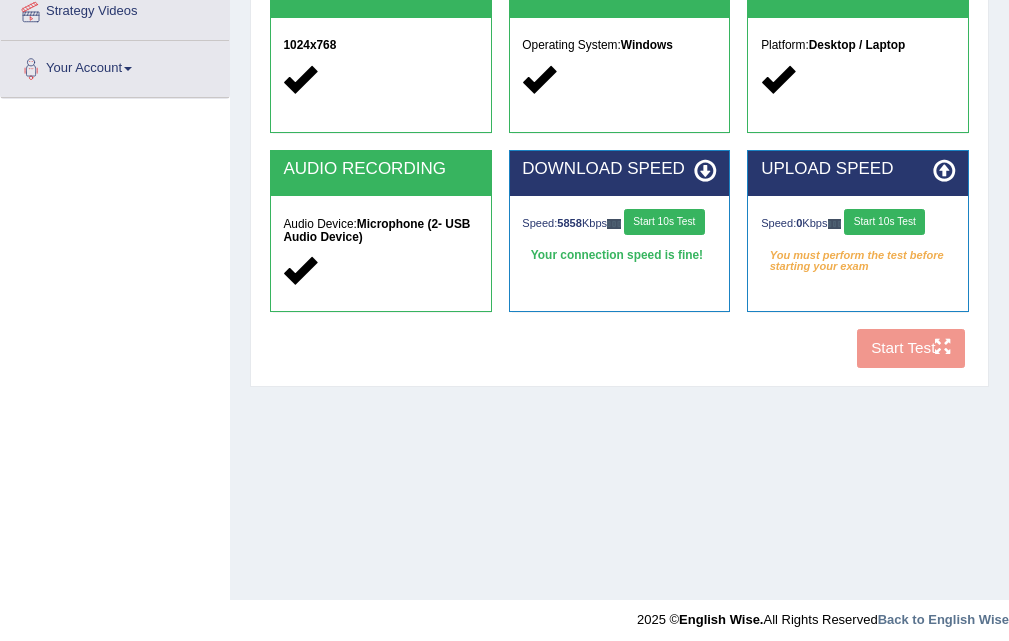 click on "Start 10s Test" at bounding box center [884, 222] 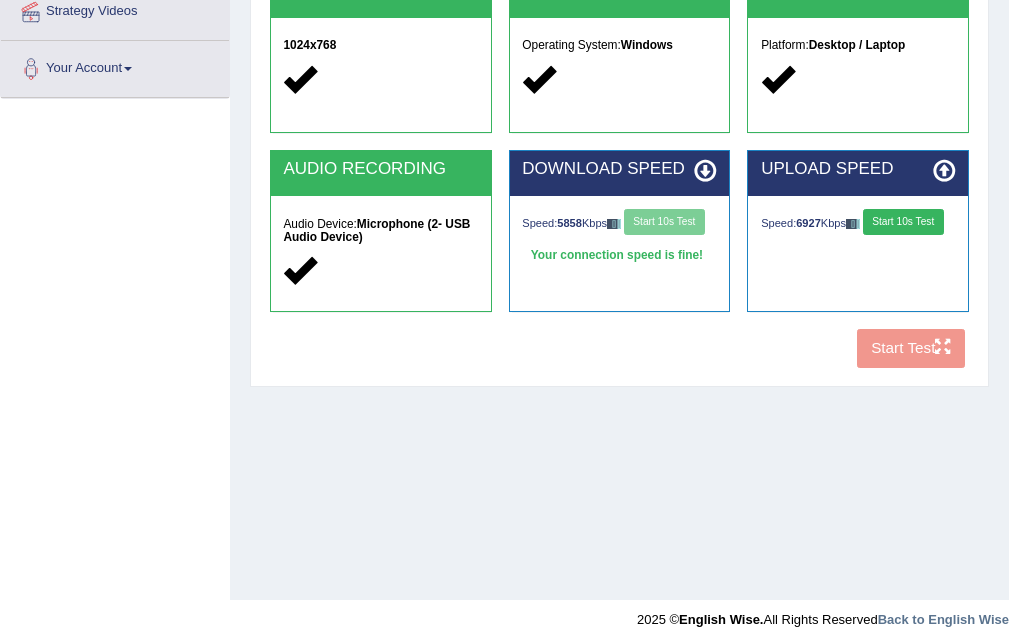 click on "Speed:  6927  Kbps    Start 10s Test" at bounding box center (858, 224) 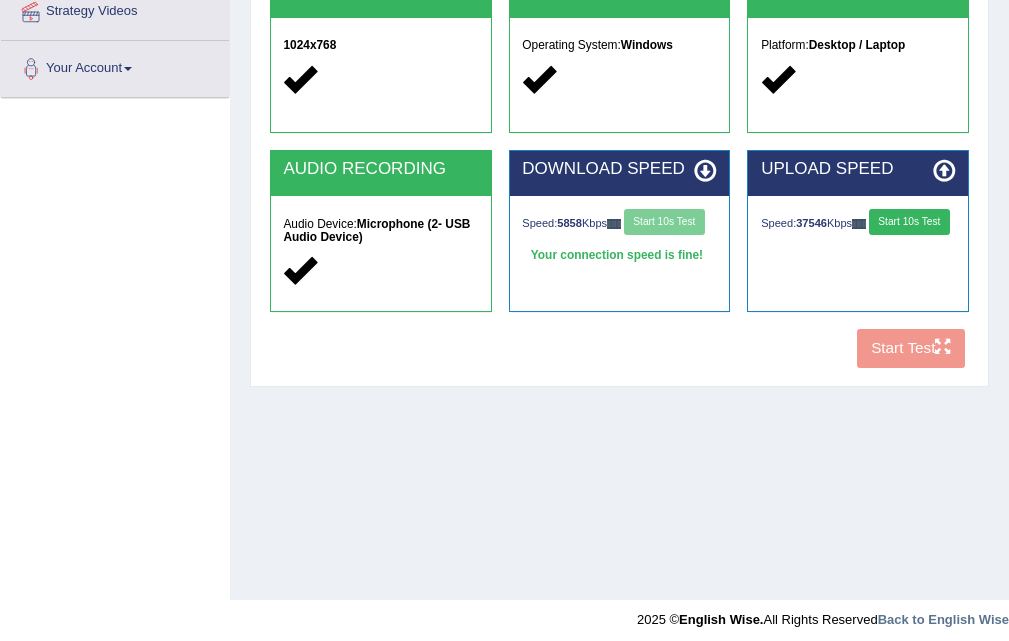 click on "Start 10s Test" at bounding box center (909, 222) 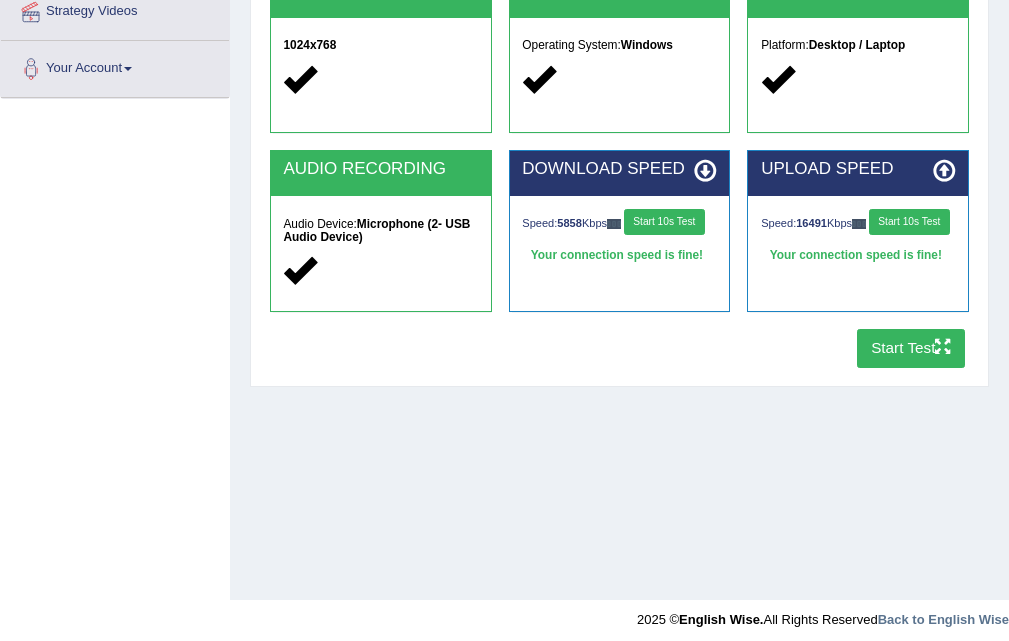 click on "Start Test" at bounding box center (911, 348) 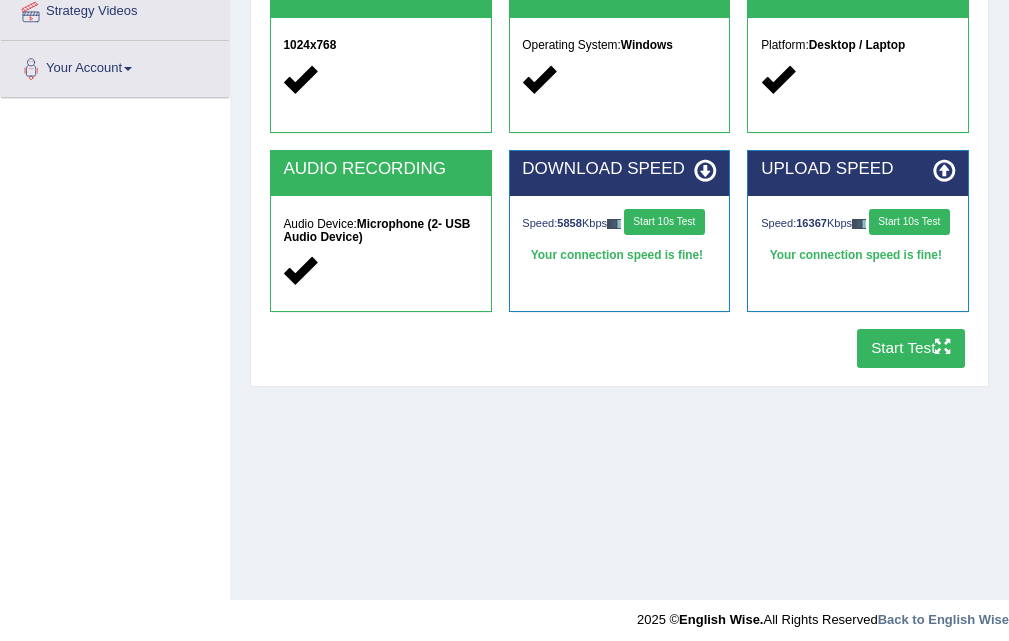 click on "Home
Exams
Exam Requirements
System Requirements Test
COOKIES
Cookies  Enabled
JAVASCRIPT
Javascript  Enabled
BROWSER
Browser:  Chrome
SCREEN
1024x768
OPERATING SYSTEM
Operating System:  Windows
PLATFORM
Platform:  Desktop / Laptop
AUDIO RECORDING
Audio Device:  Microphone (2- USB Audio Device)
DOWNLOAD SPEED
Speed:  5858  Kbps    Start 10s Test
Your connection speed is fine!
Select Audio Quality
UPLOAD SPEED
Speed:  16367" at bounding box center [619, 100] 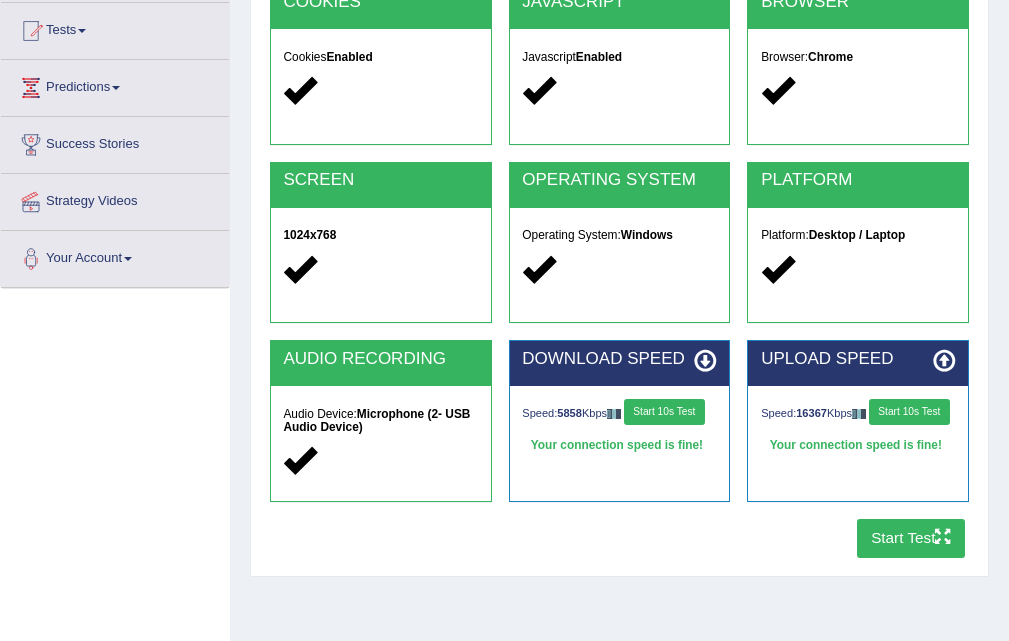 scroll, scrollTop: 0, scrollLeft: 0, axis: both 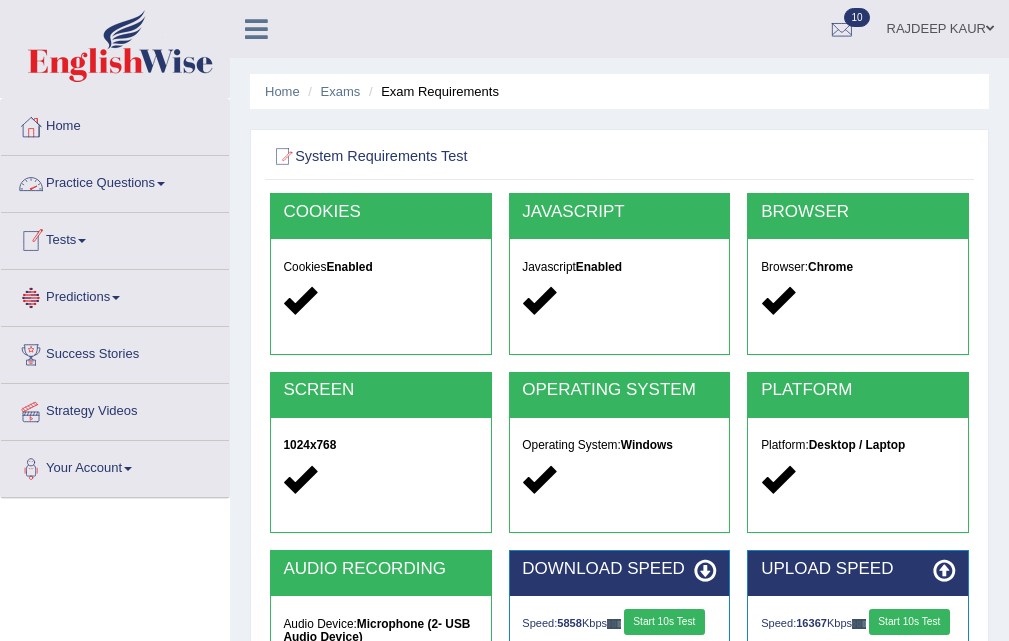 click on "Tests" at bounding box center [115, 238] 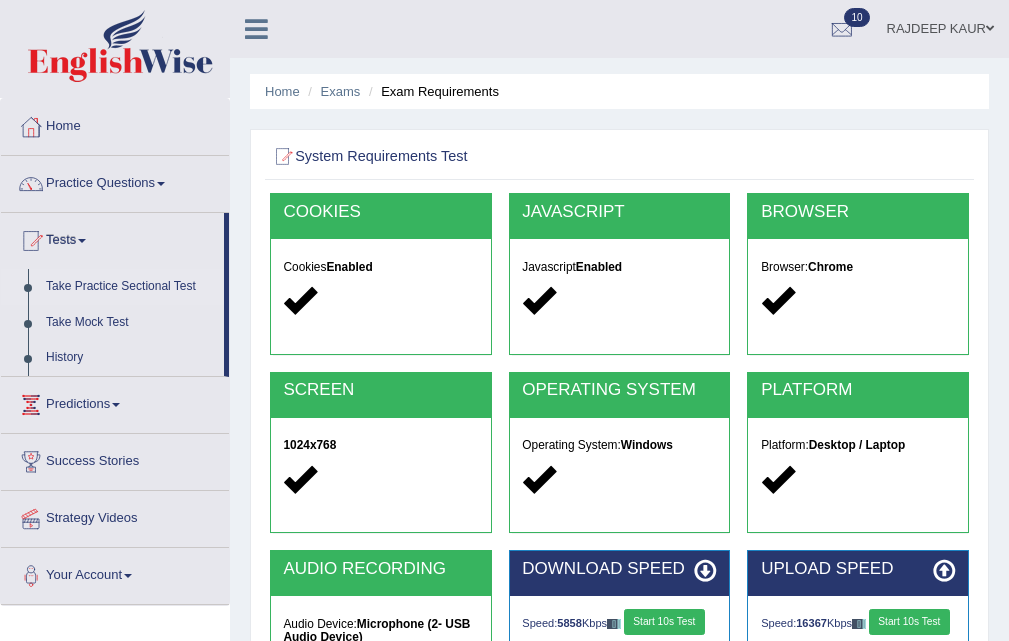 click on "Take Practice Sectional Test" at bounding box center (130, 287) 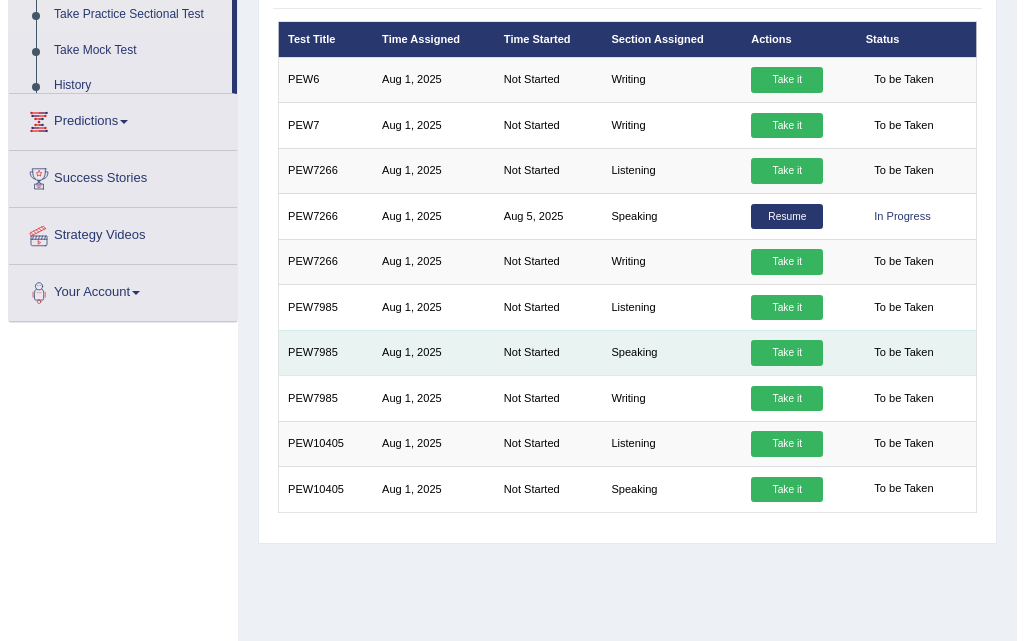 scroll, scrollTop: 0, scrollLeft: 0, axis: both 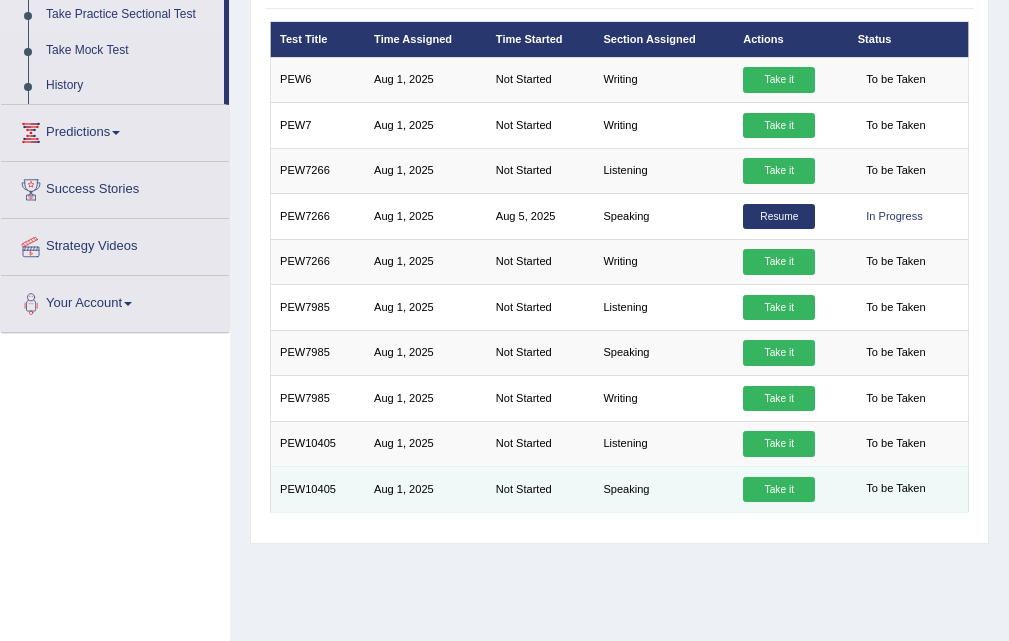 click on "Take it" at bounding box center [779, 490] 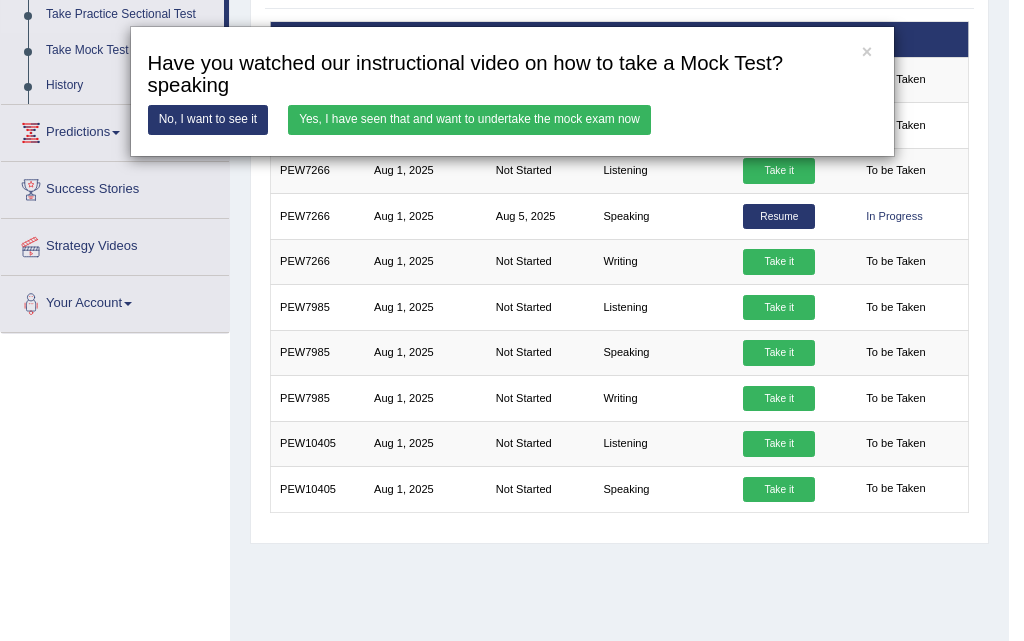 click on "Yes, I have seen that and want to undertake the mock exam now" at bounding box center (469, 119) 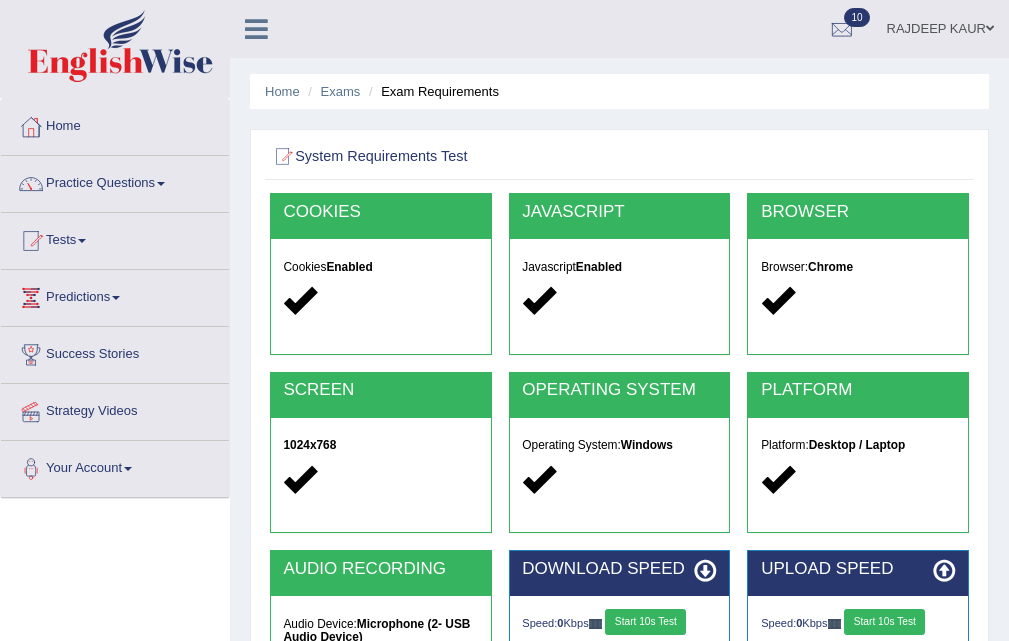 scroll, scrollTop: 409, scrollLeft: 0, axis: vertical 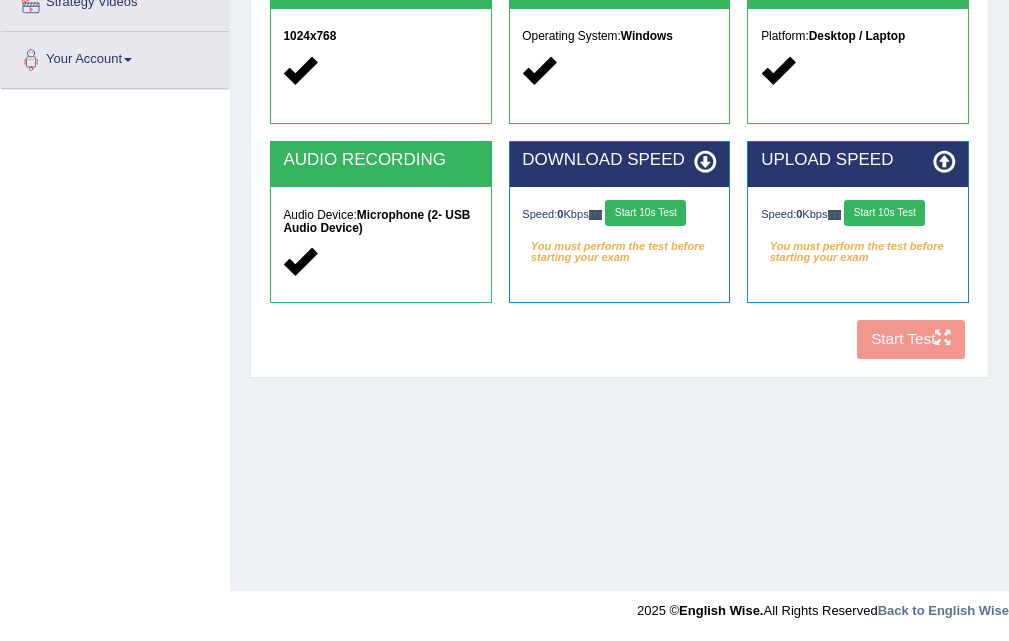 click on "Speed:  0  Kbps    Start 10s Test" at bounding box center (619, 215) 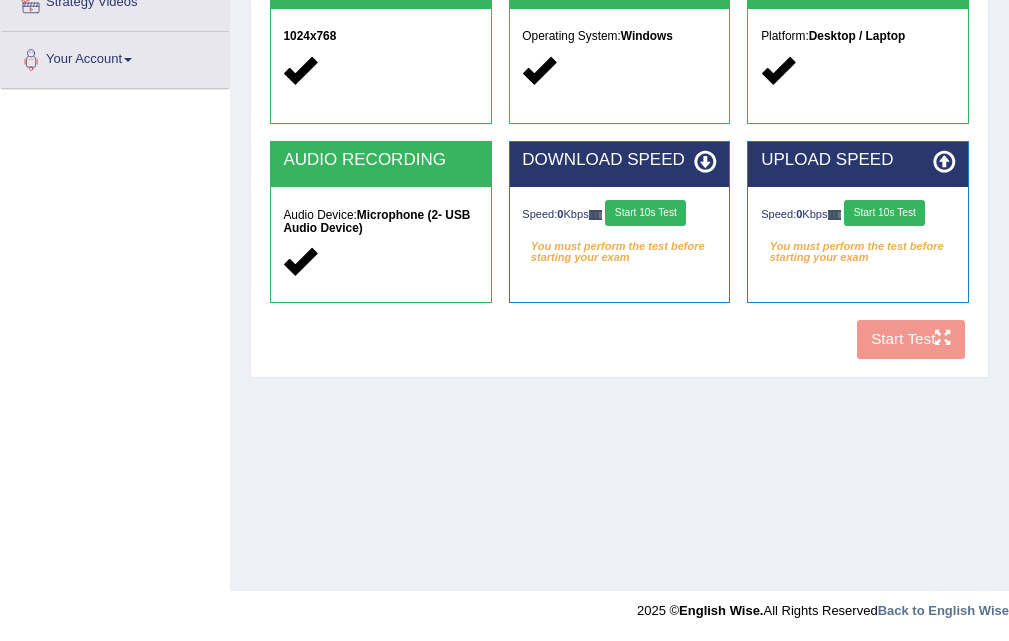 click on "Start 10s Test" at bounding box center (645, 213) 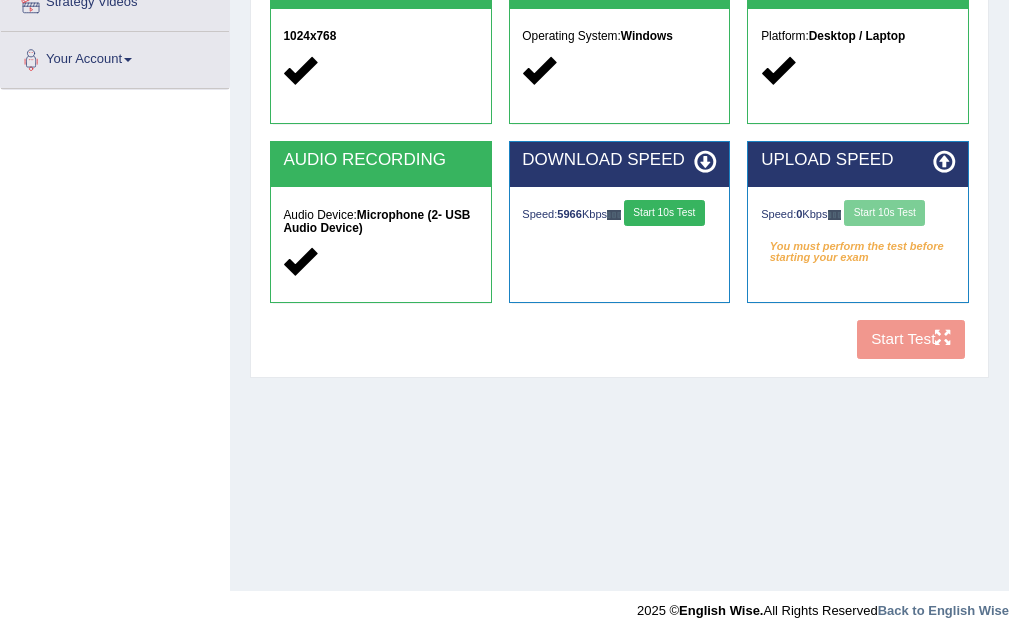 click on "Speed:  0  Kbps    Start 10s Test" at bounding box center (858, 215) 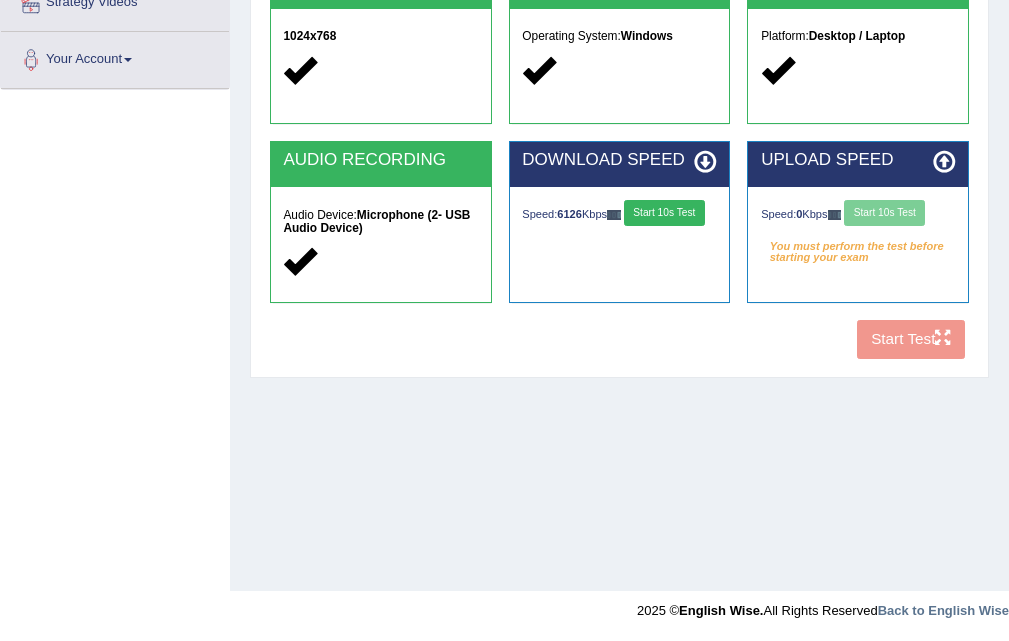 click on "Speed:  0  Kbps    Start 10s Test" at bounding box center (858, 215) 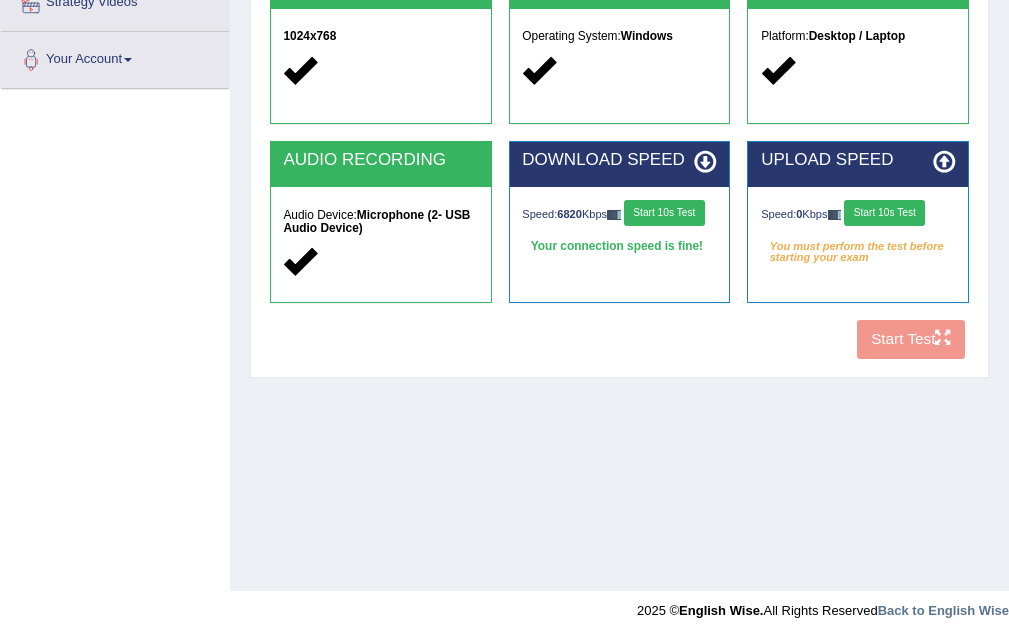 click on "Start 10s Test" at bounding box center [884, 213] 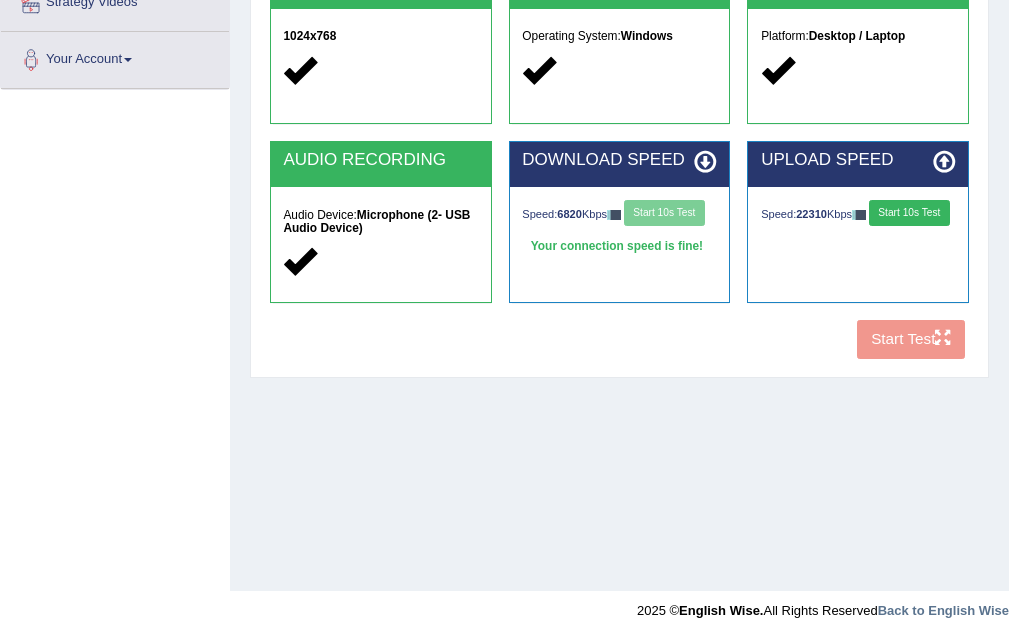 click on "Start 10s Test" at bounding box center [909, 213] 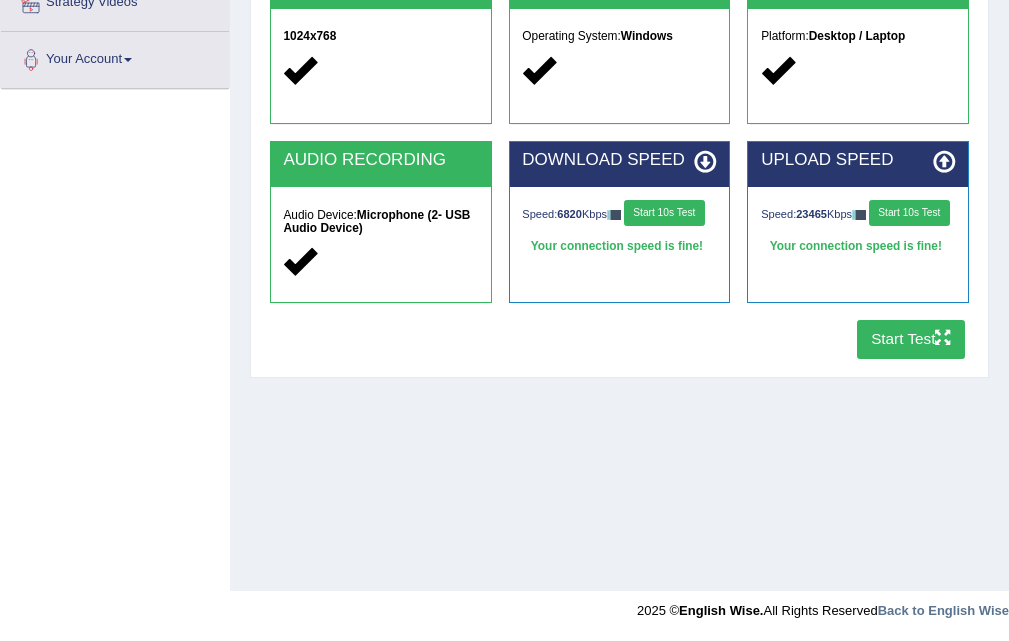 click on "Start Test" at bounding box center [911, 339] 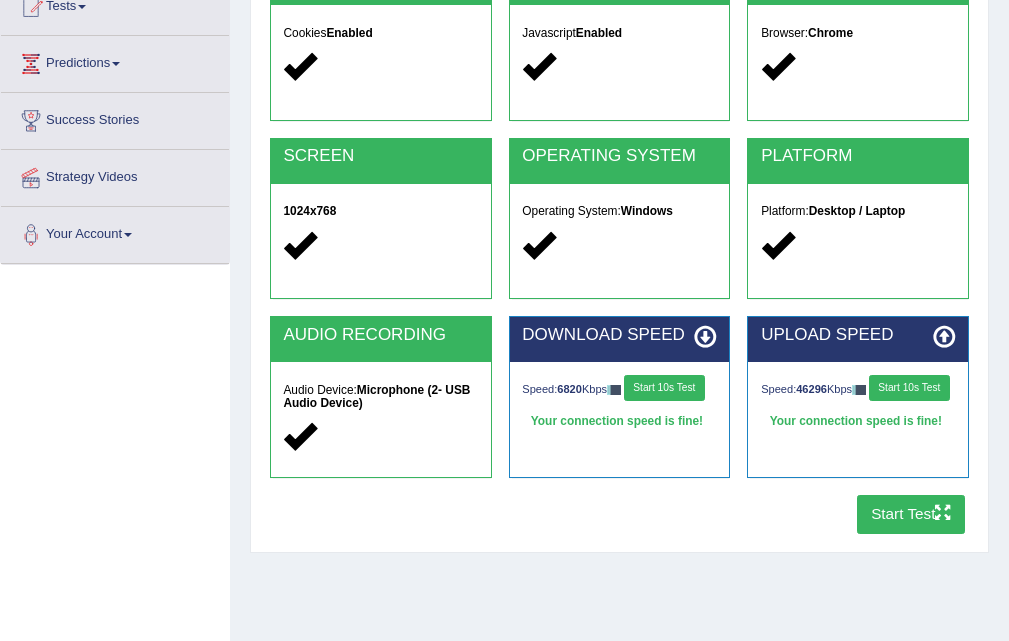 scroll, scrollTop: 209, scrollLeft: 0, axis: vertical 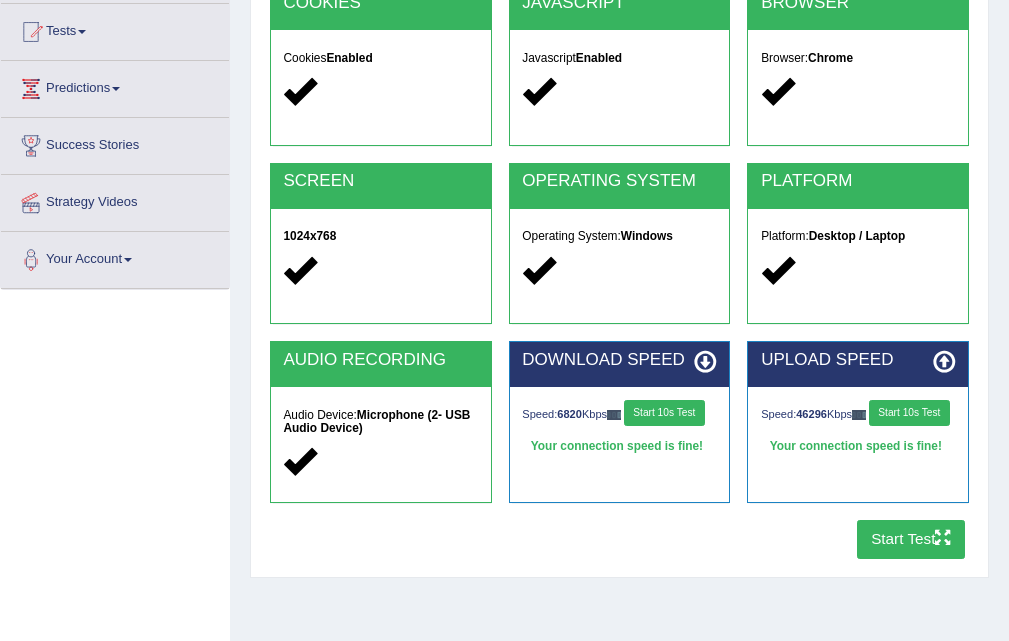click on "Start Test" at bounding box center [911, 539] 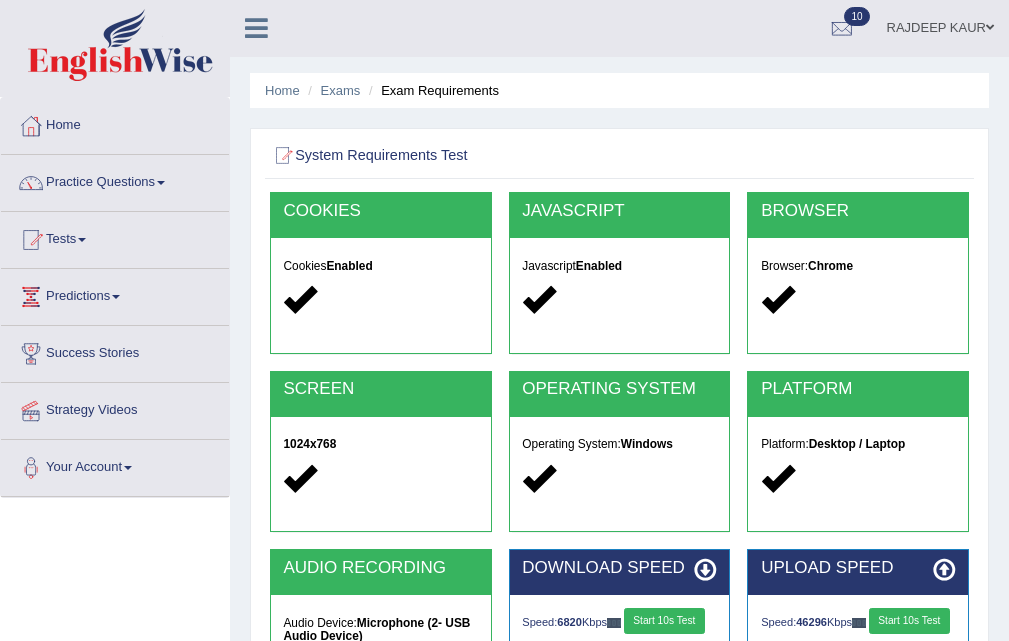 scroll, scrollTop: 0, scrollLeft: 0, axis: both 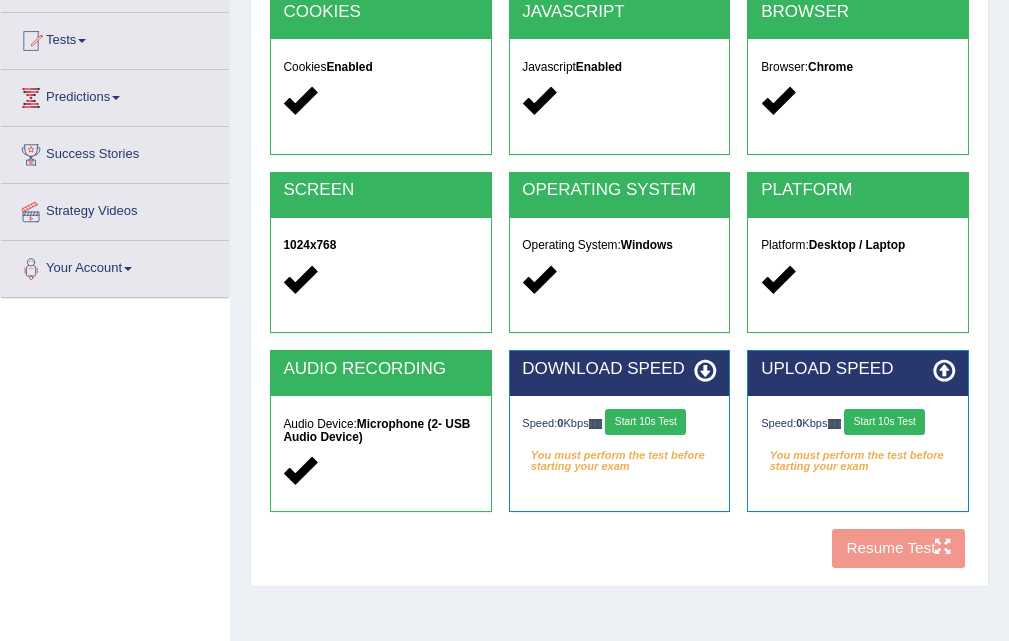 click on "Start 10s Test" at bounding box center [645, 422] 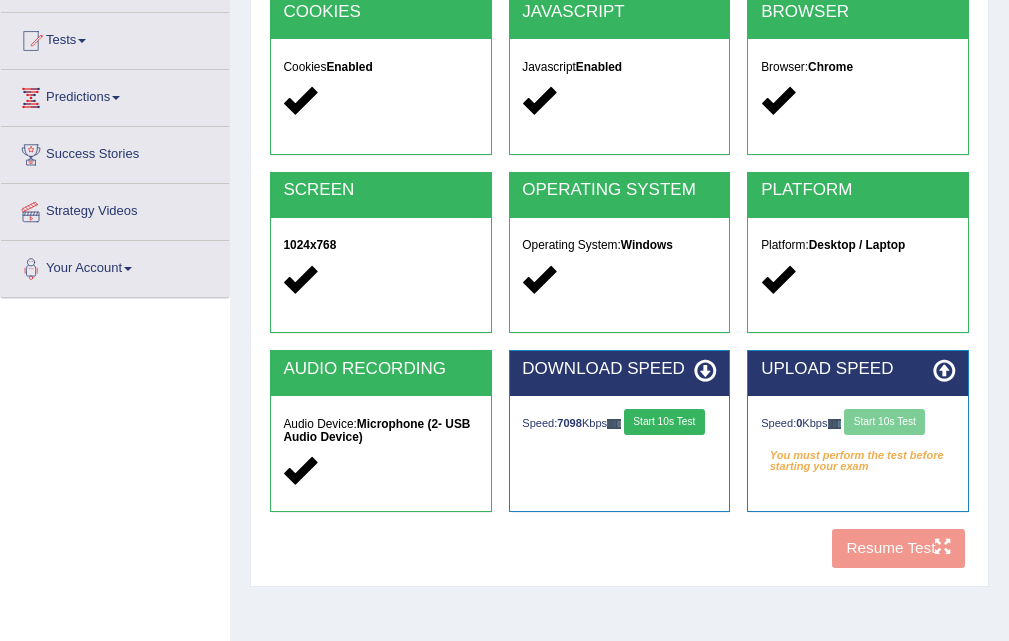 click on "Speed:  0  Kbps    Start 10s Test" at bounding box center (858, 424) 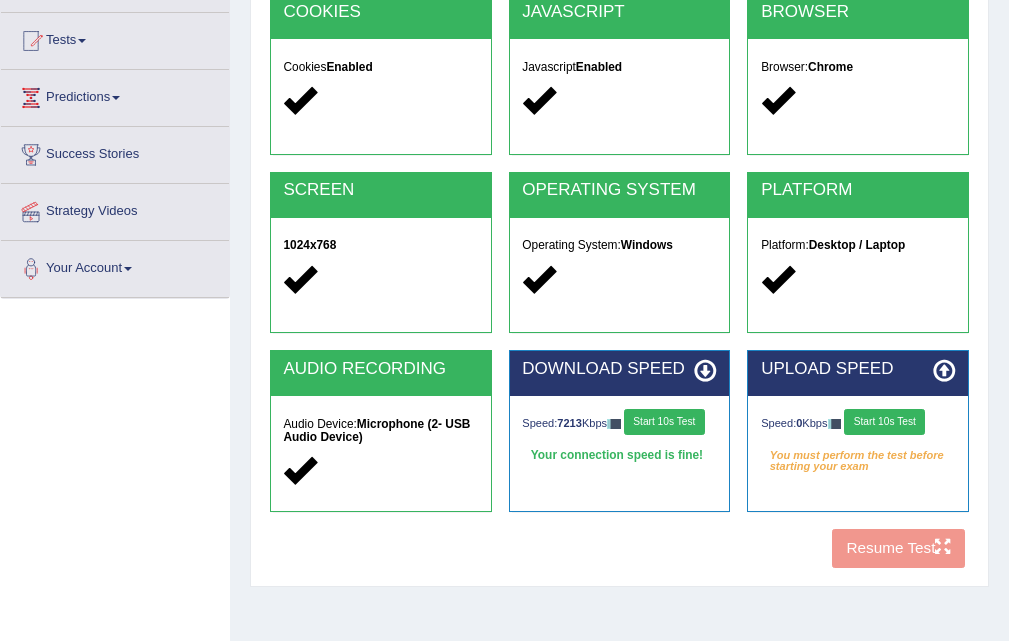 click on "Start 10s Test" at bounding box center [884, 422] 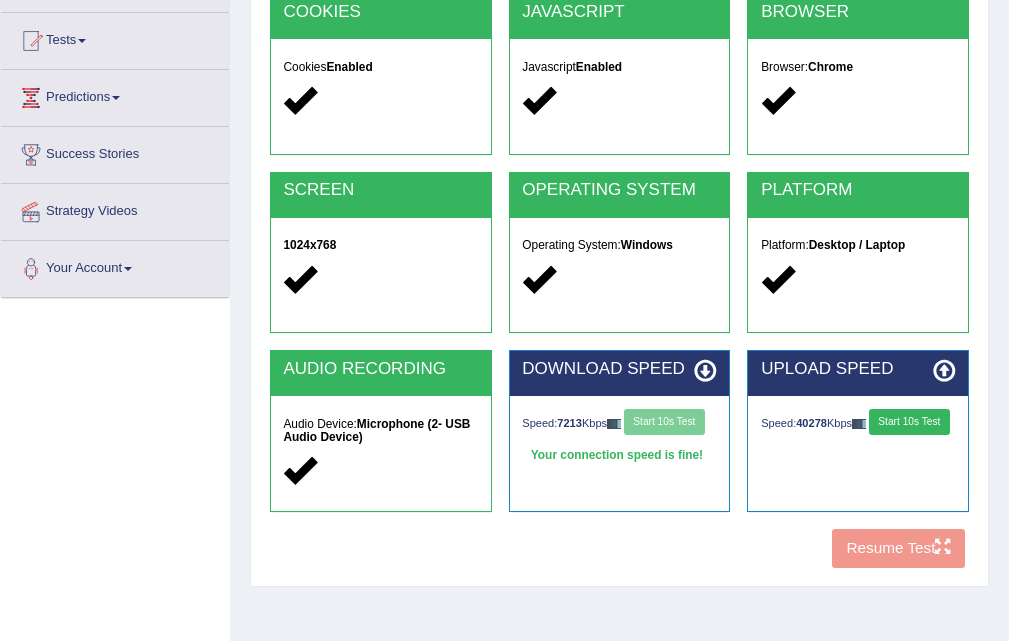 click on "Start 10s Test" at bounding box center (909, 422) 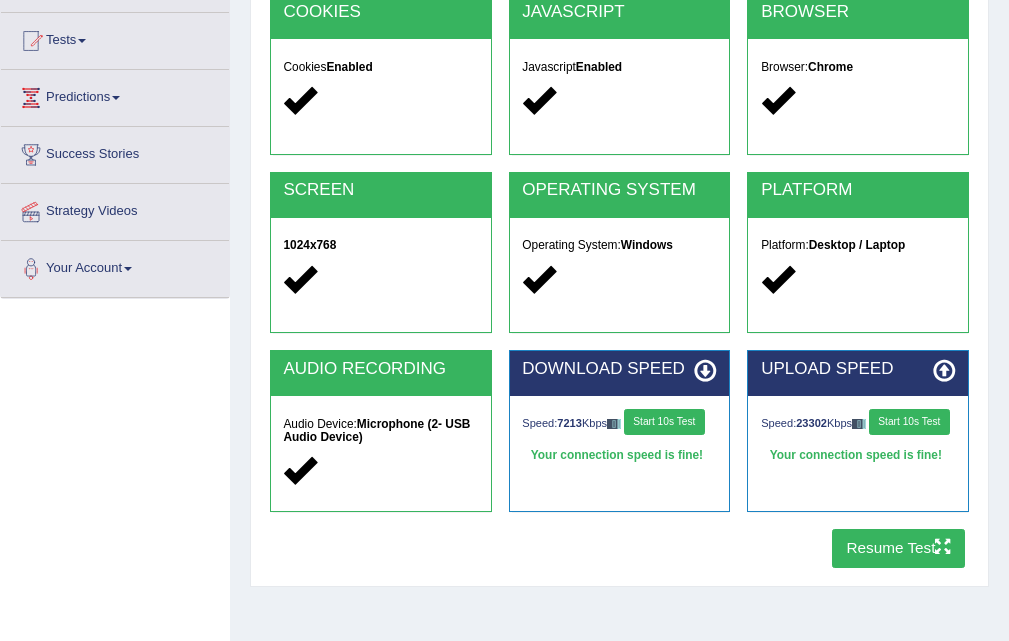 click on "Resume Test" at bounding box center (898, 548) 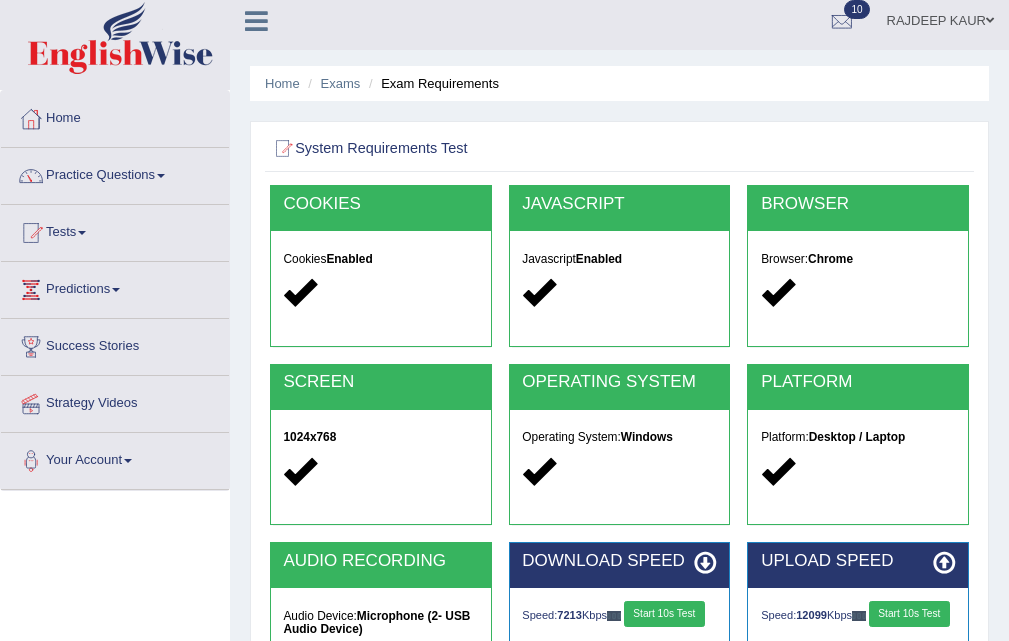 scroll, scrollTop: 0, scrollLeft: 0, axis: both 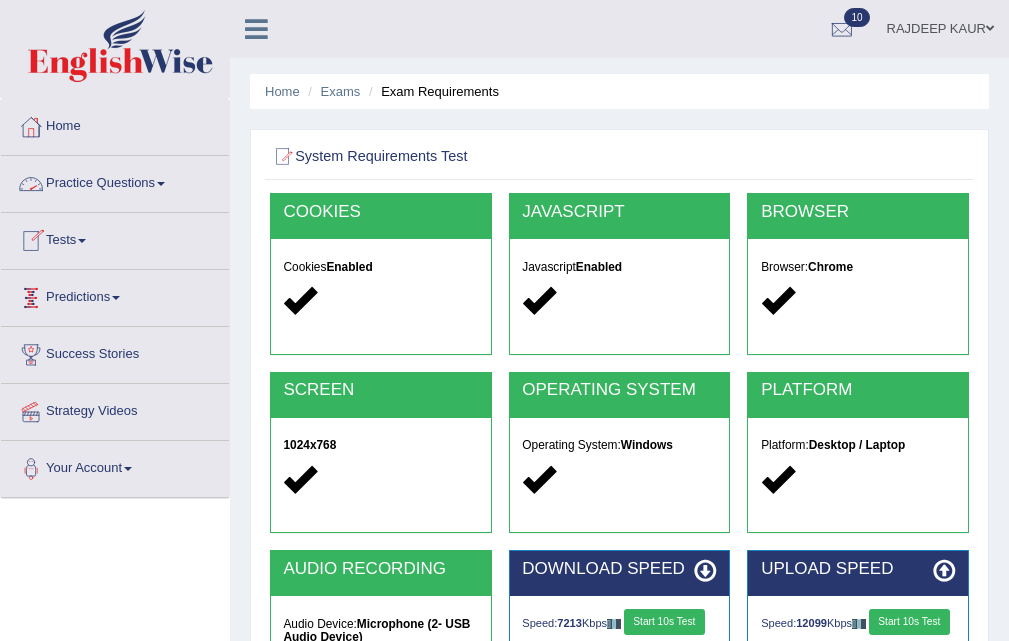 click on "Practice Questions" at bounding box center [115, 181] 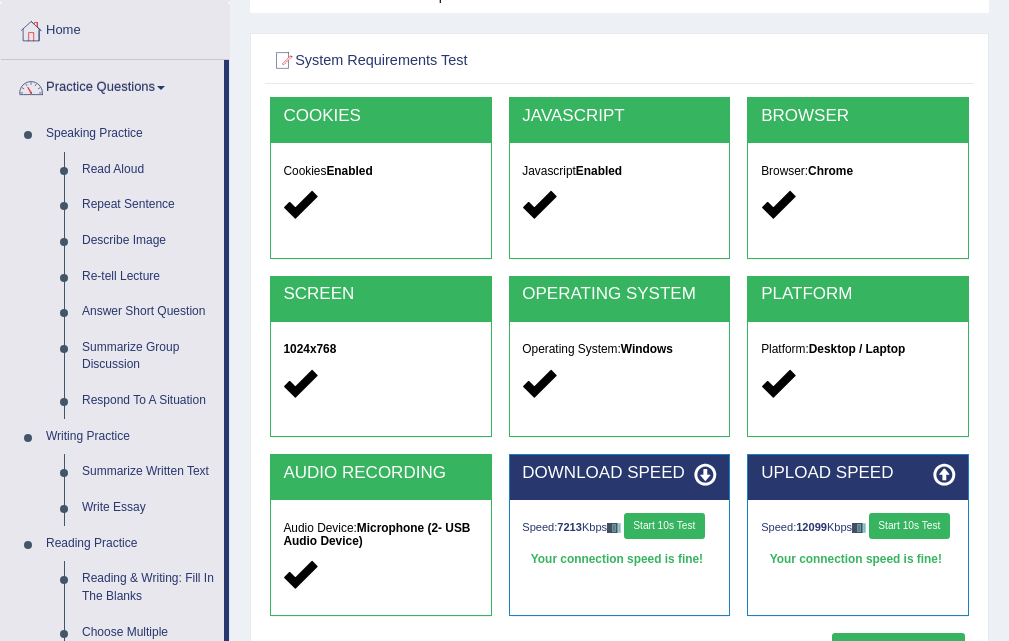 scroll, scrollTop: 0, scrollLeft: 0, axis: both 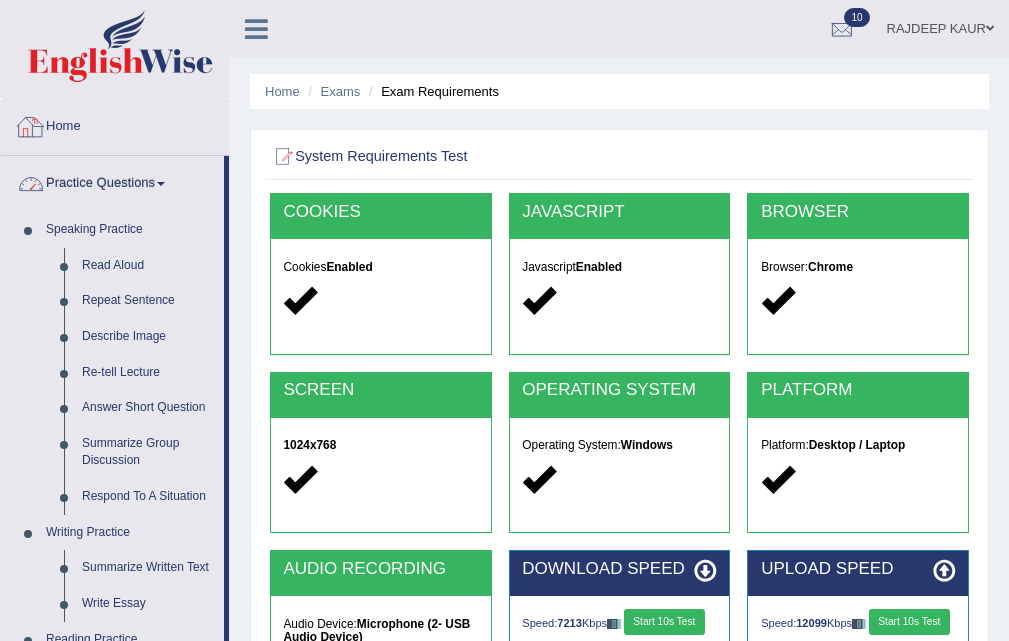 click at bounding box center (31, 127) 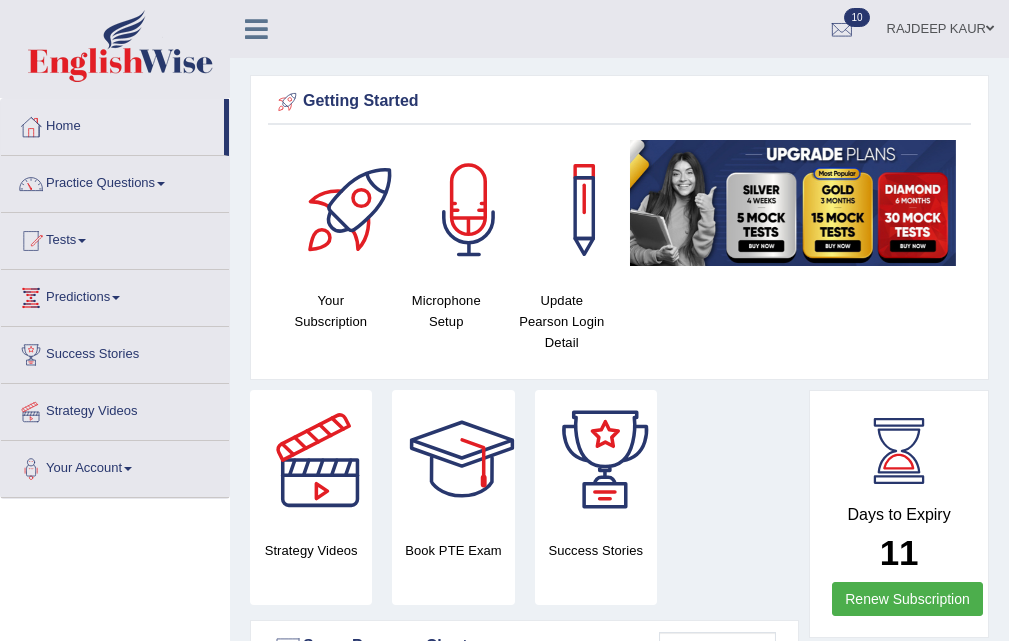 scroll, scrollTop: 0, scrollLeft: 0, axis: both 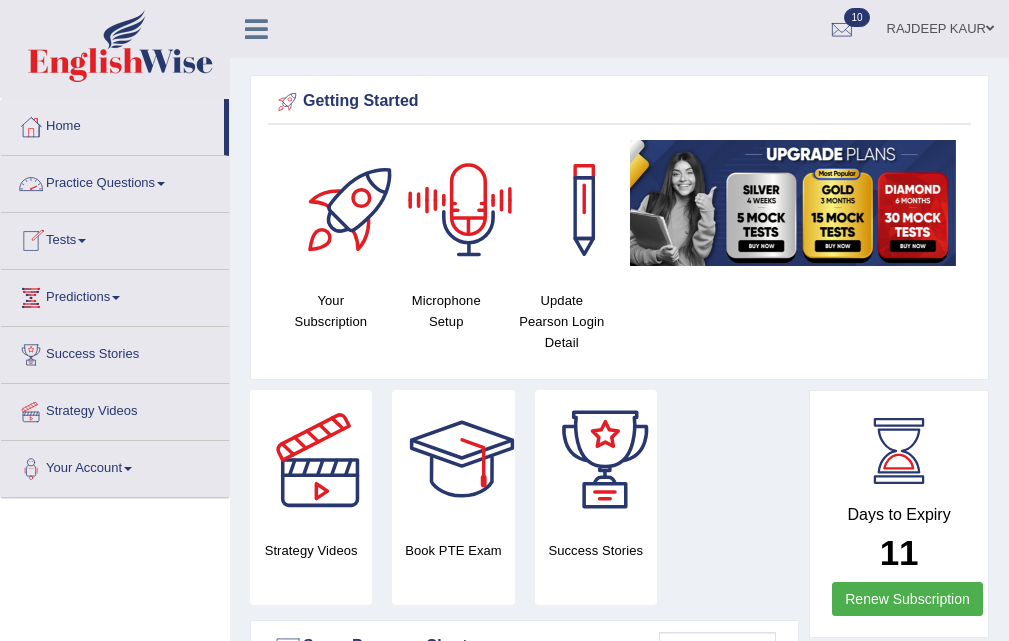 click on "Practice Questions" at bounding box center (115, 181) 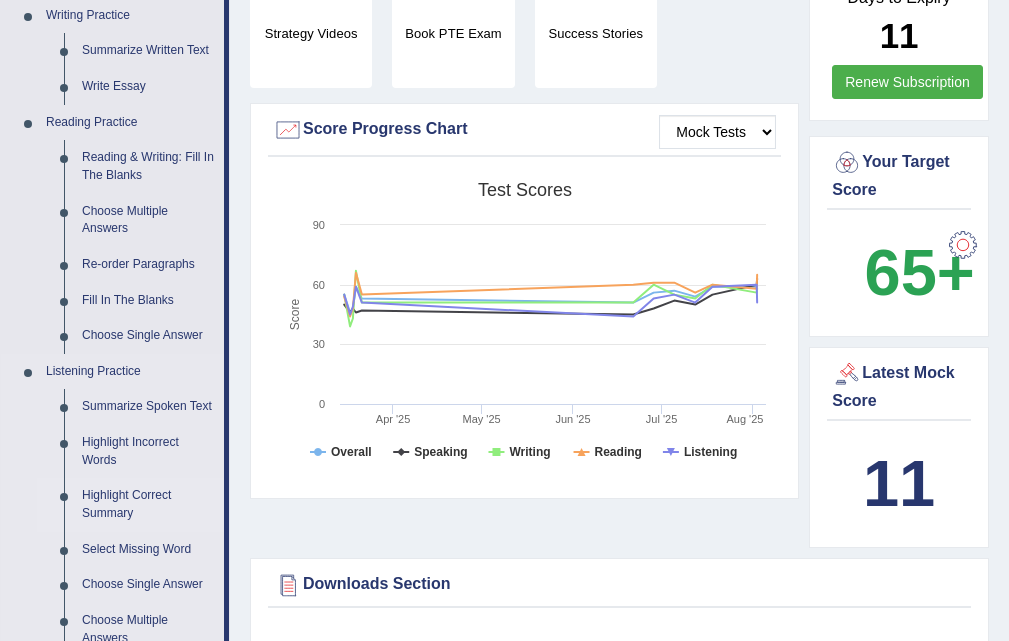 scroll, scrollTop: 800, scrollLeft: 0, axis: vertical 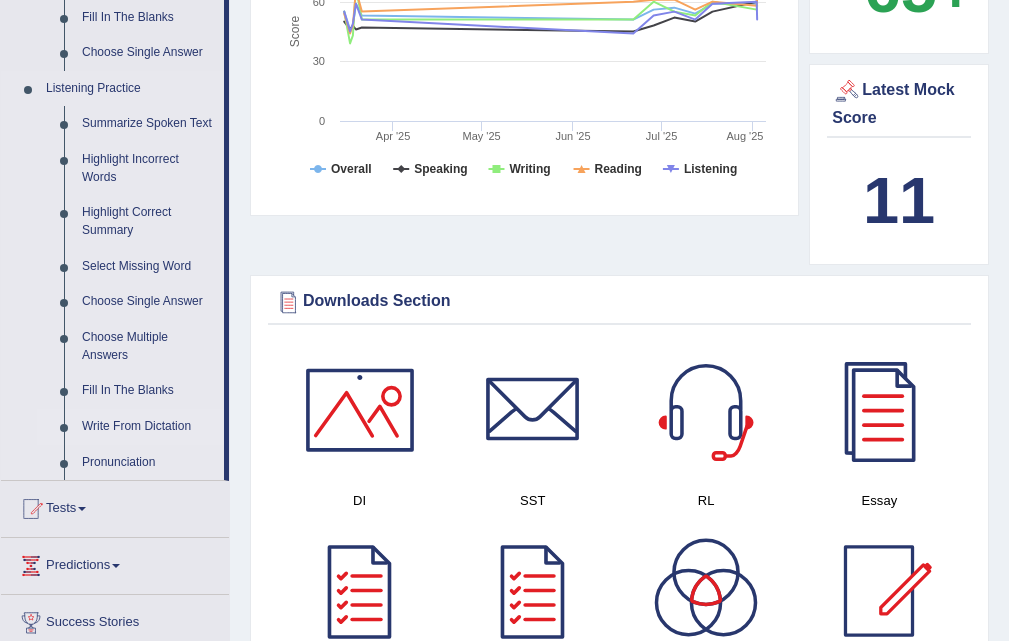 click on "Write From Dictation" at bounding box center [148, 427] 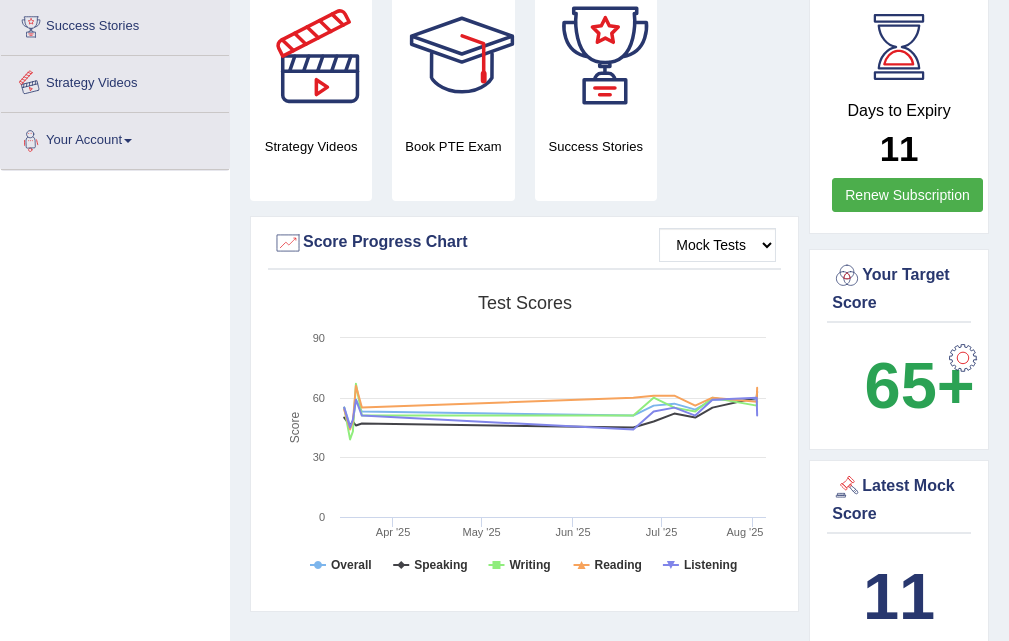 scroll, scrollTop: 629, scrollLeft: 0, axis: vertical 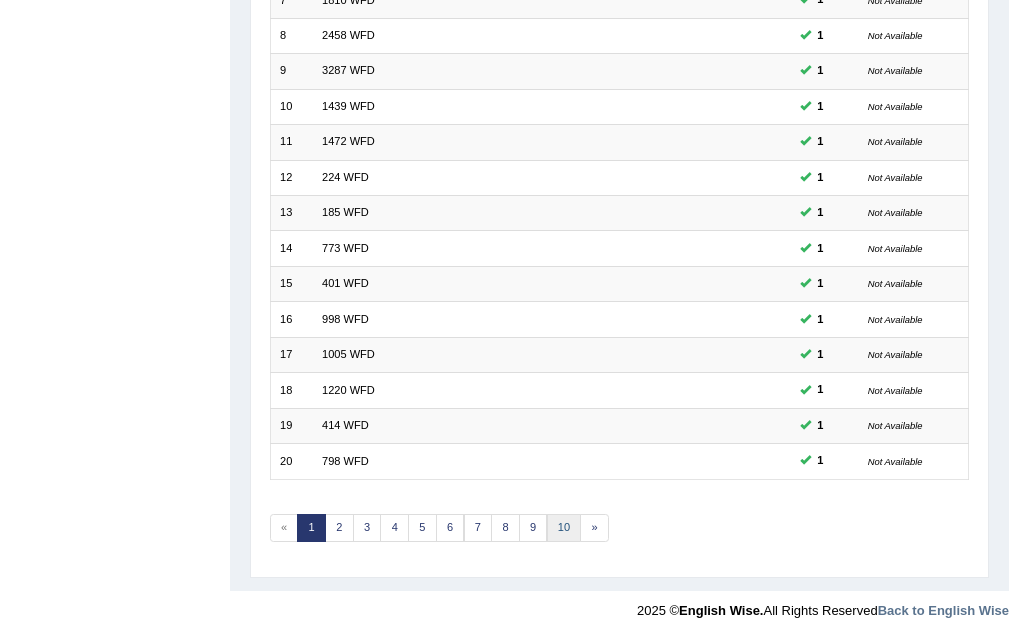 click on "10" at bounding box center [564, 528] 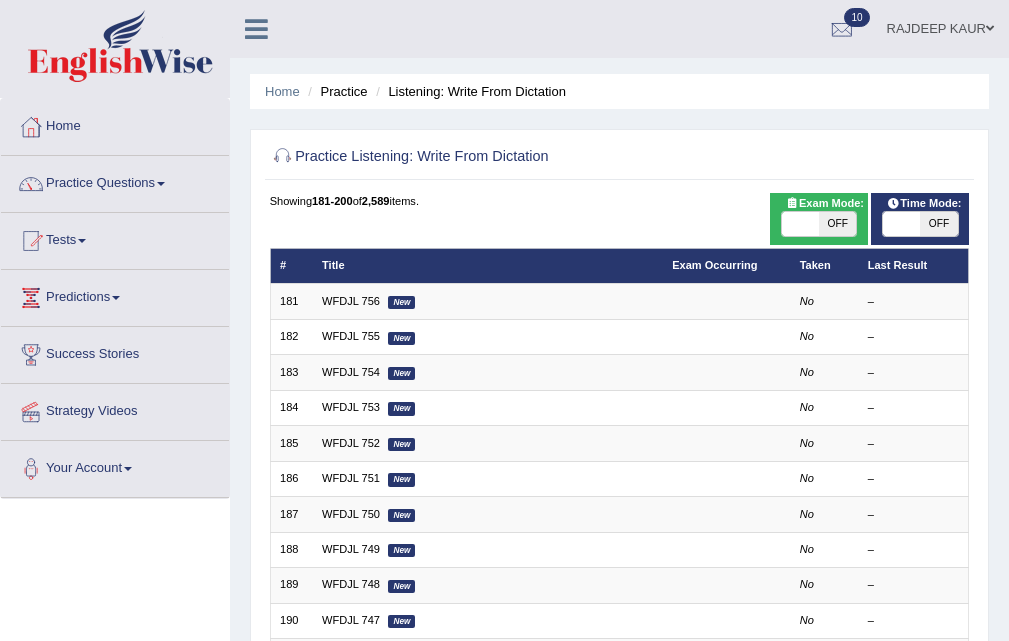 scroll, scrollTop: 514, scrollLeft: 0, axis: vertical 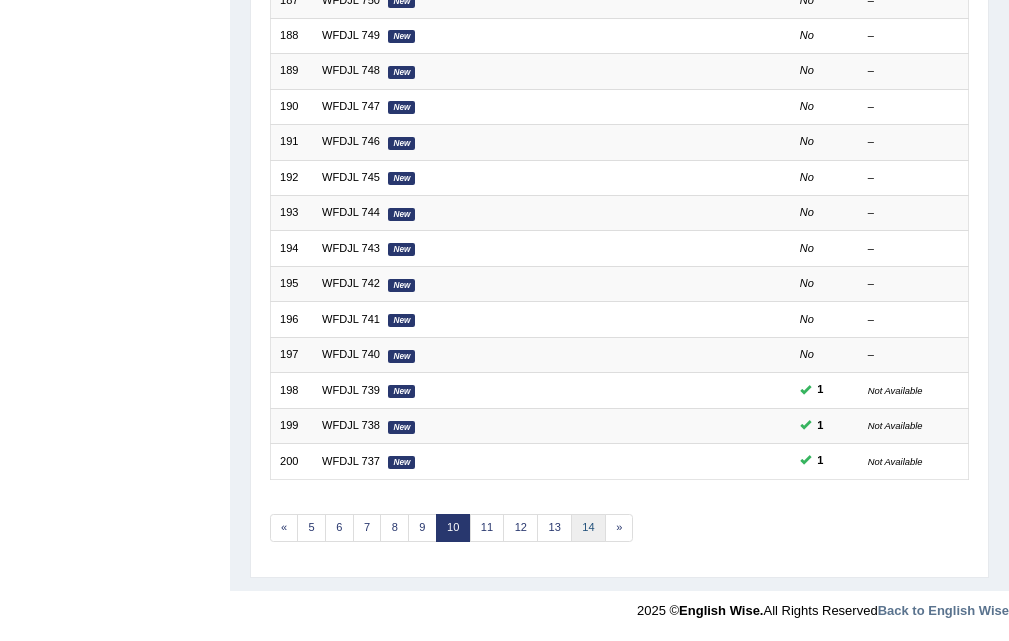 click on "14" at bounding box center [588, 528] 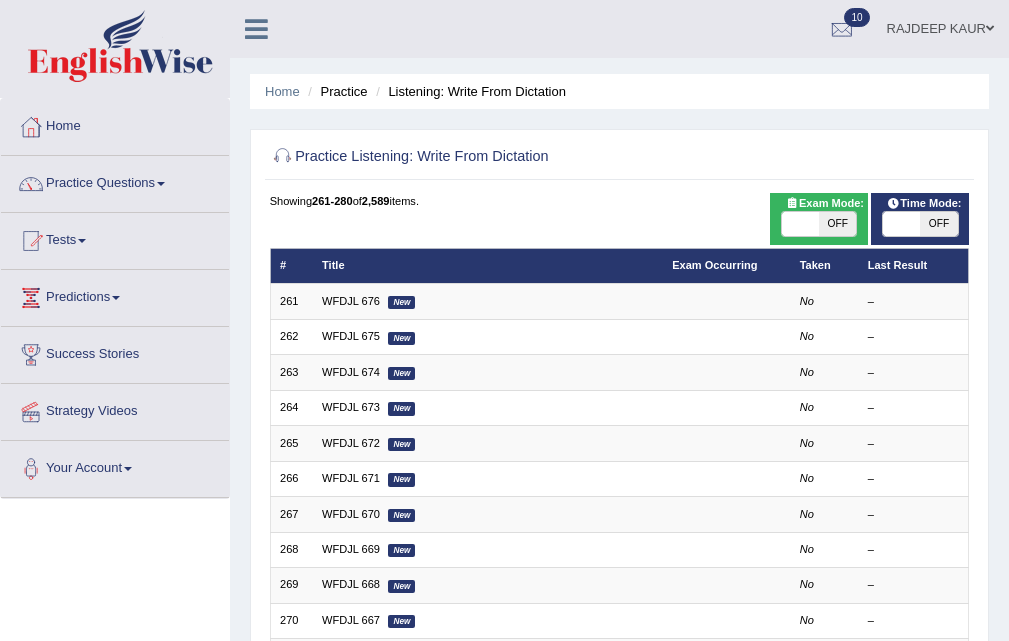 scroll, scrollTop: 514, scrollLeft: 0, axis: vertical 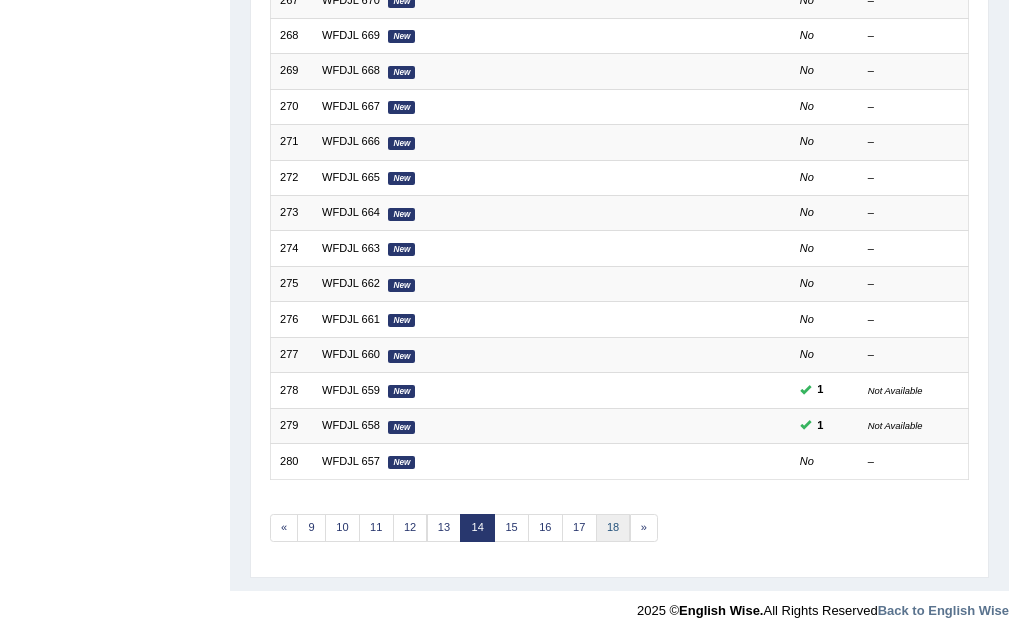 click on "18" at bounding box center [613, 528] 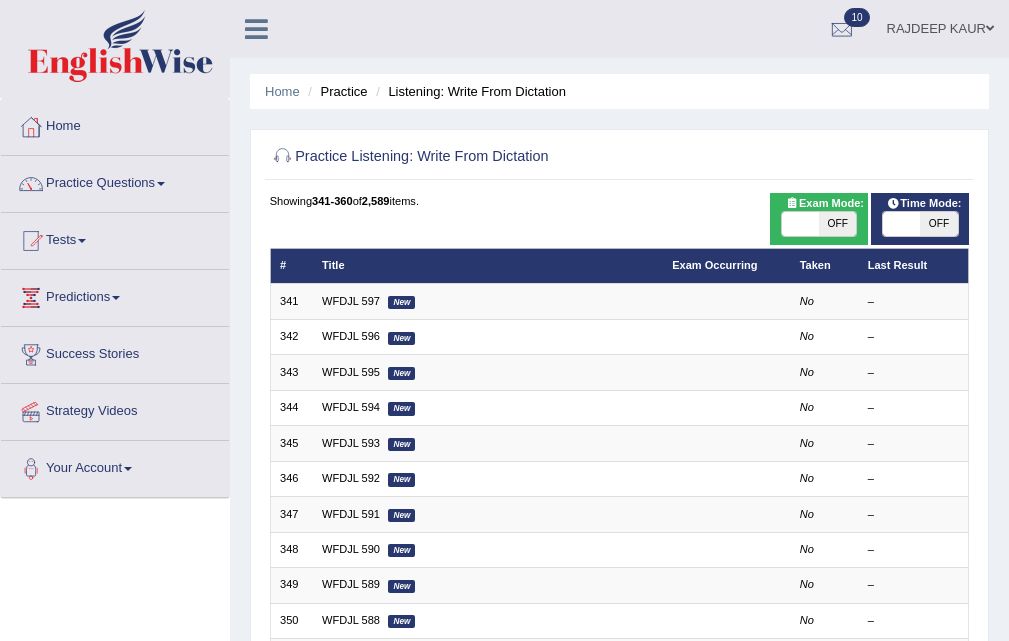 scroll, scrollTop: 514, scrollLeft: 0, axis: vertical 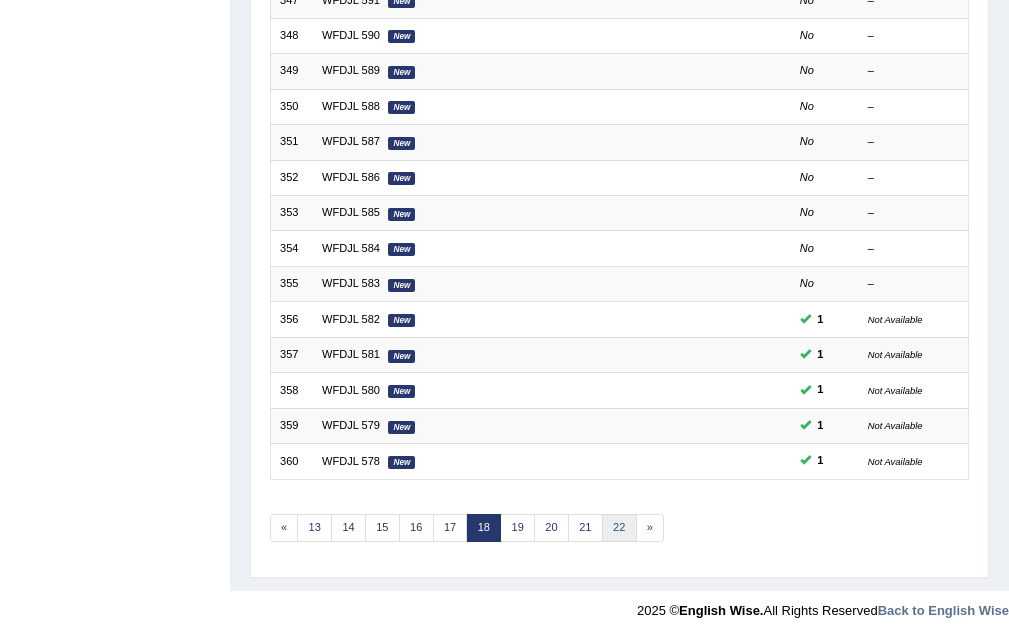 click on "22" at bounding box center [619, 528] 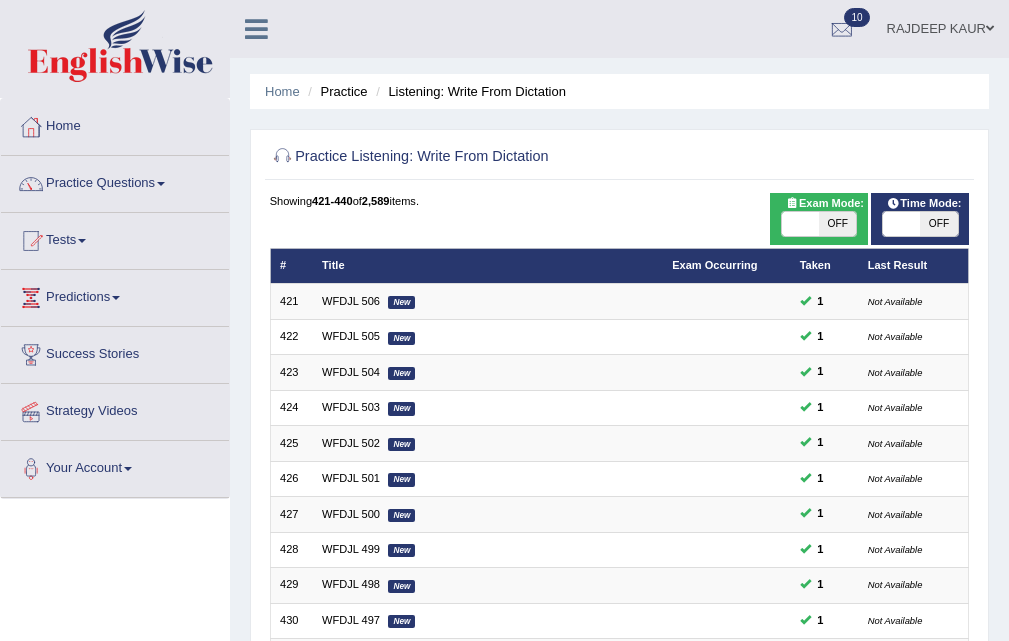 scroll, scrollTop: 500, scrollLeft: 0, axis: vertical 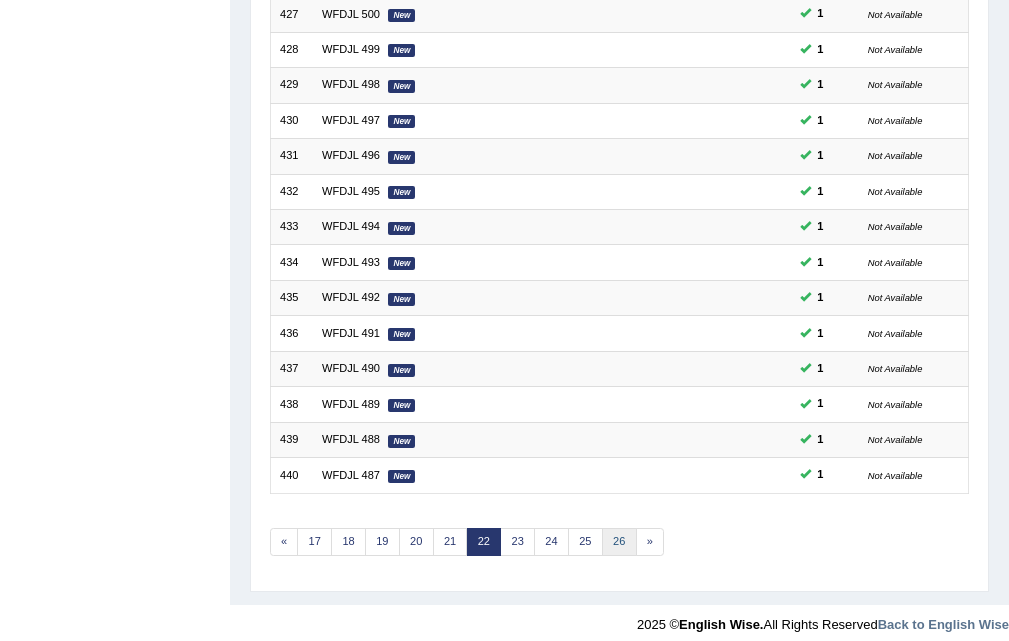 click on "26" at bounding box center [619, 542] 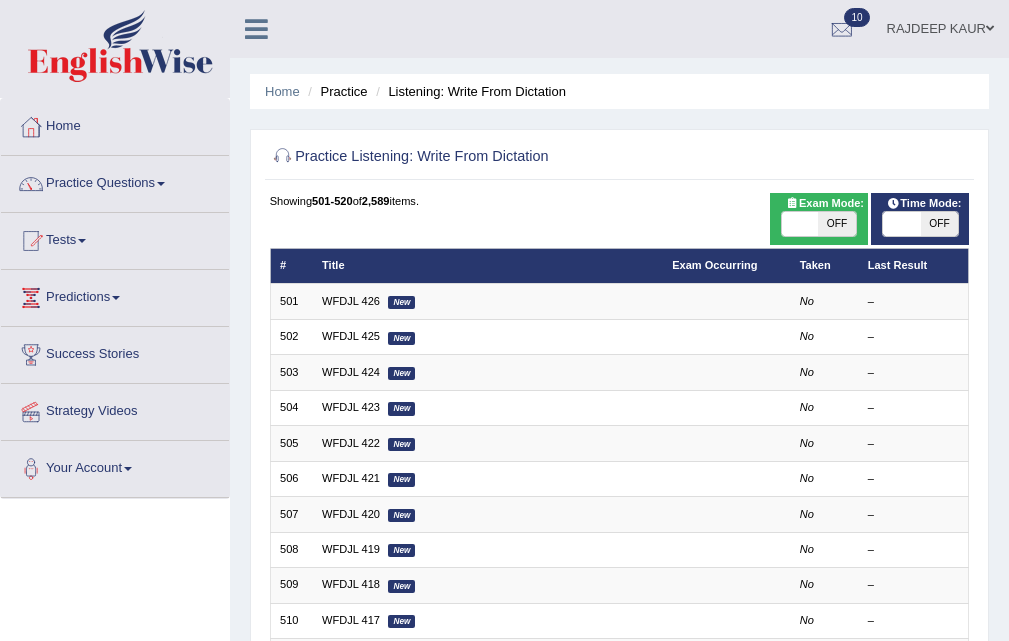 scroll, scrollTop: 514, scrollLeft: 0, axis: vertical 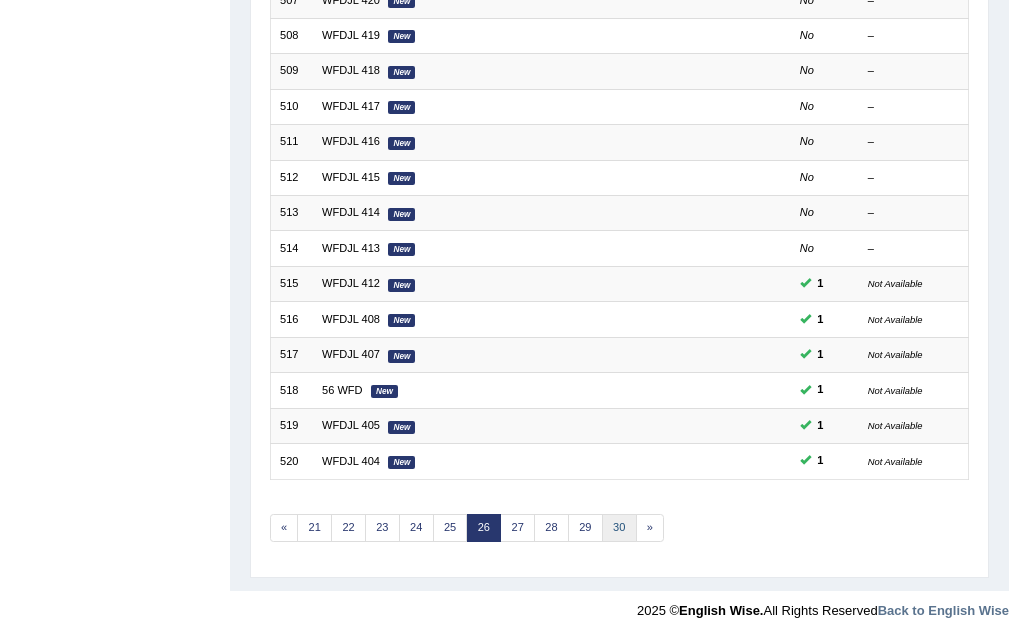 click on "30" at bounding box center [619, 528] 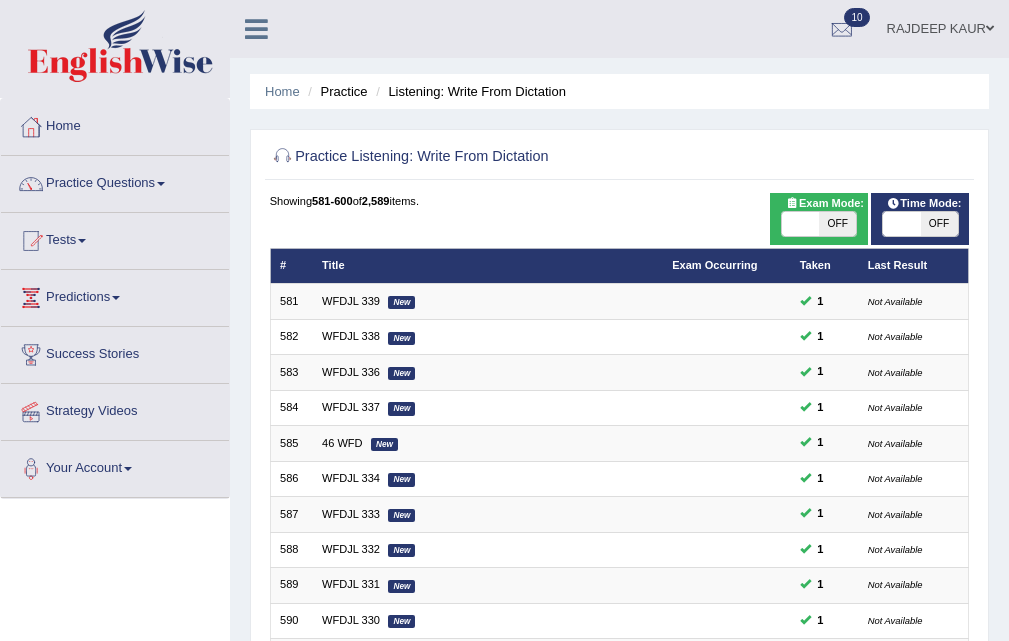 scroll, scrollTop: 514, scrollLeft: 0, axis: vertical 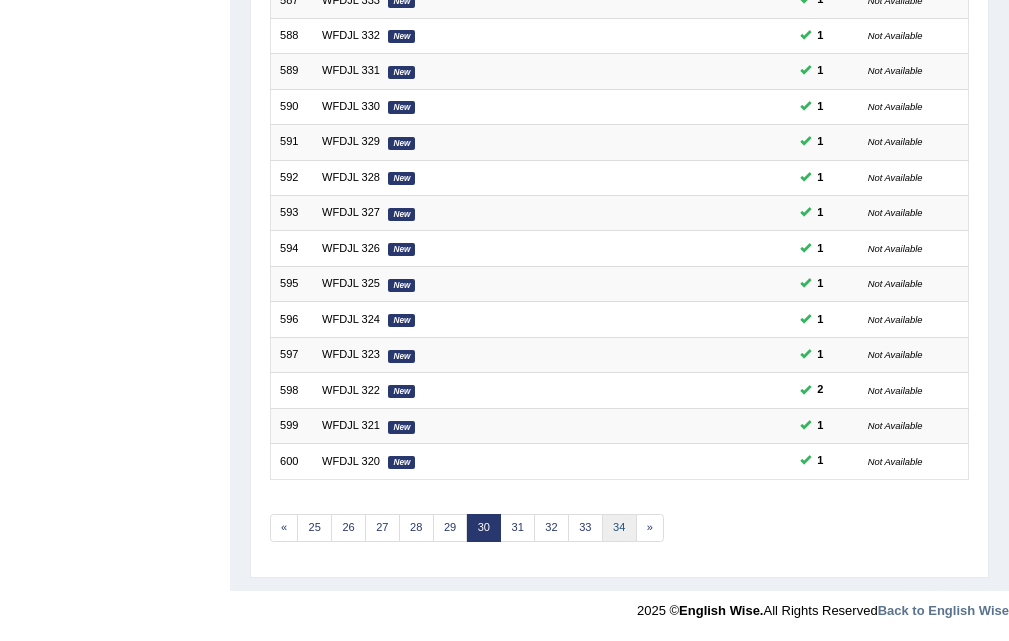 click on "34" at bounding box center [619, 528] 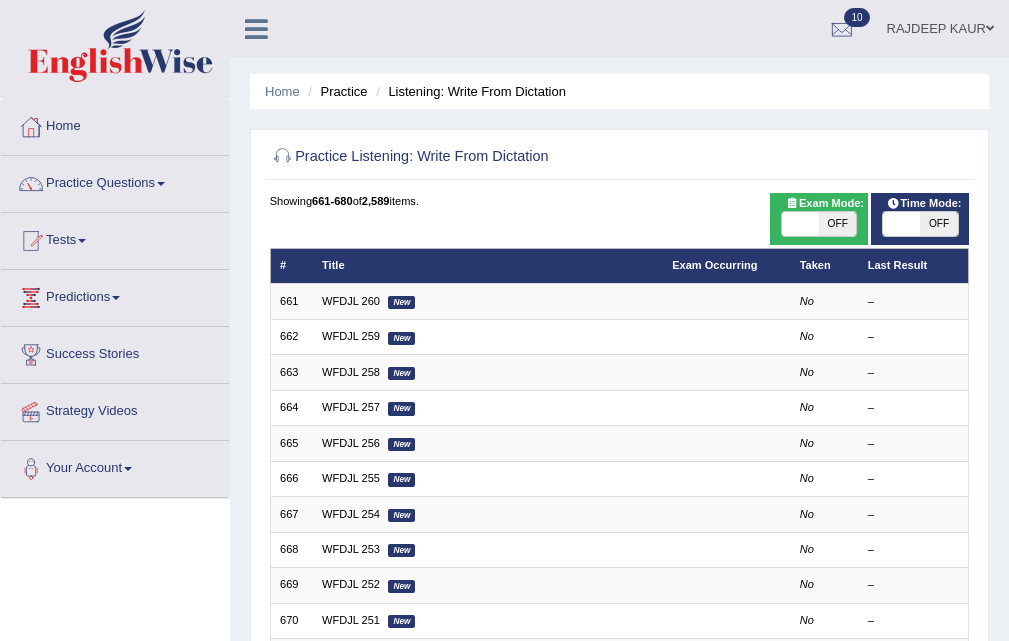 scroll, scrollTop: 514, scrollLeft: 0, axis: vertical 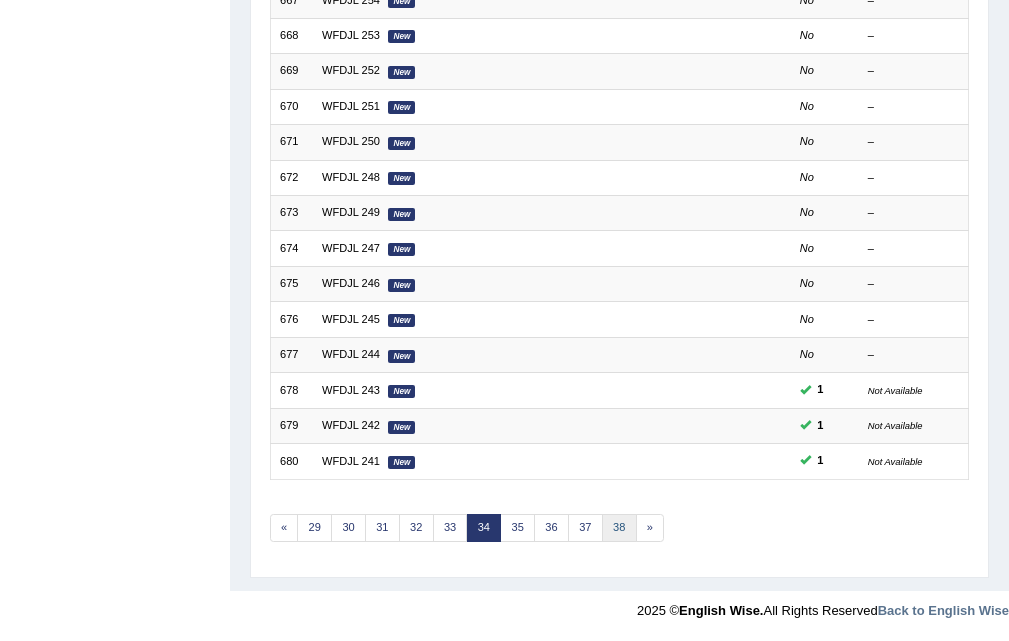click on "38" at bounding box center [619, 528] 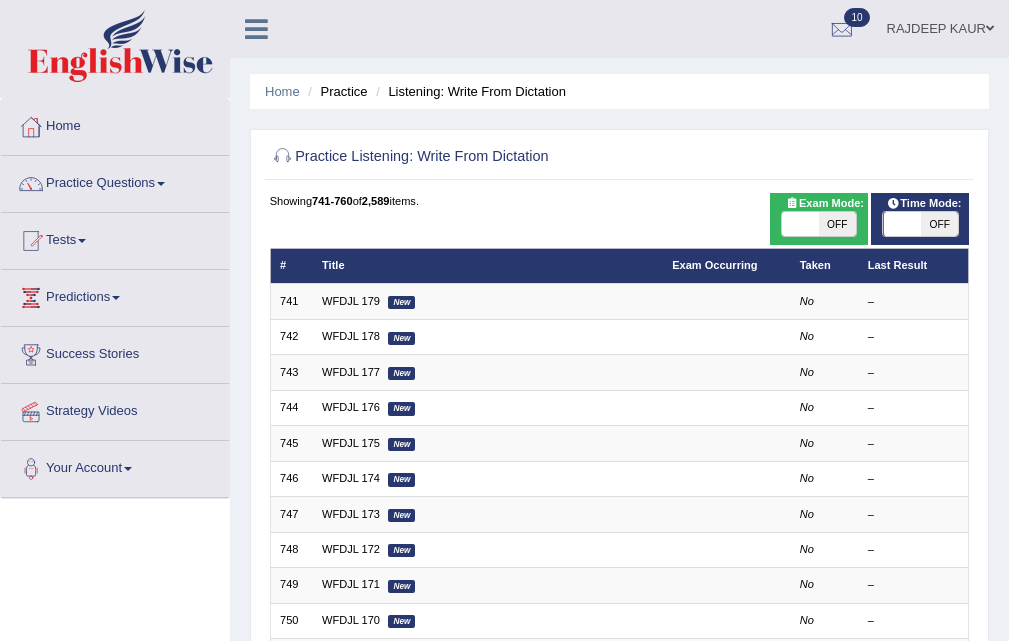 scroll, scrollTop: 514, scrollLeft: 0, axis: vertical 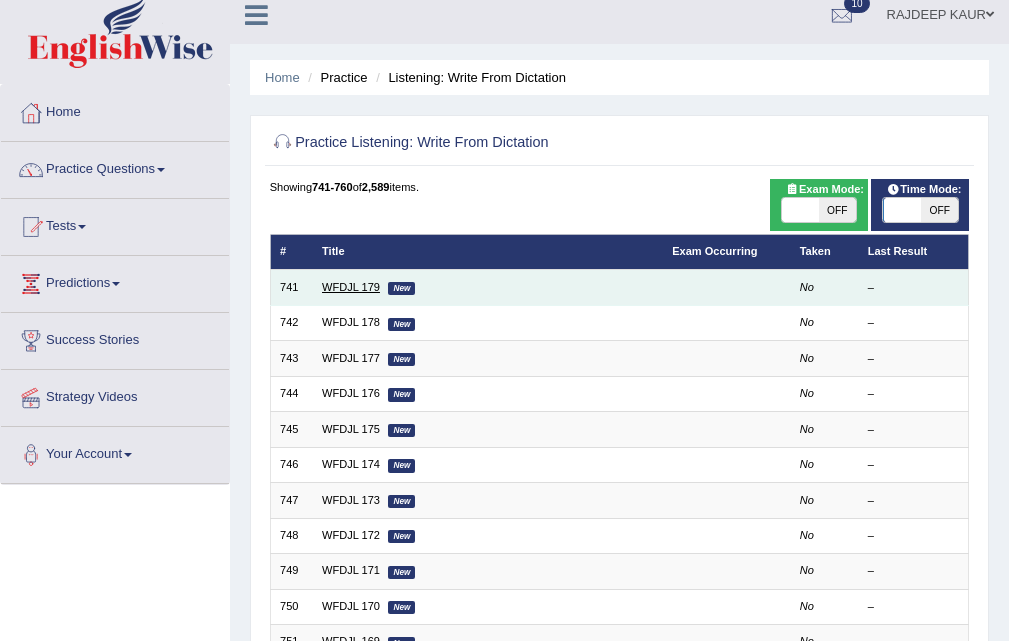 click on "WFDJL 179" at bounding box center (351, 287) 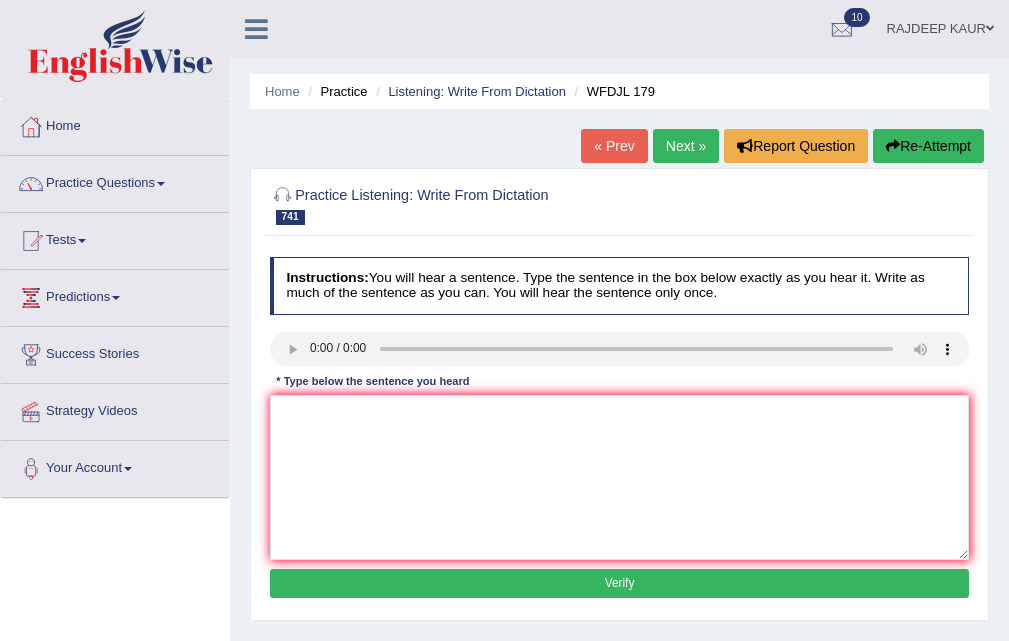 scroll, scrollTop: 0, scrollLeft: 0, axis: both 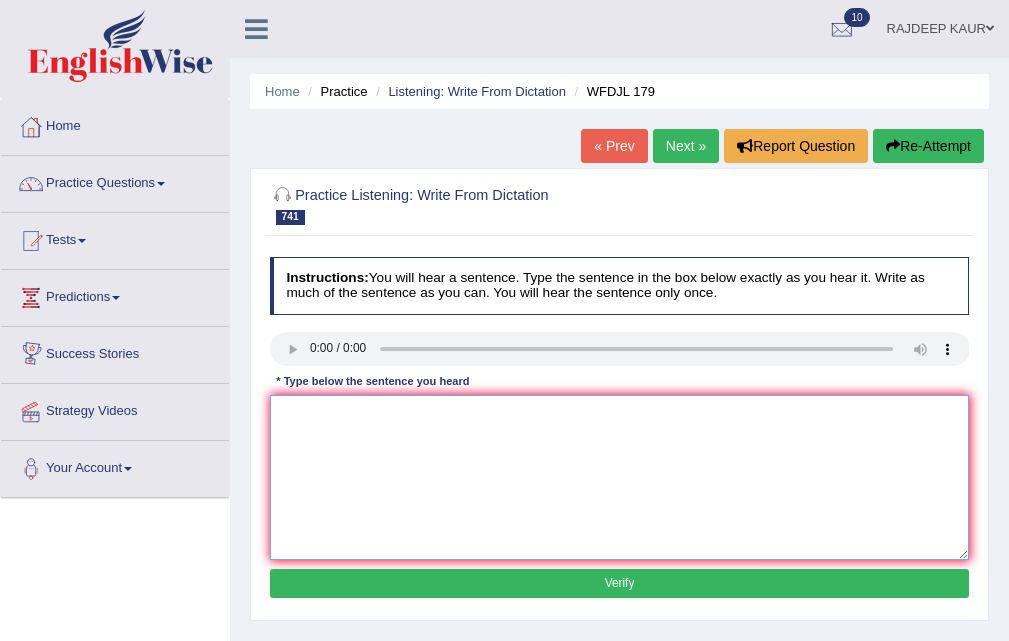 click at bounding box center [620, 477] 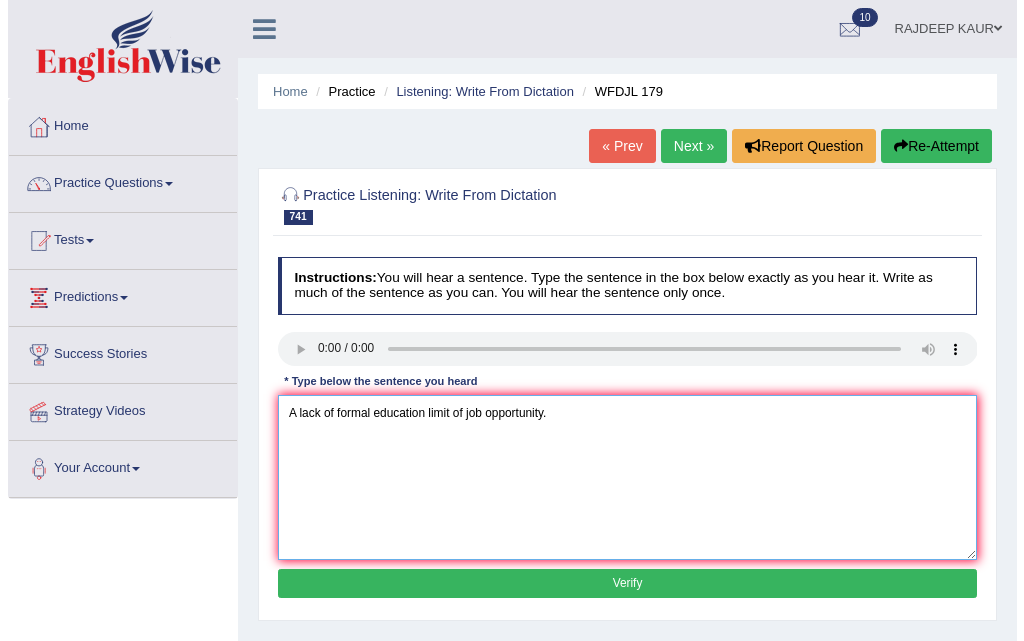 scroll, scrollTop: 300, scrollLeft: 0, axis: vertical 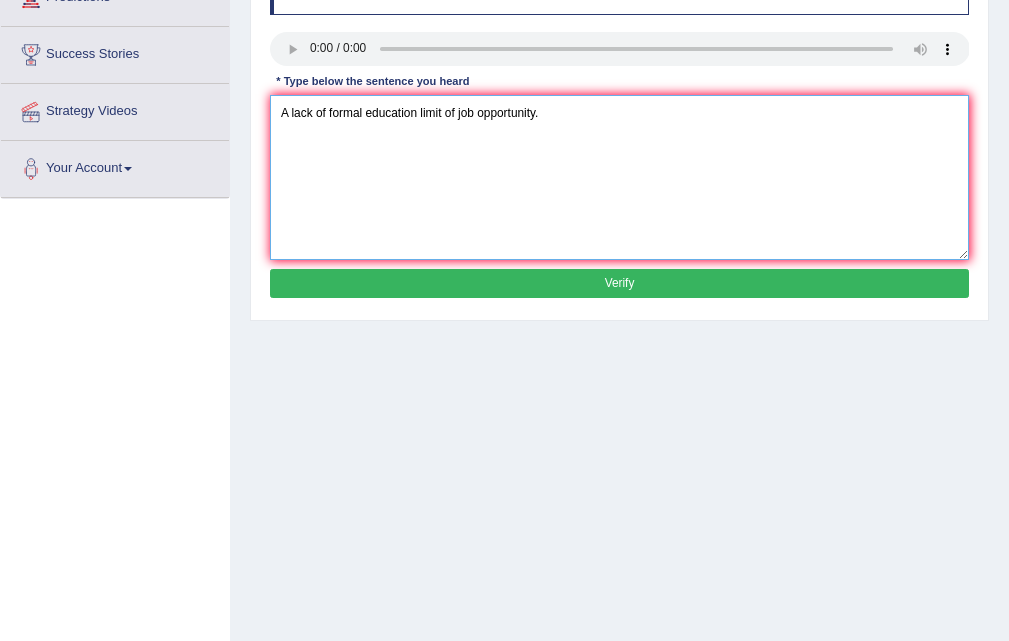 type on "A lack of formal education limit of job opportunity." 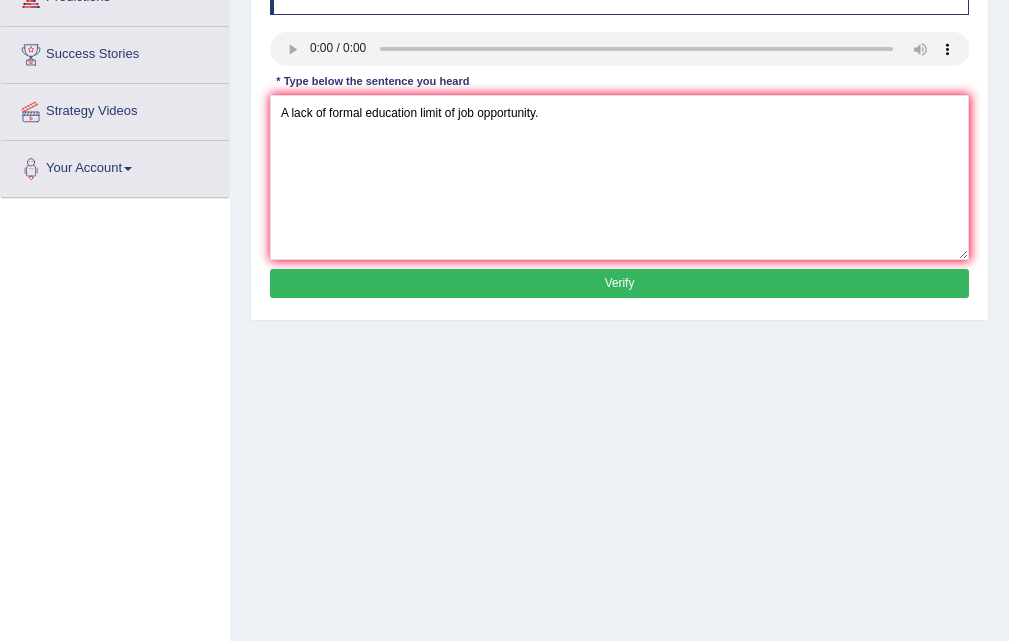 click on "Verify" at bounding box center (620, 283) 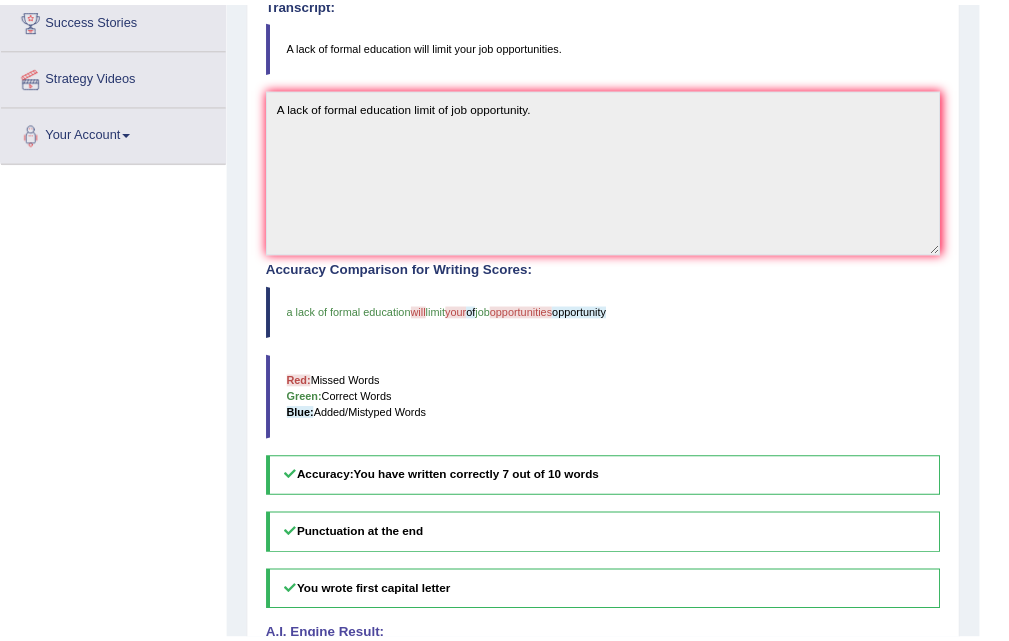 scroll, scrollTop: 400, scrollLeft: 0, axis: vertical 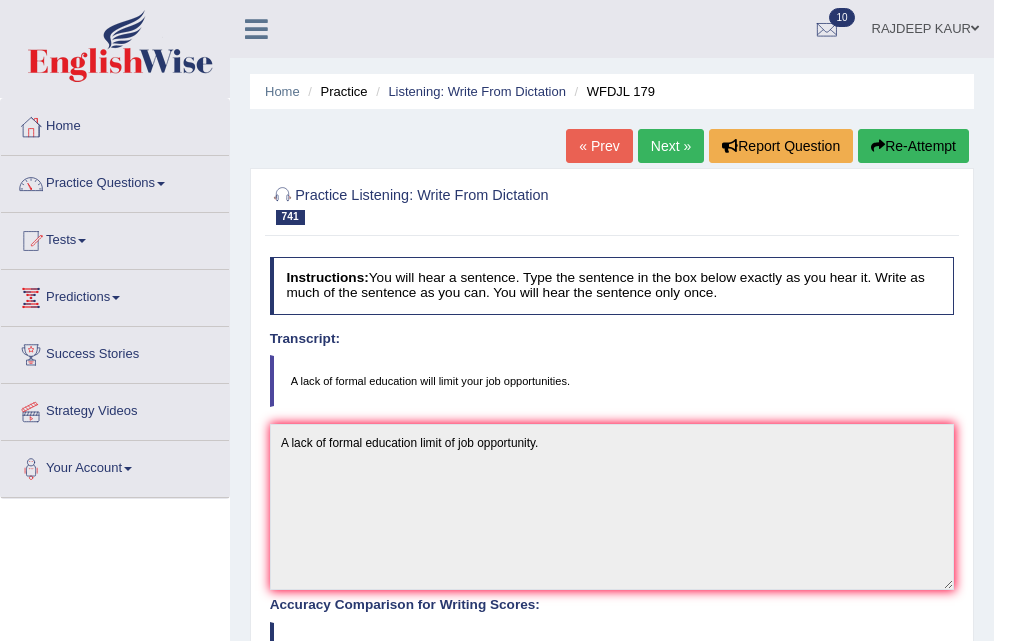 click on "Next »" at bounding box center [671, 146] 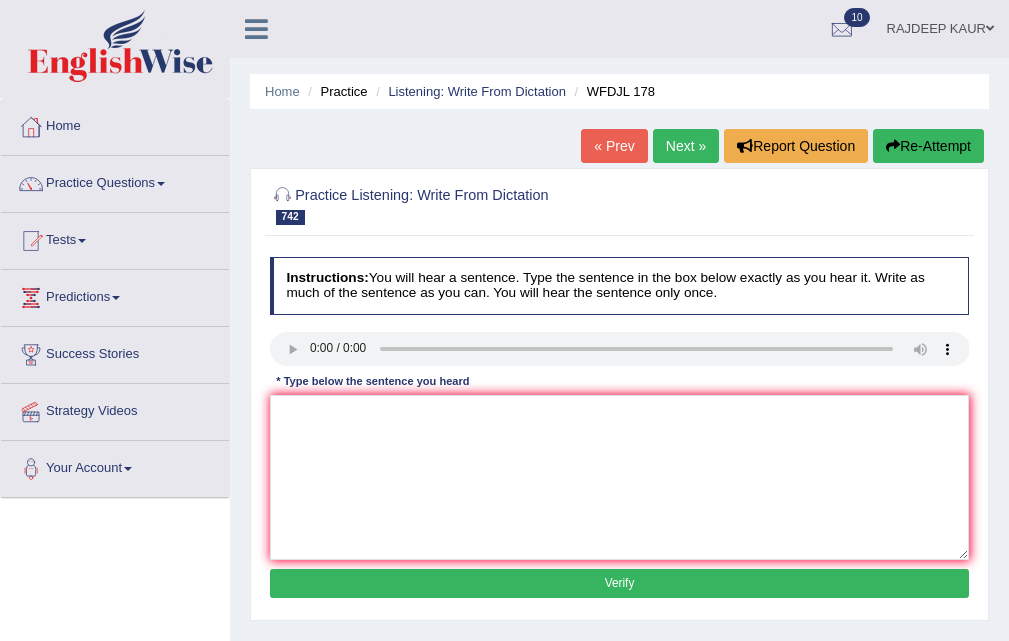 scroll, scrollTop: 0, scrollLeft: 0, axis: both 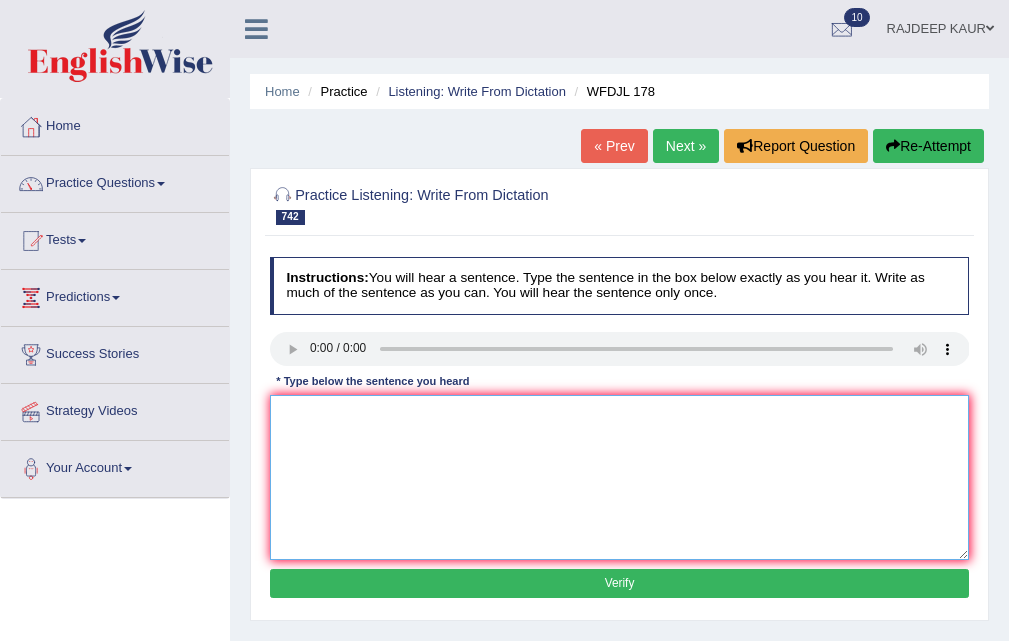 click at bounding box center [620, 477] 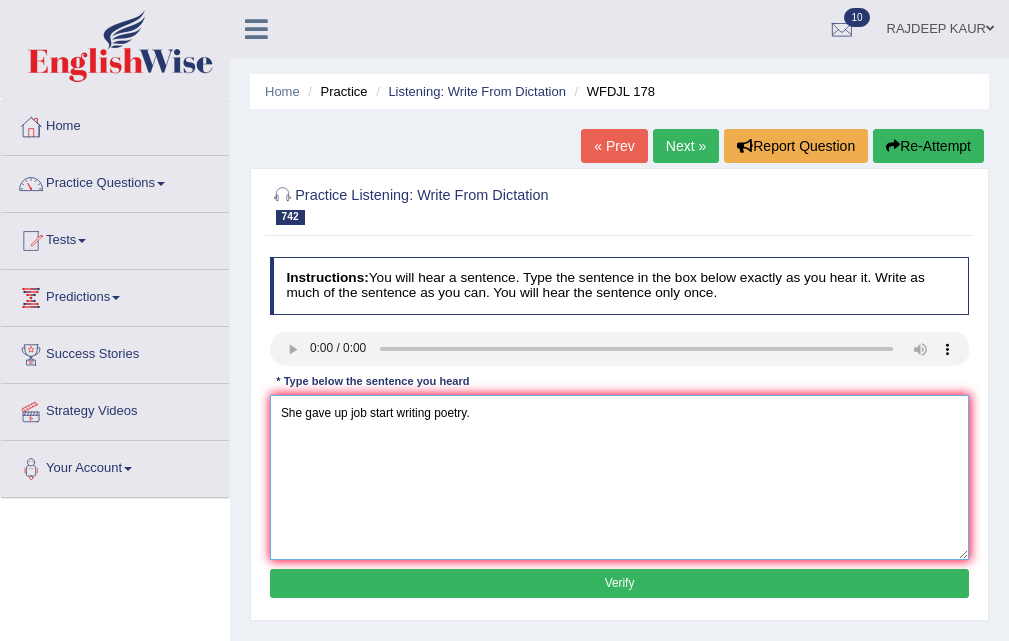 type on "She gave up job start writing poetry." 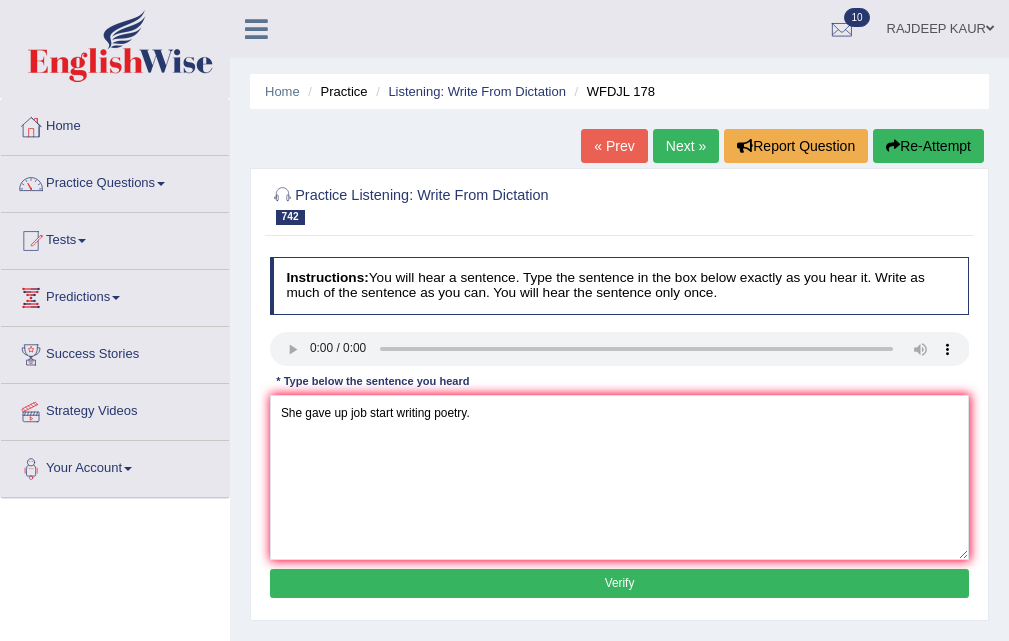 click on "Instructions:  You will hear a sentence. Type the sentence in the box below exactly as you hear it. Write as much of the sentence as you can. You will hear the sentence only once.
Transcript: She gave up her job and started writing poetry. * Type below the sentence you heard She gave up job start writing poetry. Accuracy Comparison for Writing Scores:
Red:  Missed Words
Green:  Correct Words
Blue:  Added/Mistyped Words
Accuracy:   Punctuation at the end  You wrote first capital letter A.I. Engine Result:  Processing... Verify" at bounding box center [619, 430] 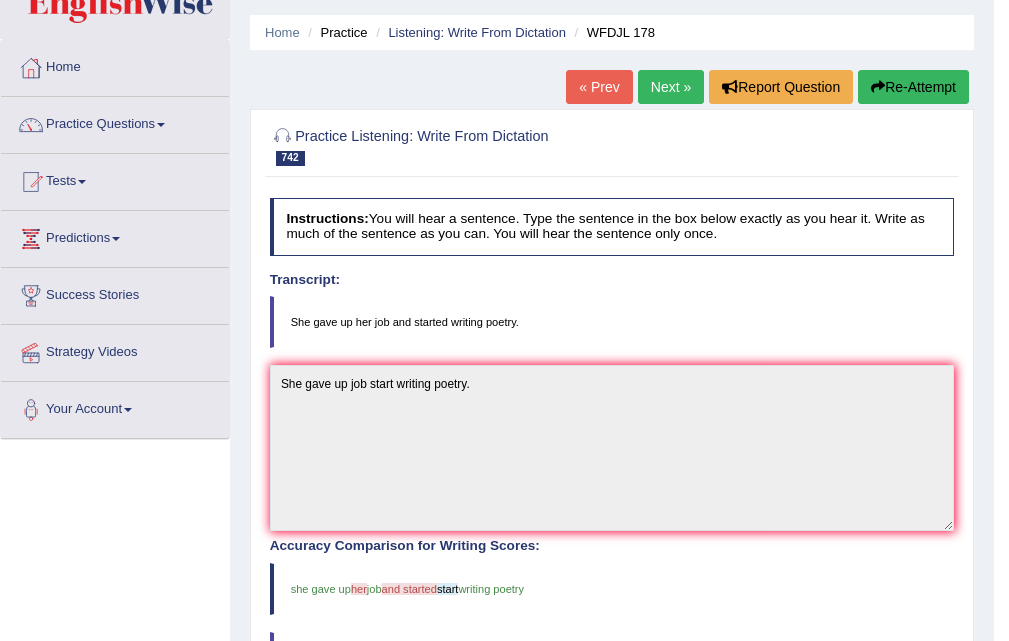 scroll, scrollTop: 0, scrollLeft: 0, axis: both 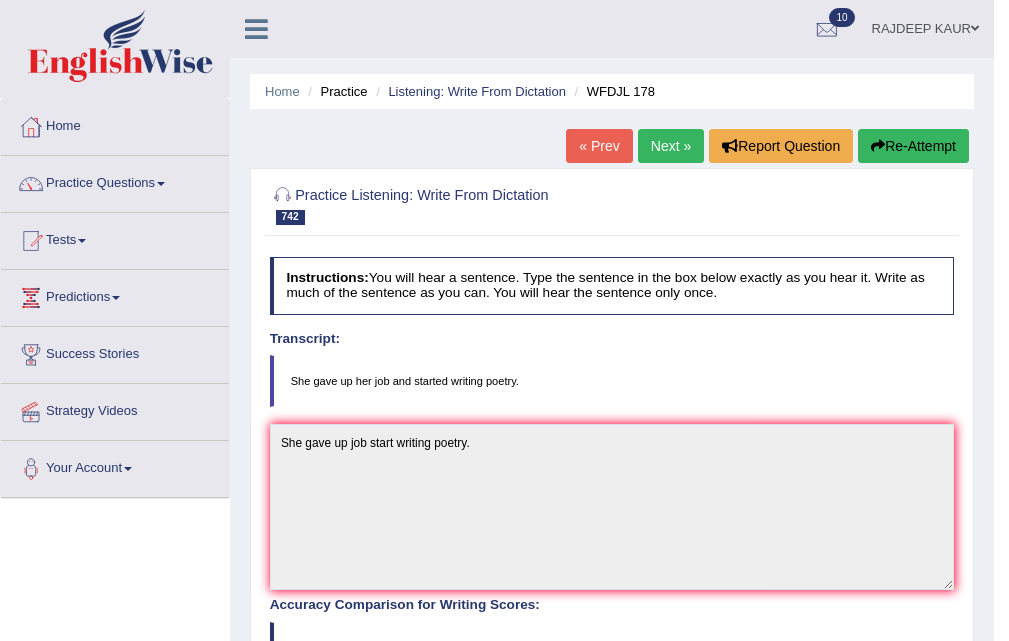 click on "Next »" at bounding box center [671, 146] 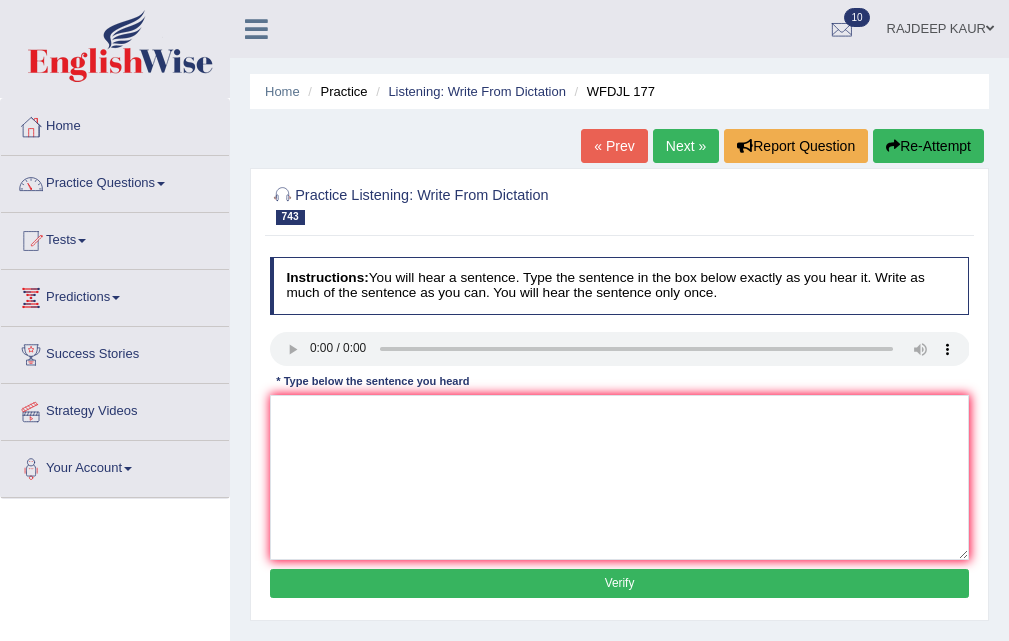 scroll, scrollTop: 0, scrollLeft: 0, axis: both 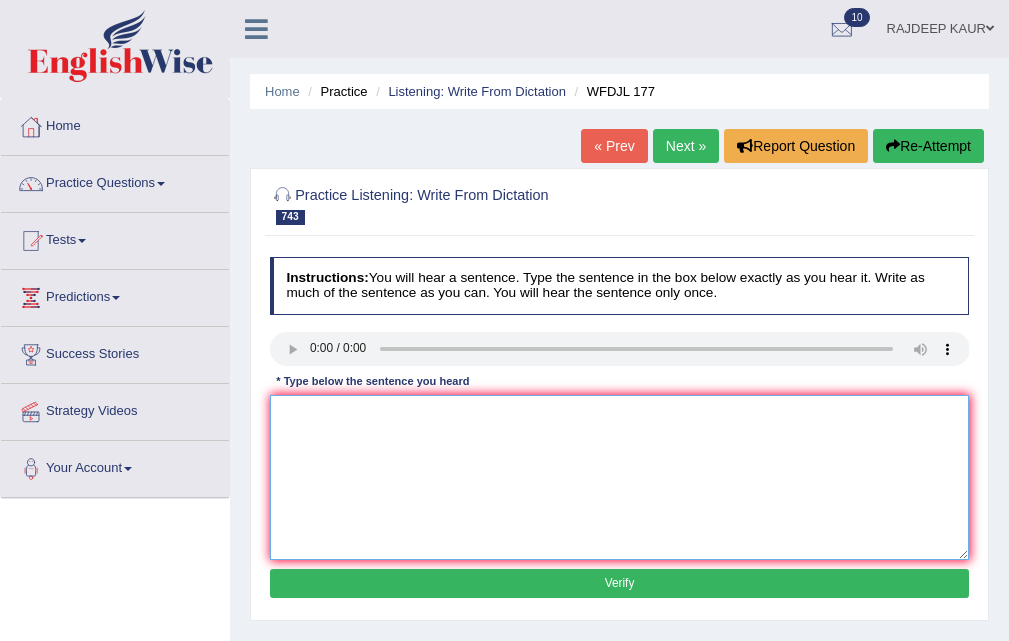 click at bounding box center (620, 477) 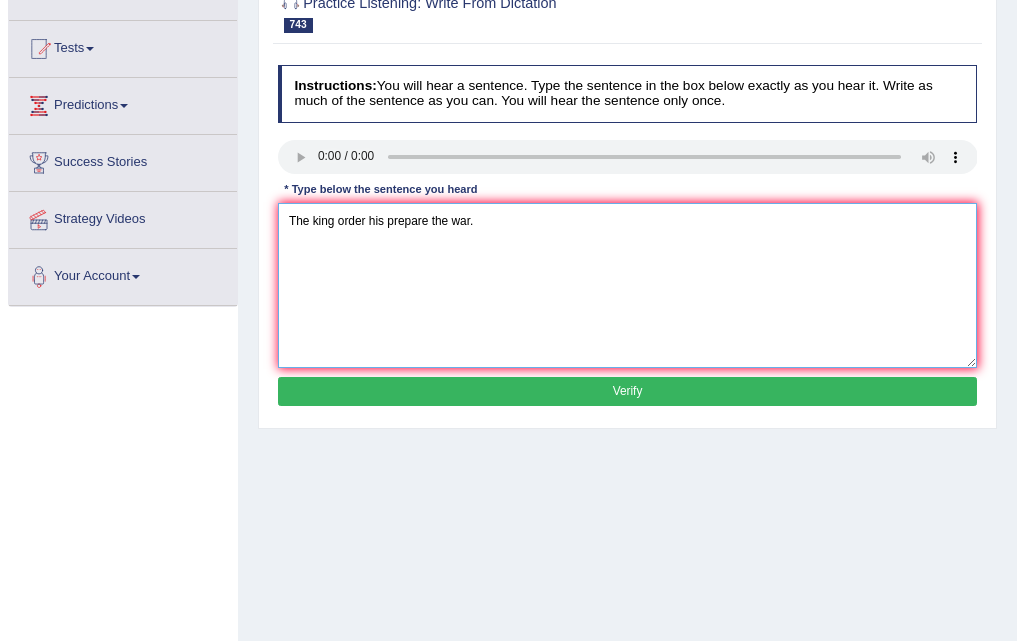 scroll, scrollTop: 200, scrollLeft: 0, axis: vertical 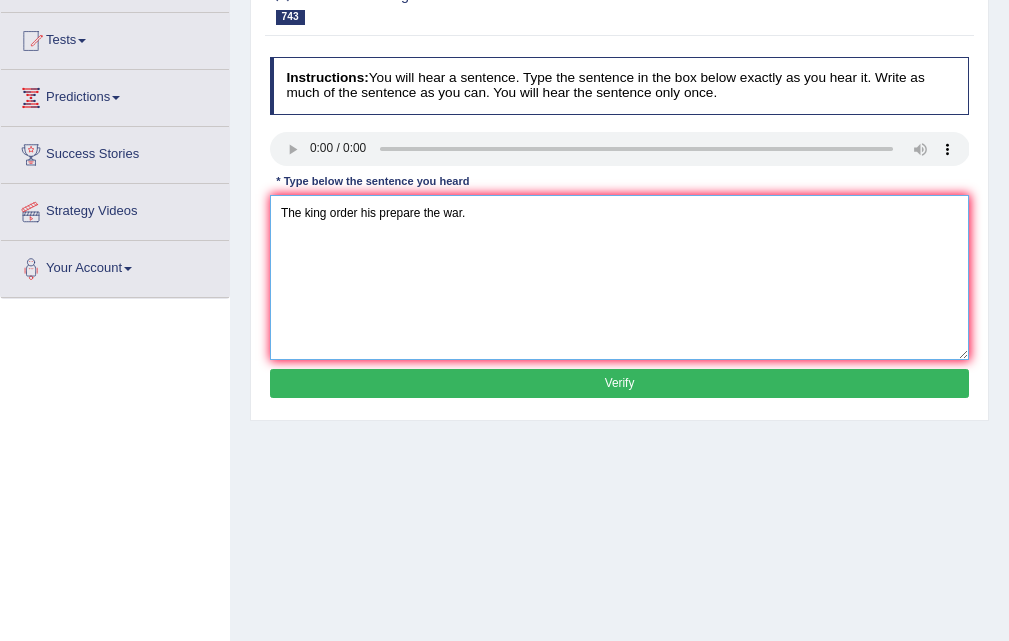type on "The king order his prepare the war." 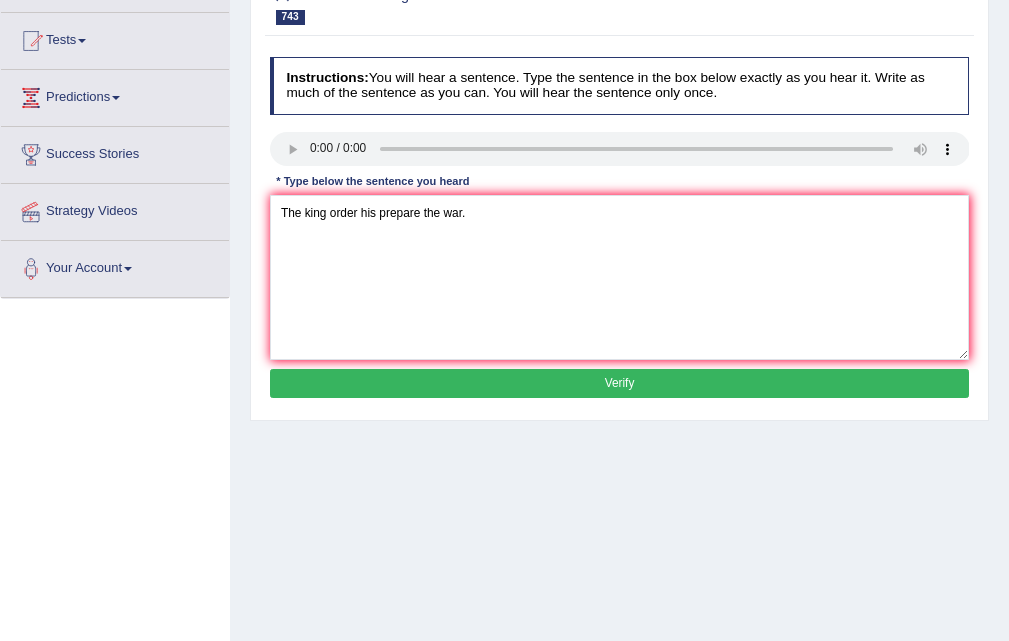 click on "Verify" at bounding box center [620, 383] 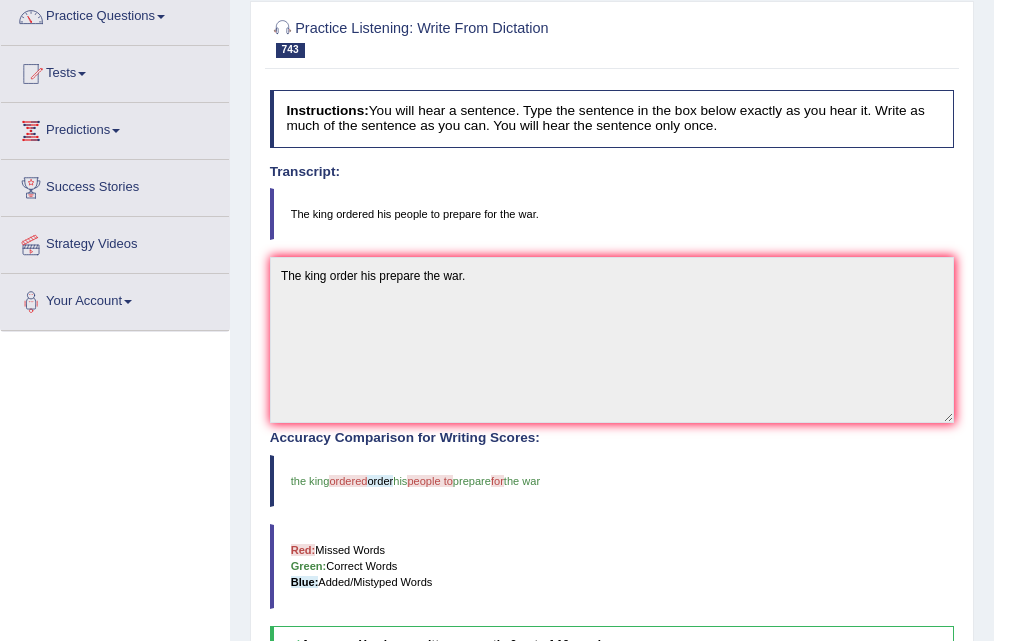 scroll, scrollTop: 0, scrollLeft: 0, axis: both 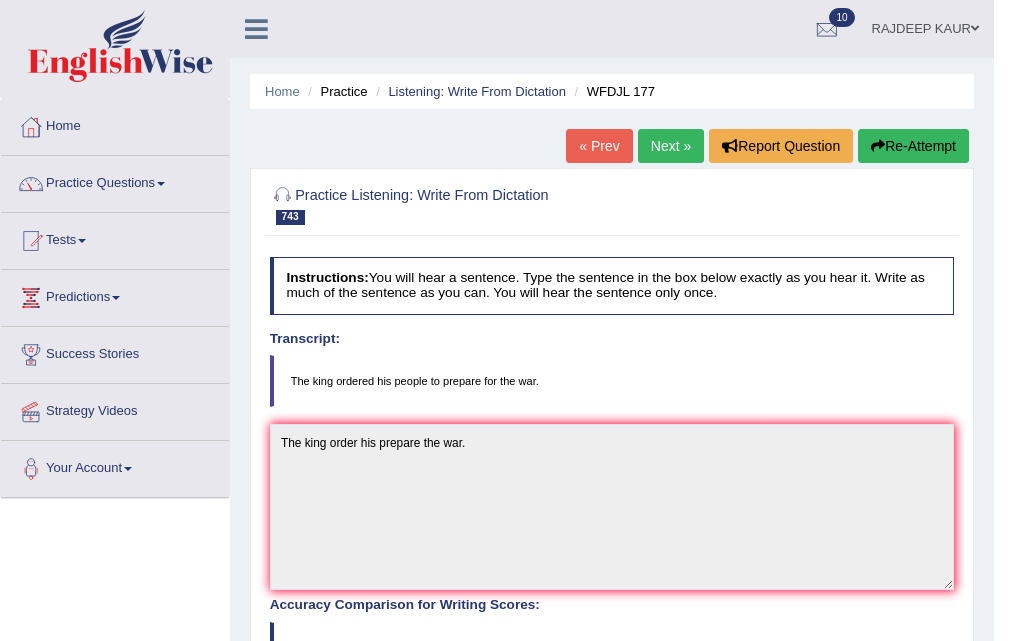 click on "Next »" at bounding box center (671, 146) 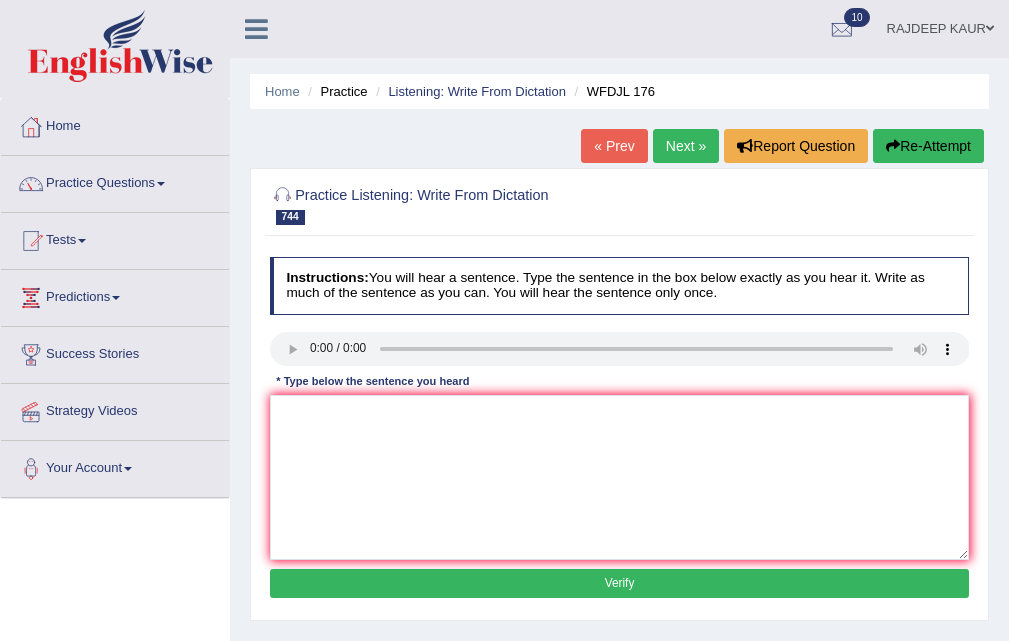 scroll, scrollTop: 0, scrollLeft: 0, axis: both 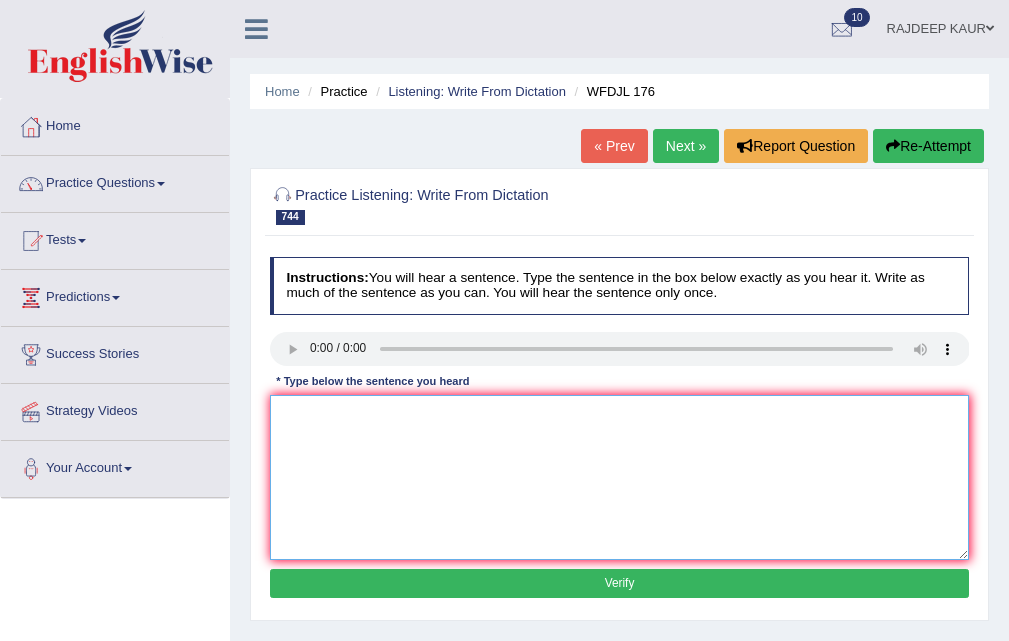 click at bounding box center [620, 477] 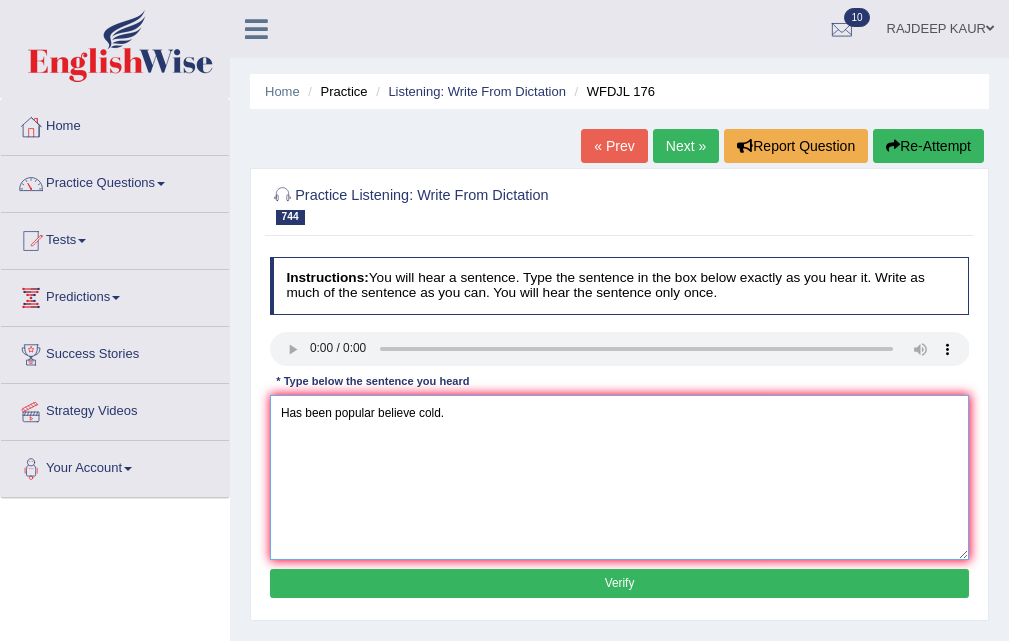 type on "Has been popular believe cold." 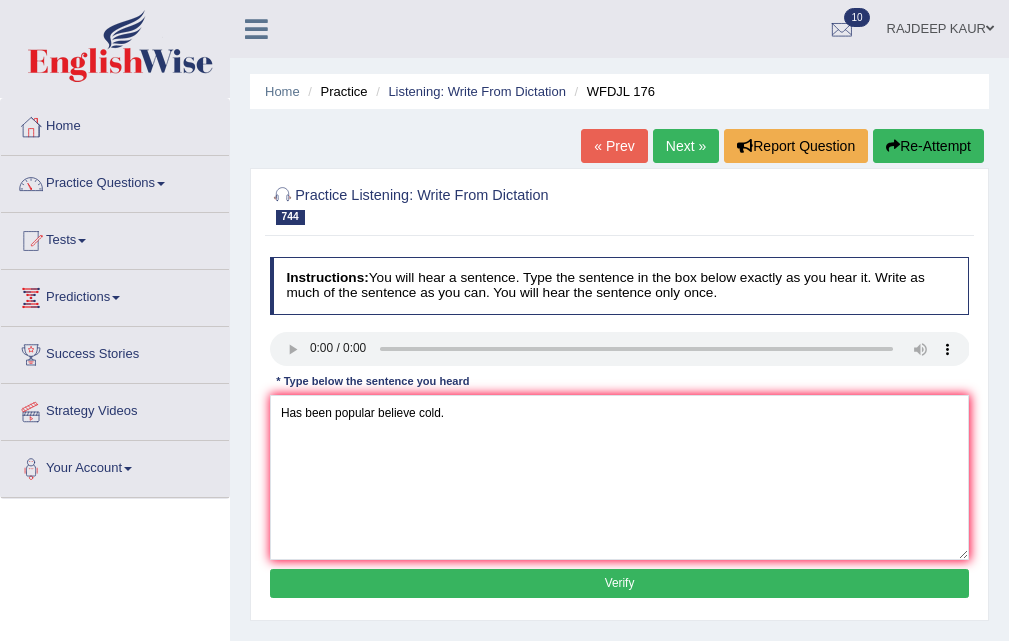 click on "Verify" at bounding box center (620, 583) 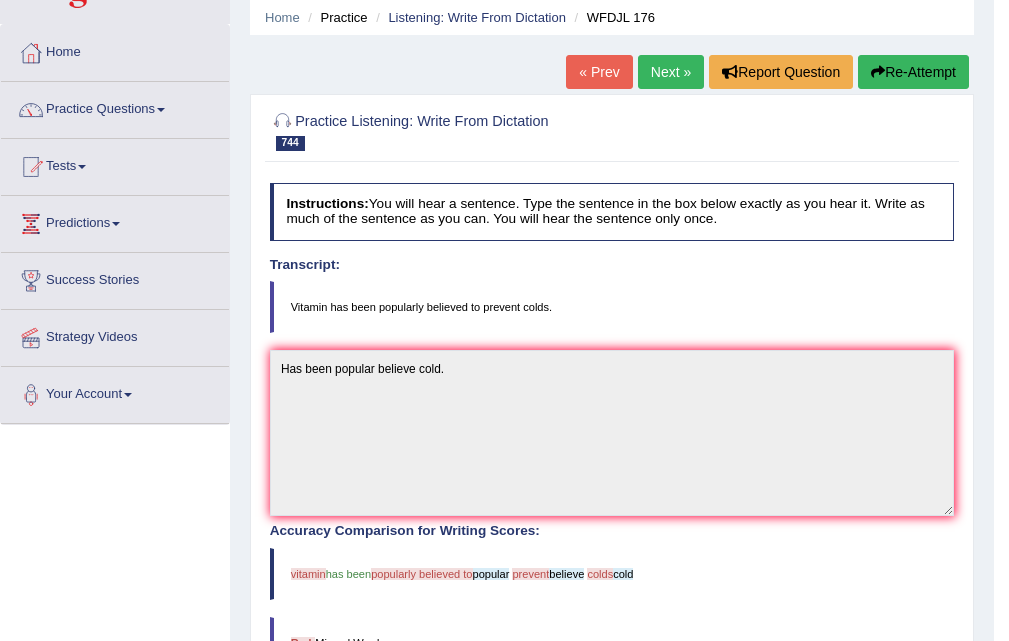scroll, scrollTop: 0, scrollLeft: 0, axis: both 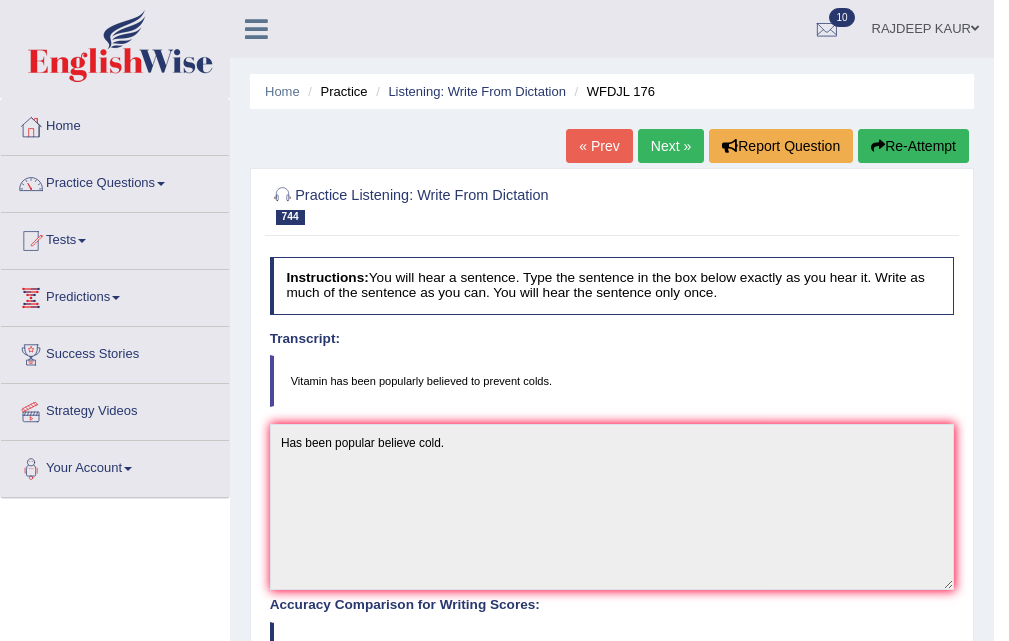 click on "Next »" at bounding box center [671, 146] 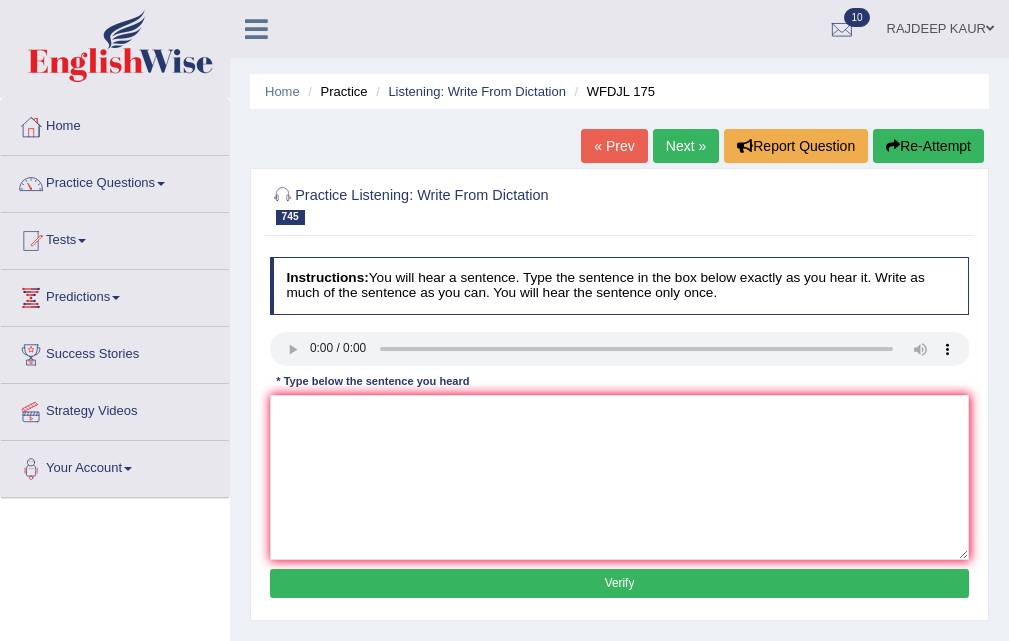 scroll, scrollTop: 0, scrollLeft: 0, axis: both 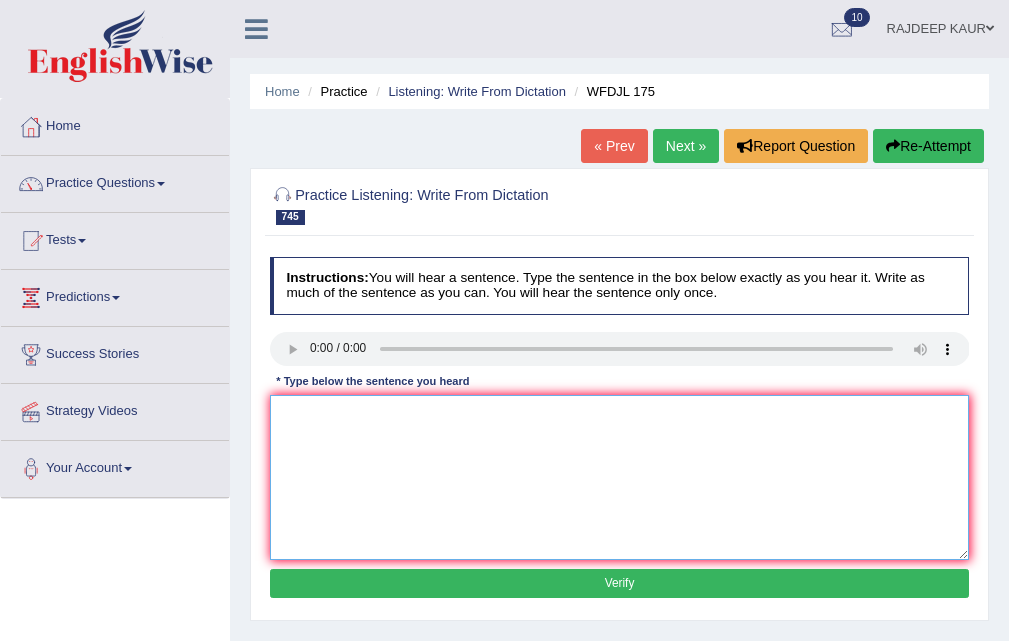 click at bounding box center [620, 477] 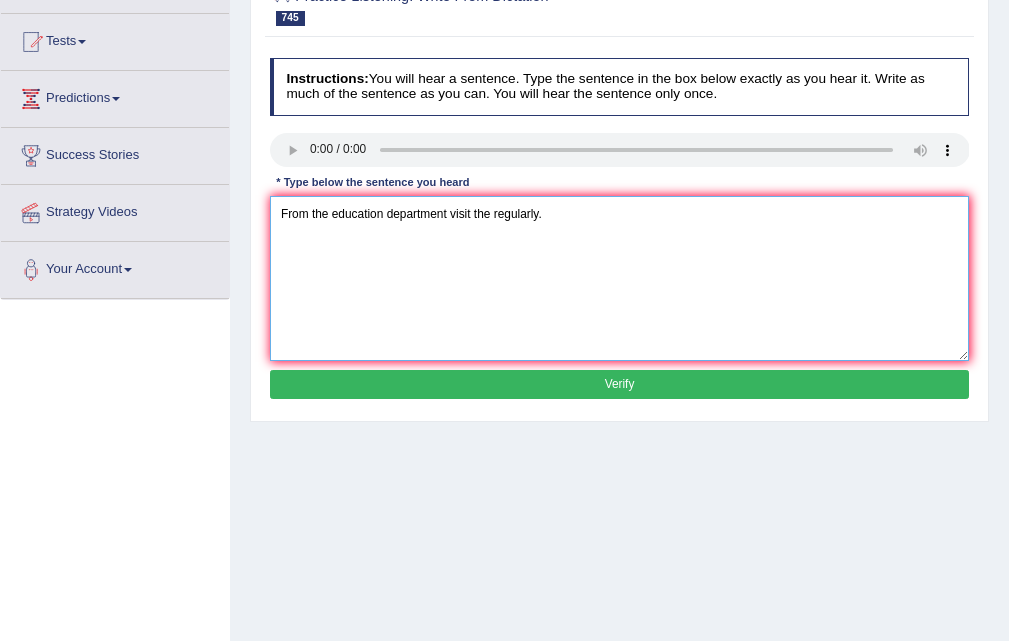 scroll, scrollTop: 200, scrollLeft: 0, axis: vertical 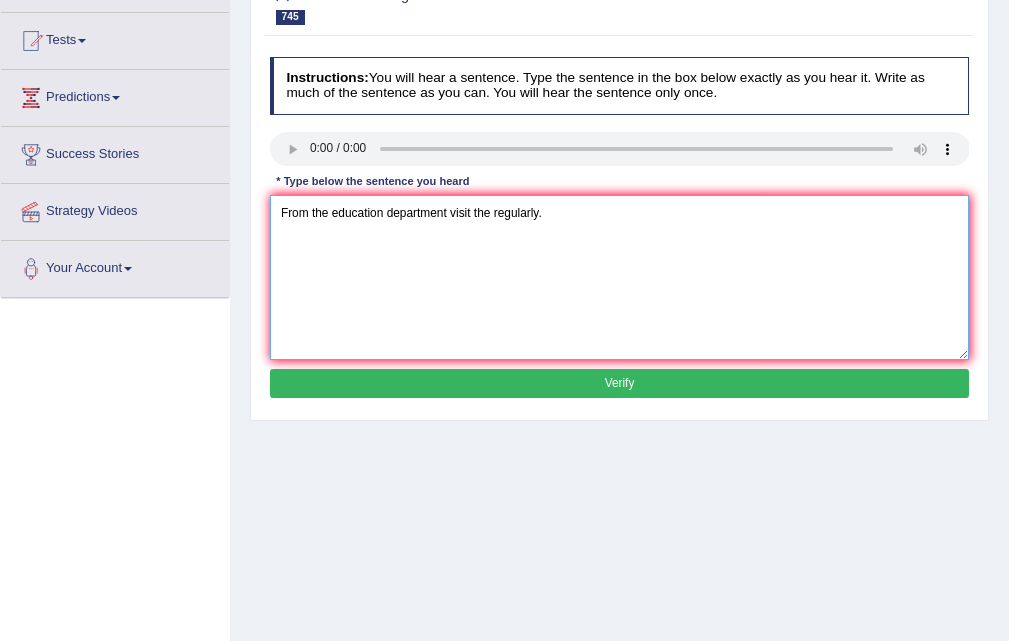 type on "From the education department visit the regularly." 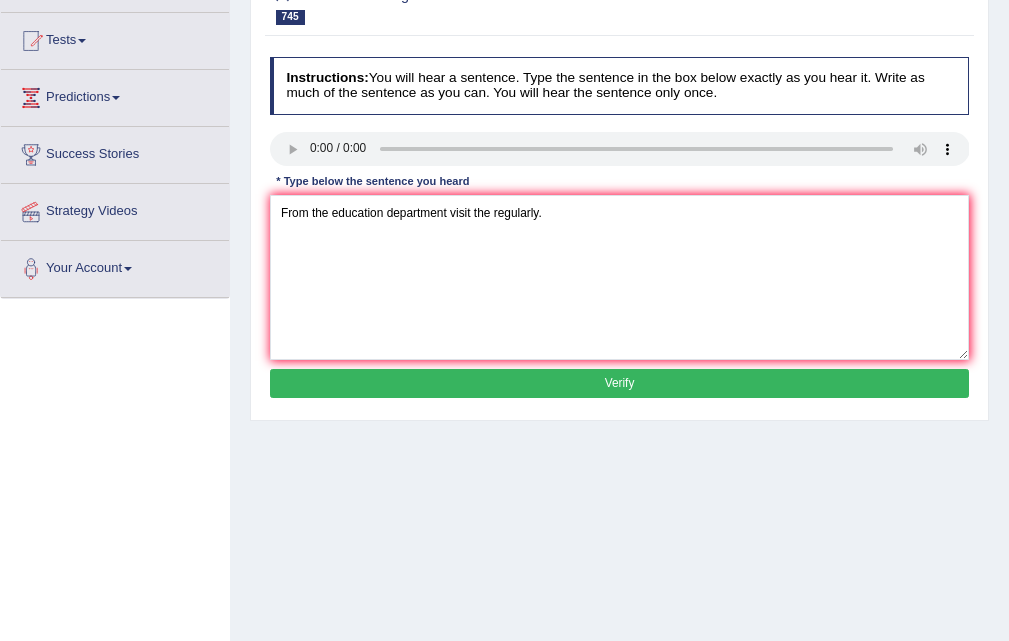 click on "Verify" at bounding box center (620, 383) 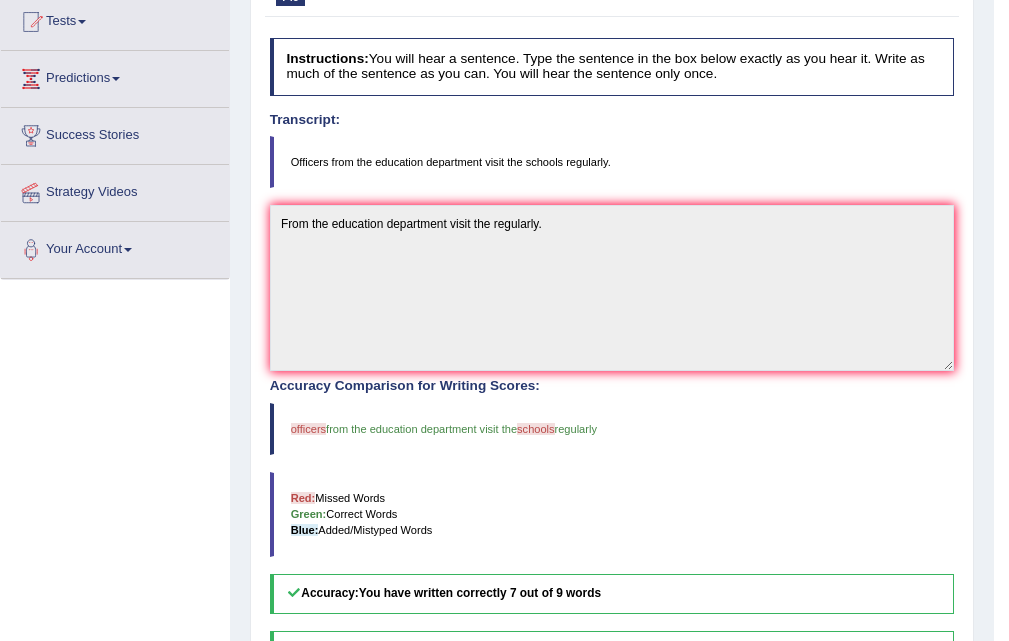 scroll, scrollTop: 0, scrollLeft: 0, axis: both 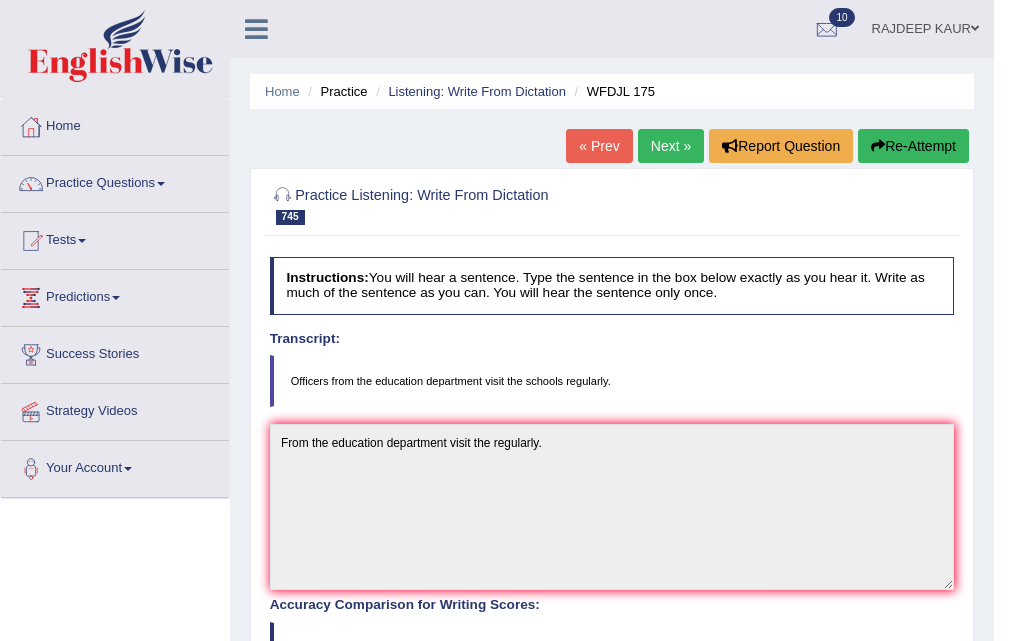 click on "Next »" at bounding box center [671, 146] 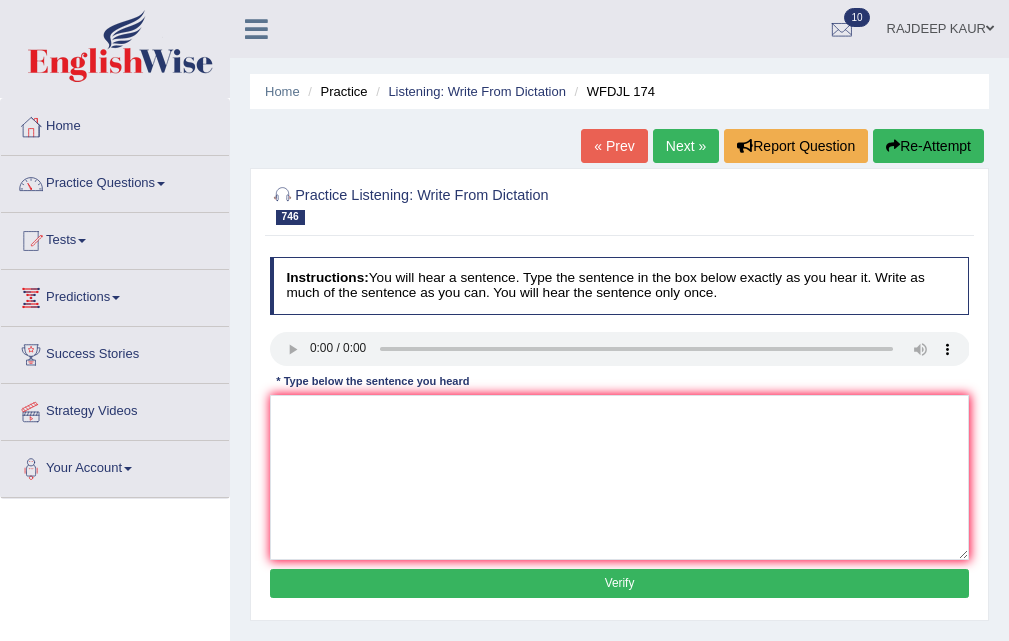 scroll, scrollTop: 0, scrollLeft: 0, axis: both 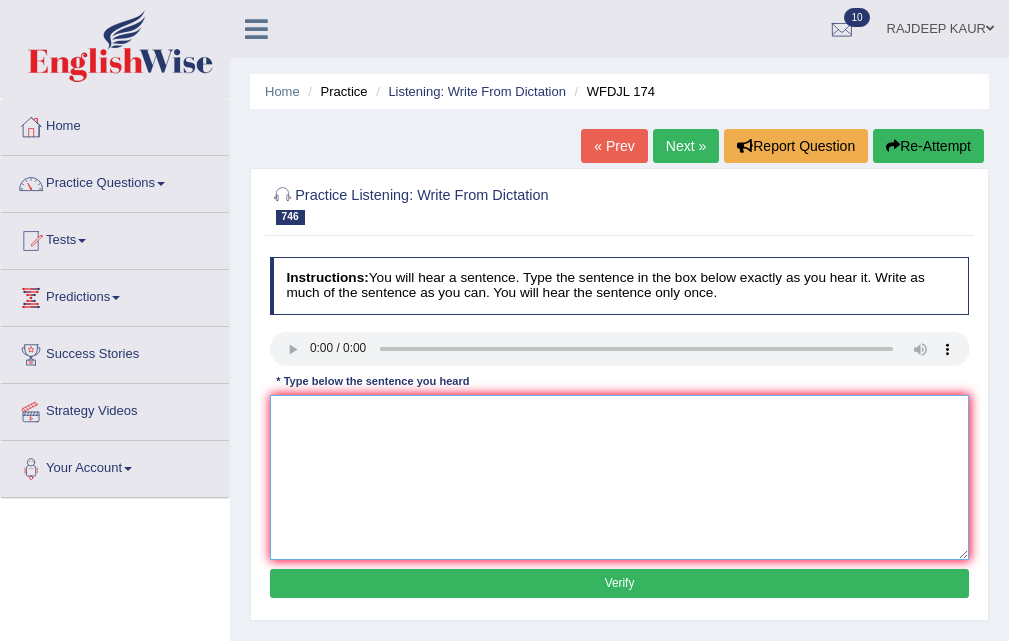 click at bounding box center (620, 477) 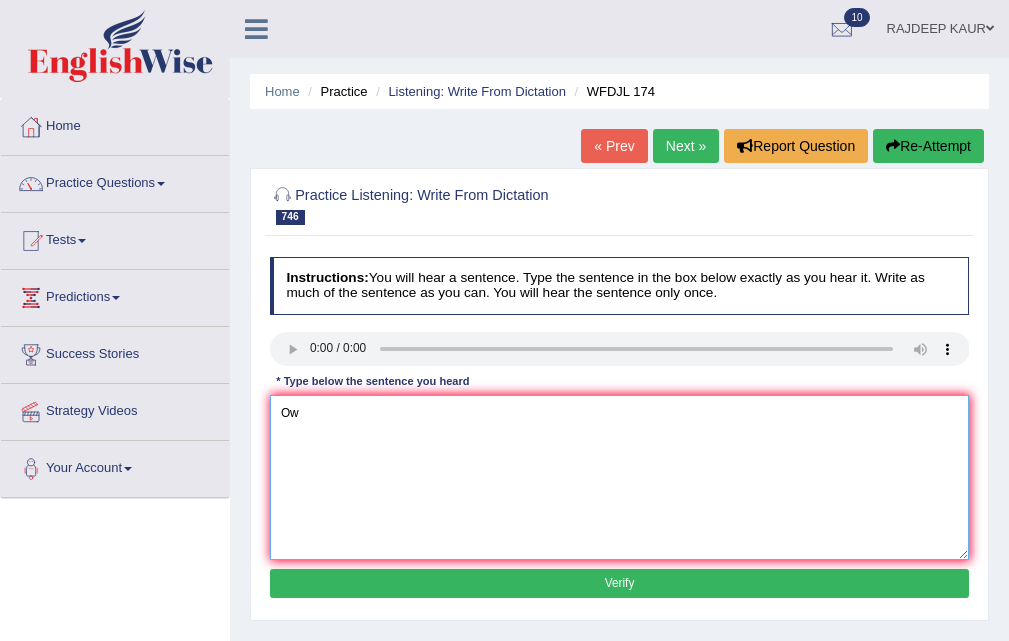 type on "O" 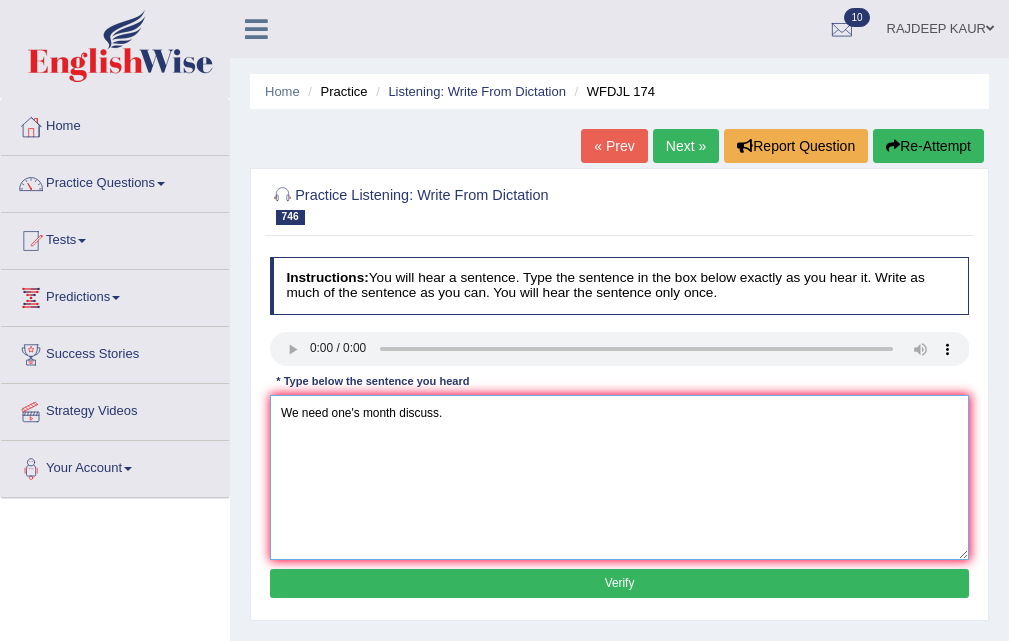 type on "We need one's month discuss." 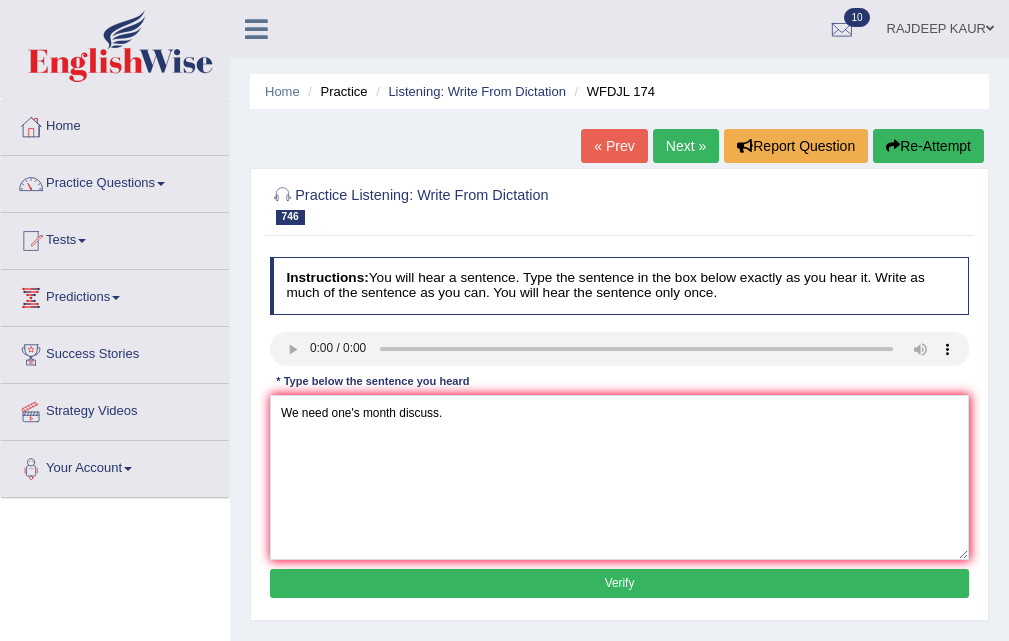 click on "Verify" at bounding box center [620, 583] 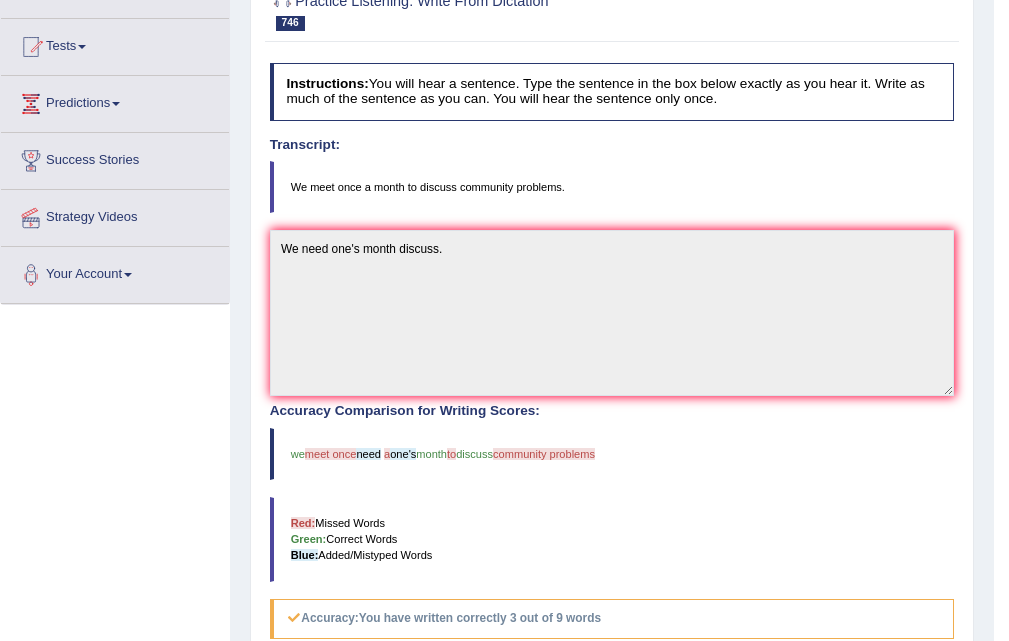 scroll, scrollTop: 0, scrollLeft: 0, axis: both 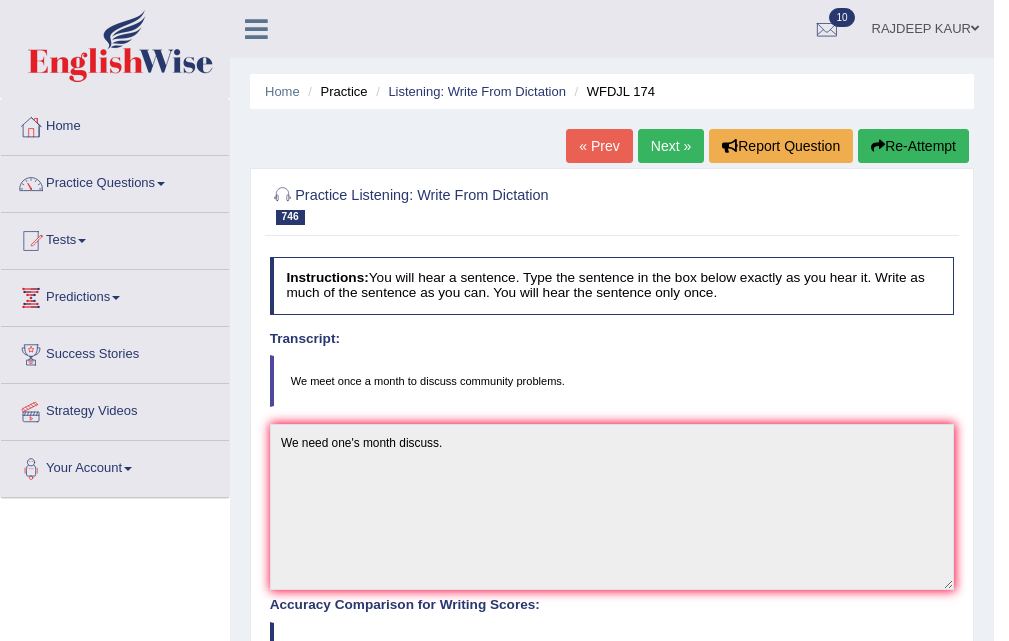 click on "Next »" at bounding box center (671, 146) 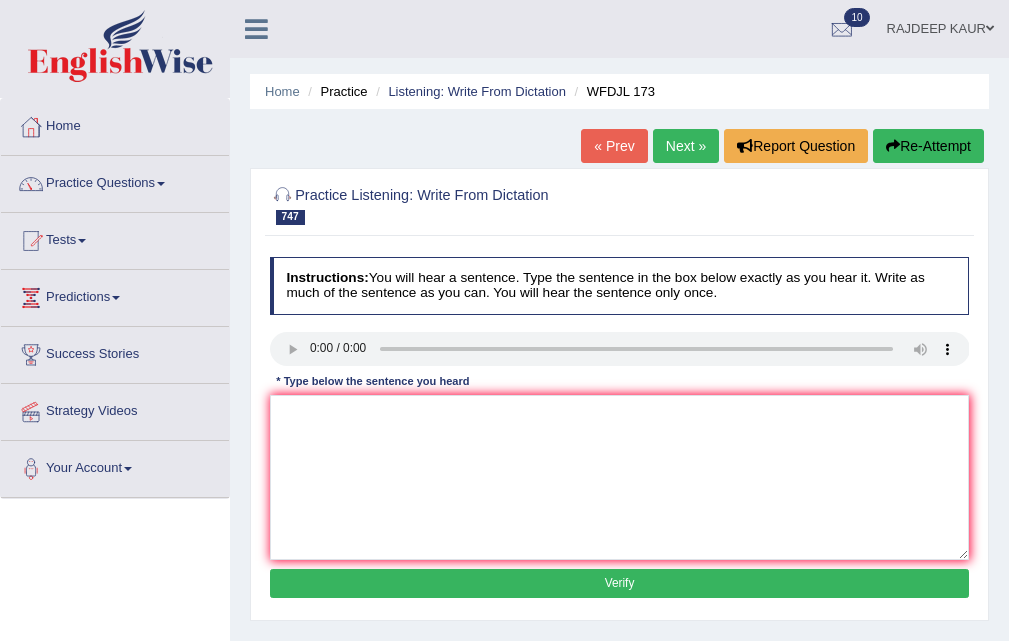 scroll, scrollTop: 0, scrollLeft: 0, axis: both 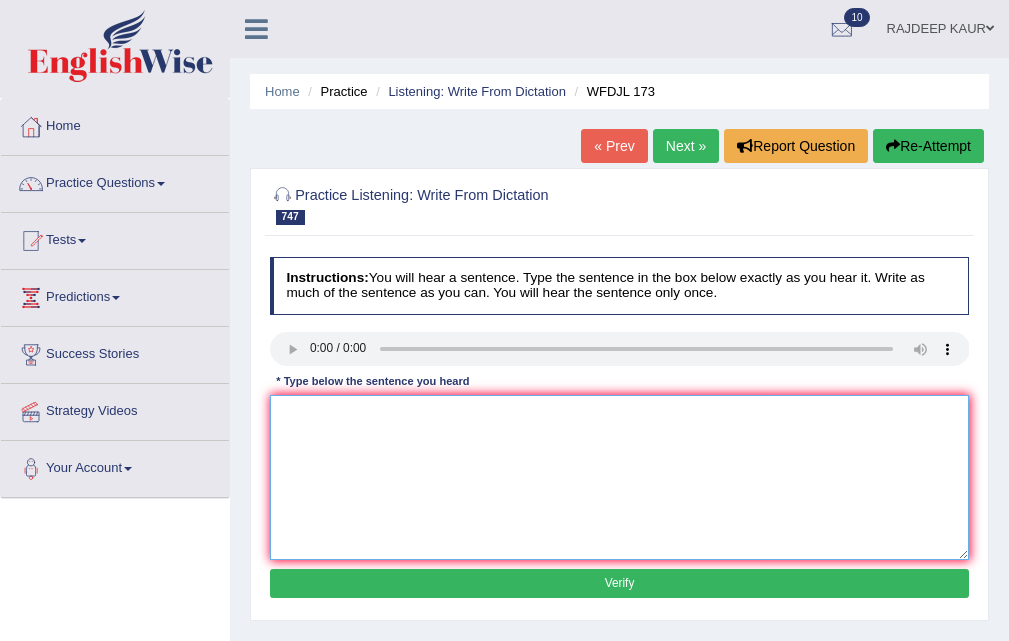 click at bounding box center [620, 477] 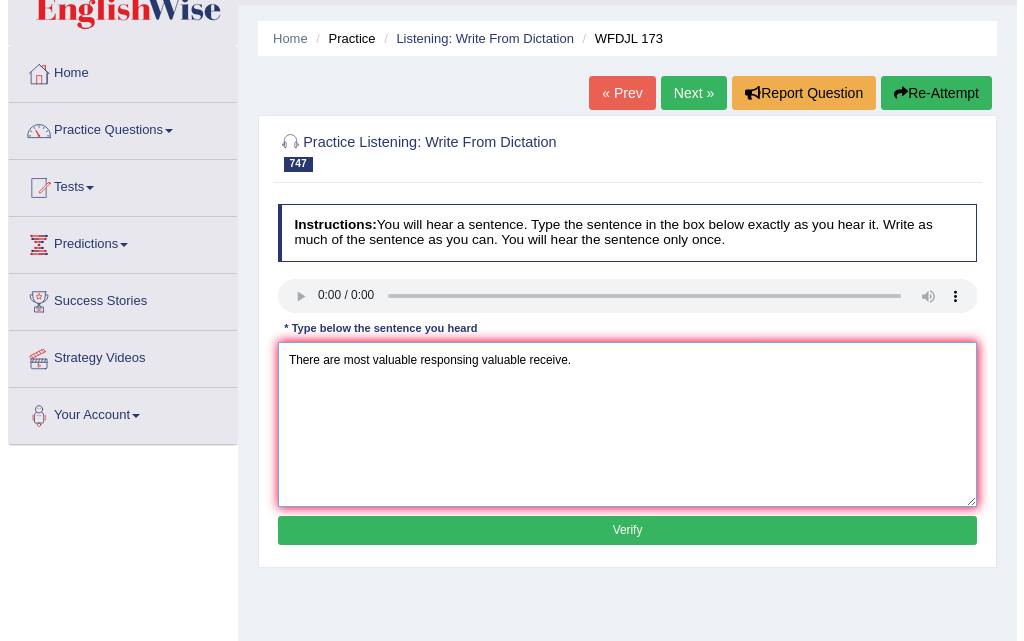 scroll, scrollTop: 100, scrollLeft: 0, axis: vertical 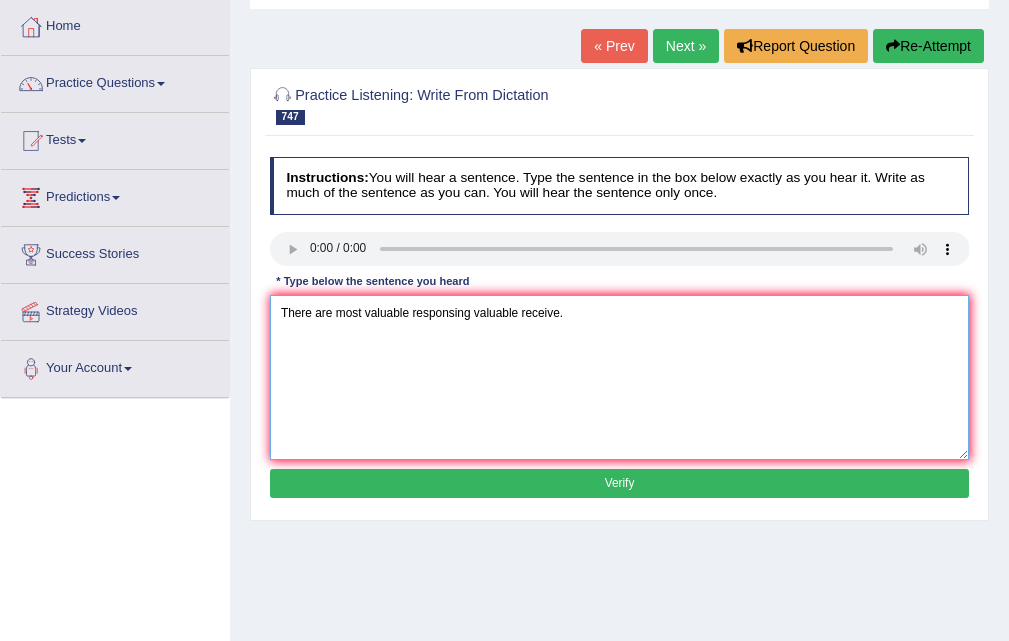 type on "There are most valuable responsing valuable receive." 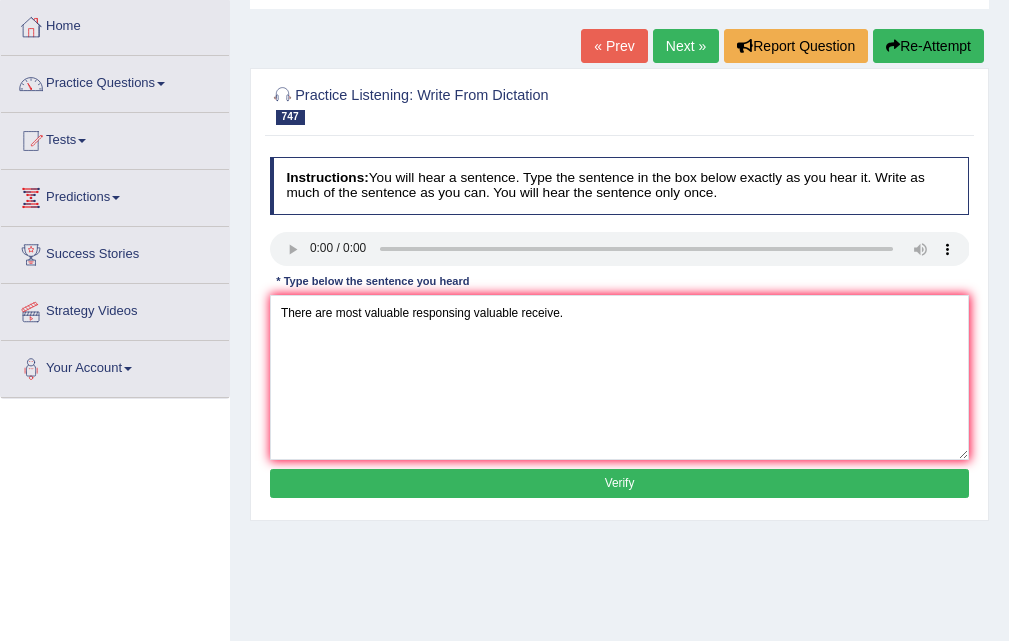 click on "Verify" at bounding box center (620, 483) 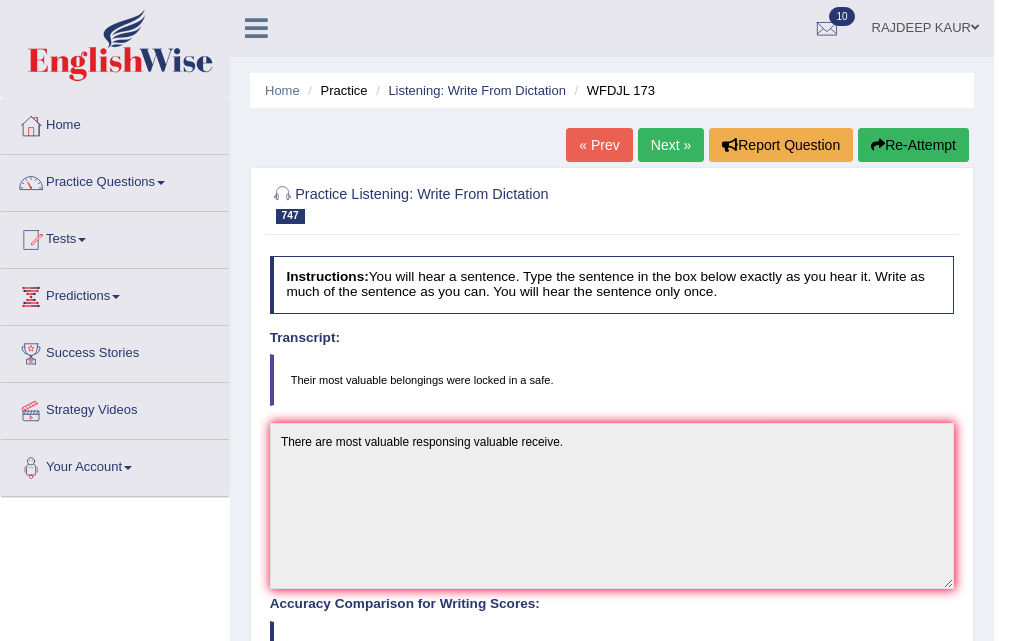 scroll, scrollTop: 0, scrollLeft: 0, axis: both 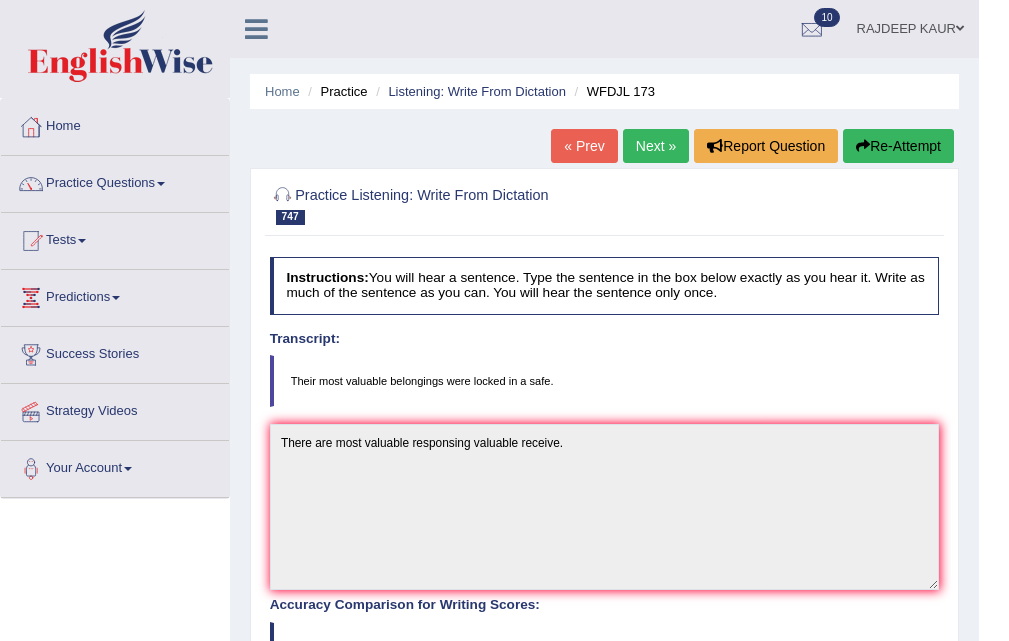 click on "Next »" at bounding box center [656, 146] 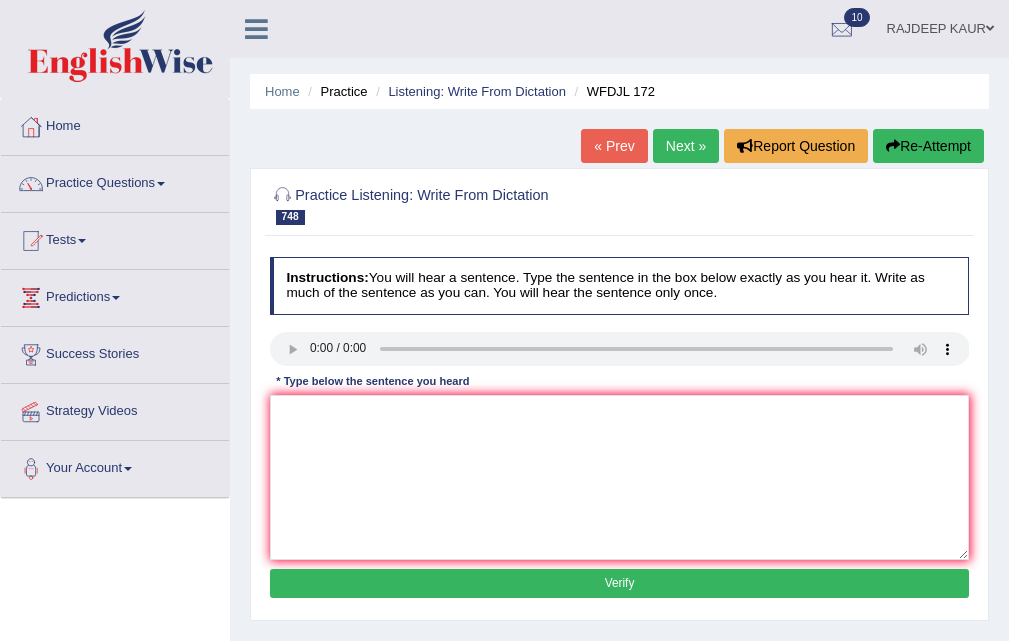 scroll, scrollTop: 0, scrollLeft: 0, axis: both 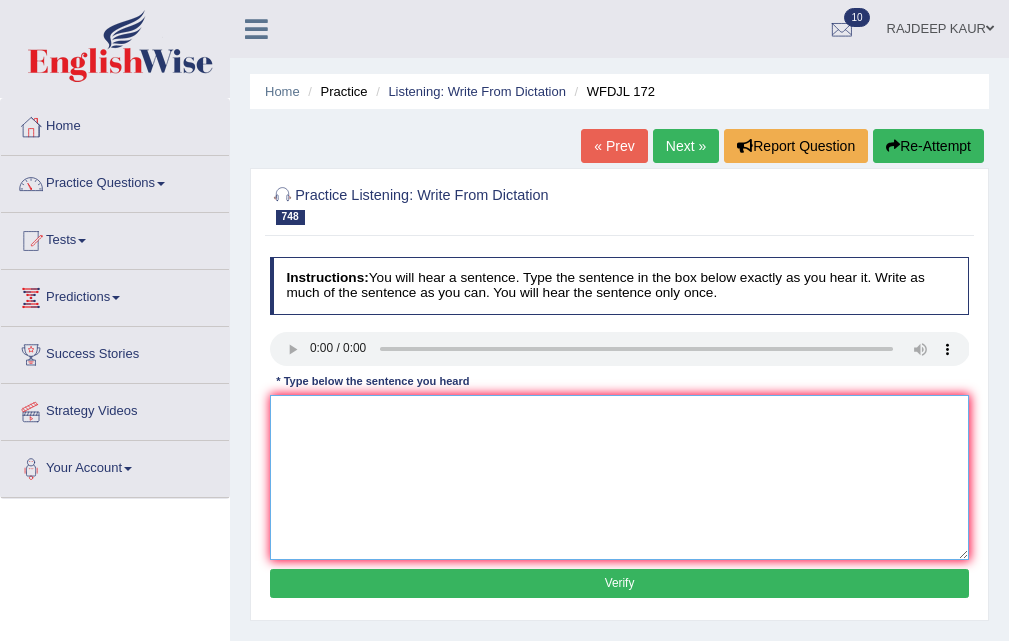 click at bounding box center [620, 477] 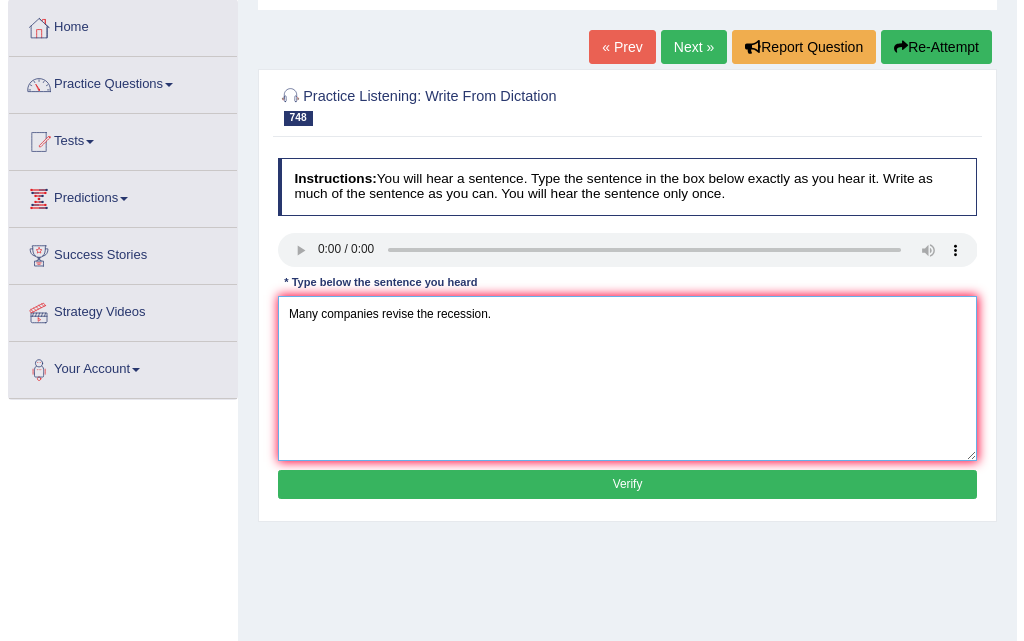 scroll, scrollTop: 100, scrollLeft: 0, axis: vertical 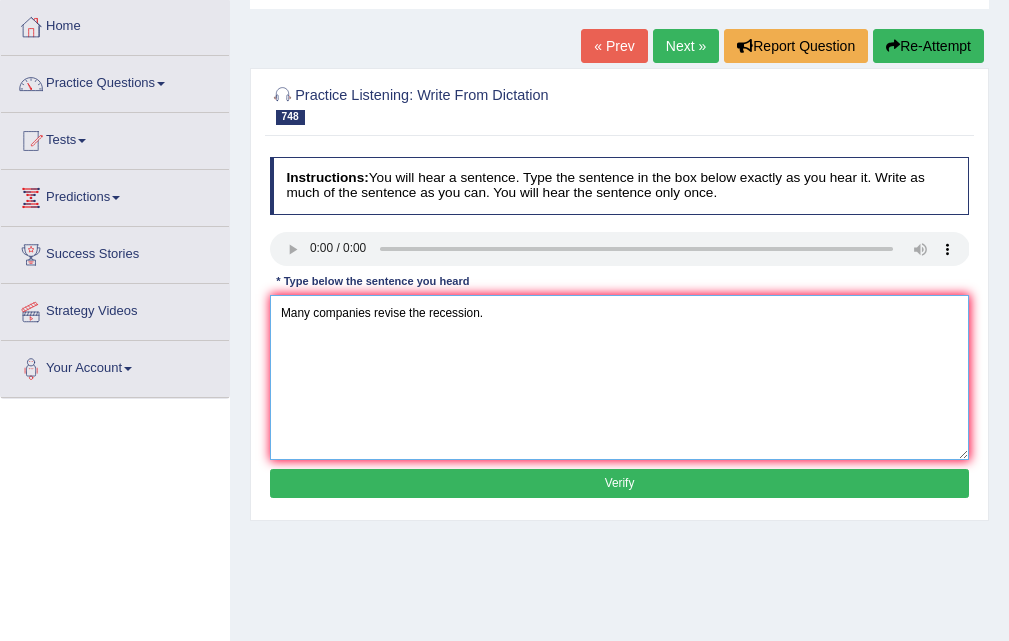 type on "Many companies revise the recession." 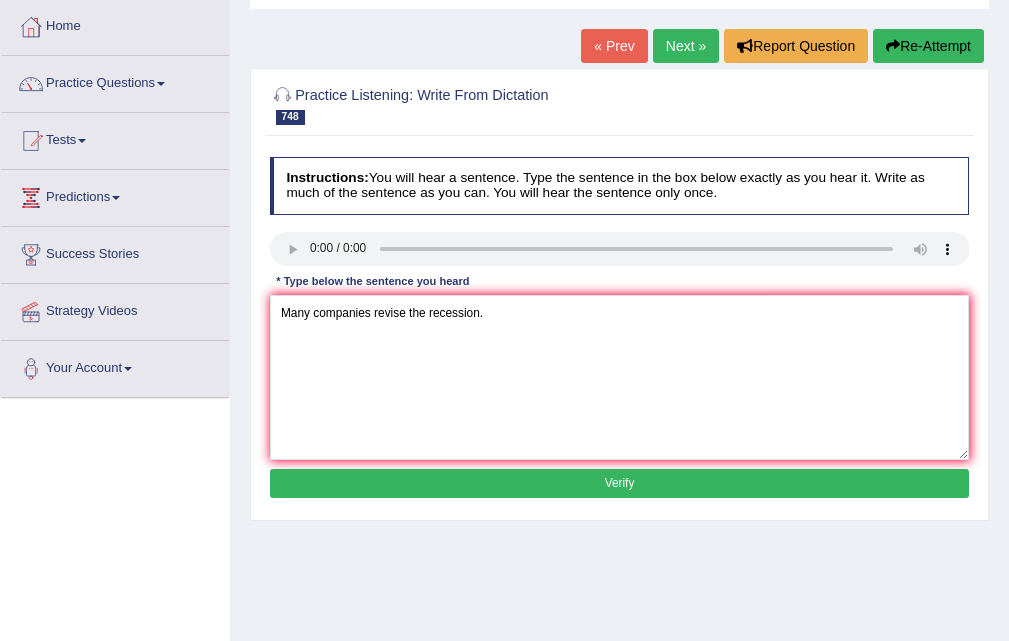 click on "Verify" at bounding box center [620, 483] 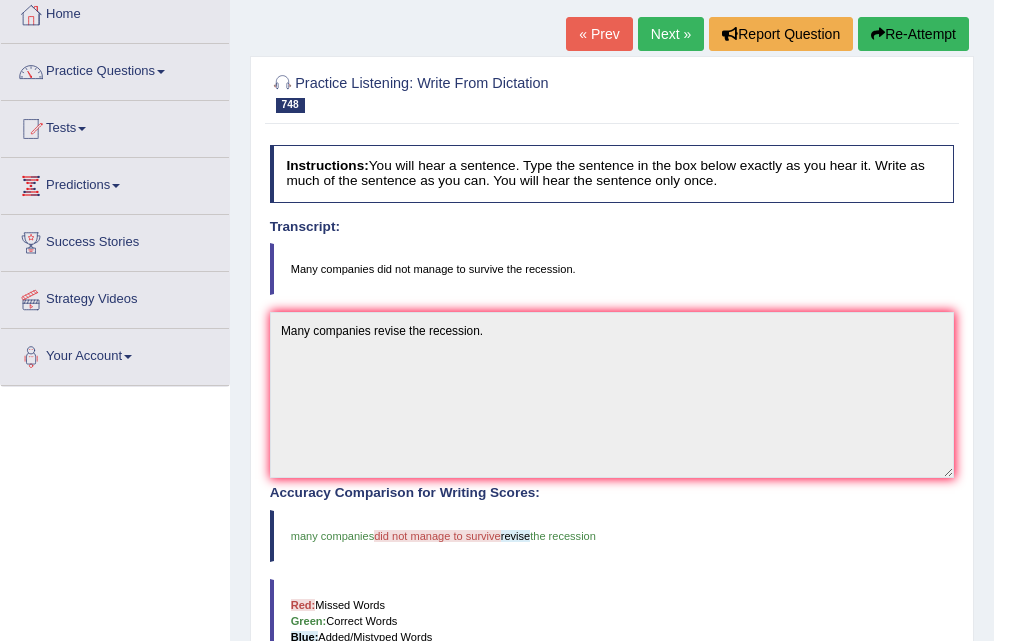 scroll, scrollTop: 95, scrollLeft: 0, axis: vertical 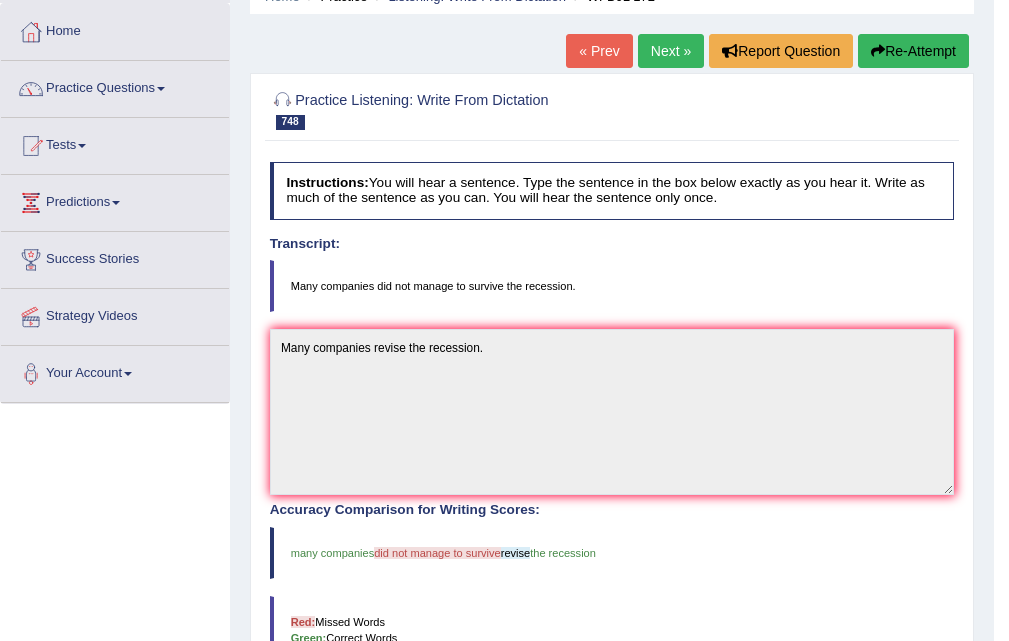 click on "Next »" at bounding box center (671, 51) 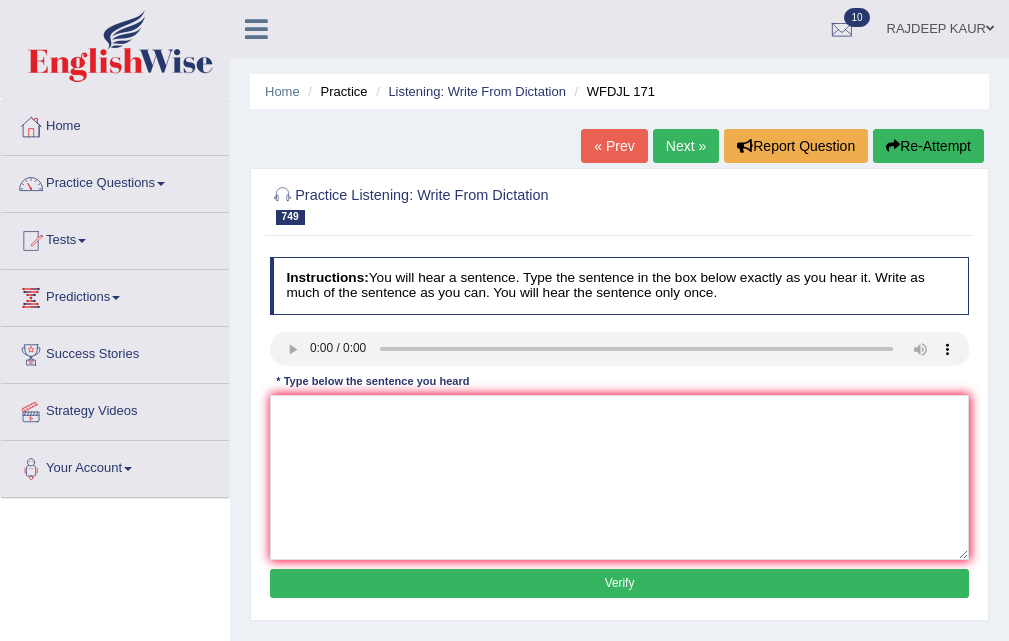 scroll, scrollTop: 0, scrollLeft: 0, axis: both 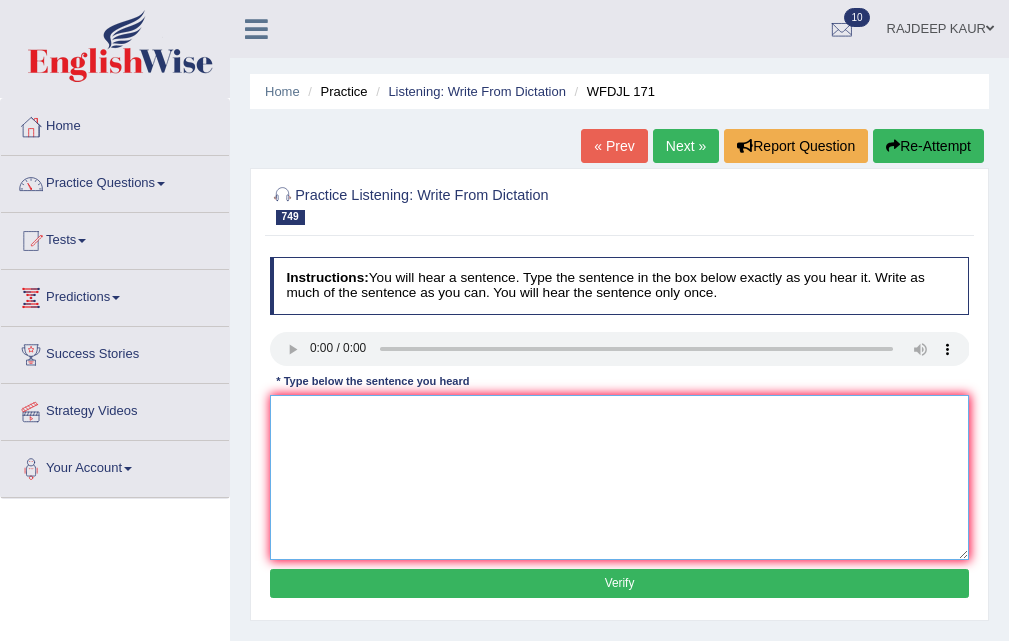 click at bounding box center [620, 477] 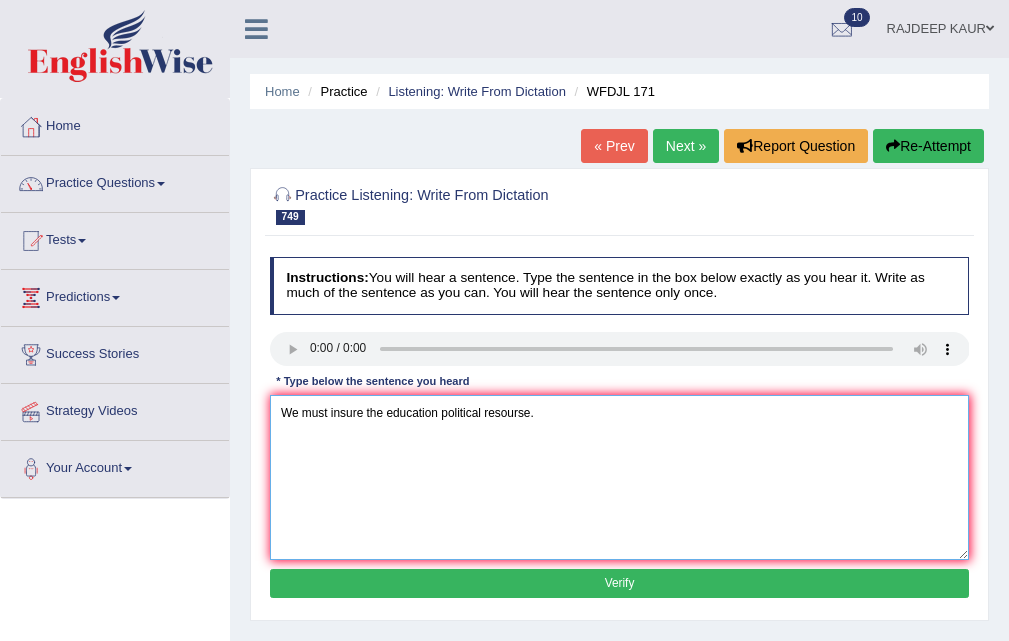 type on "We must insure the education political resourse." 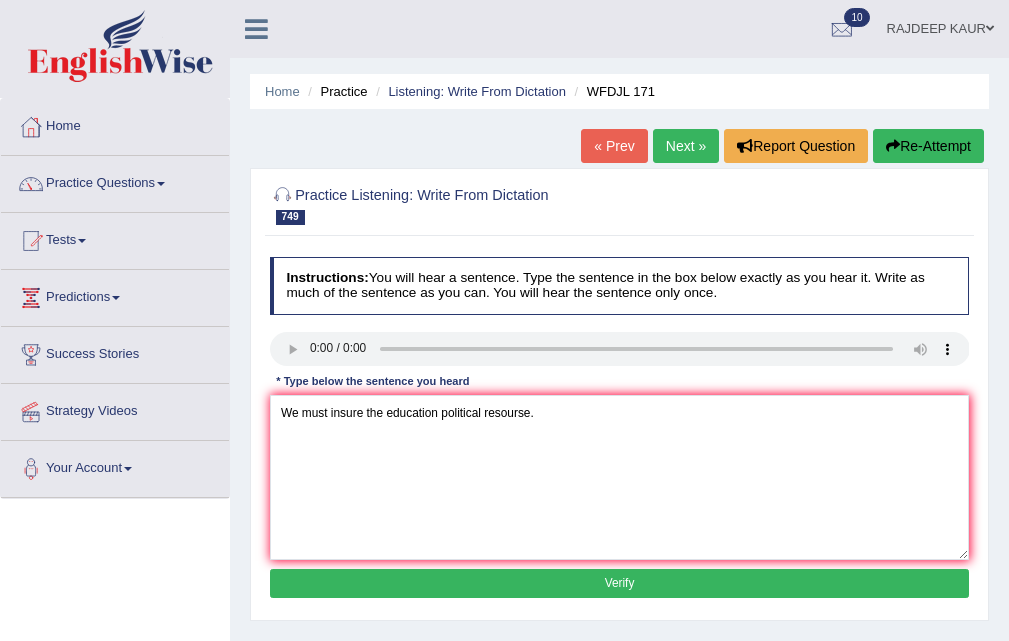 click on "Verify" at bounding box center (620, 583) 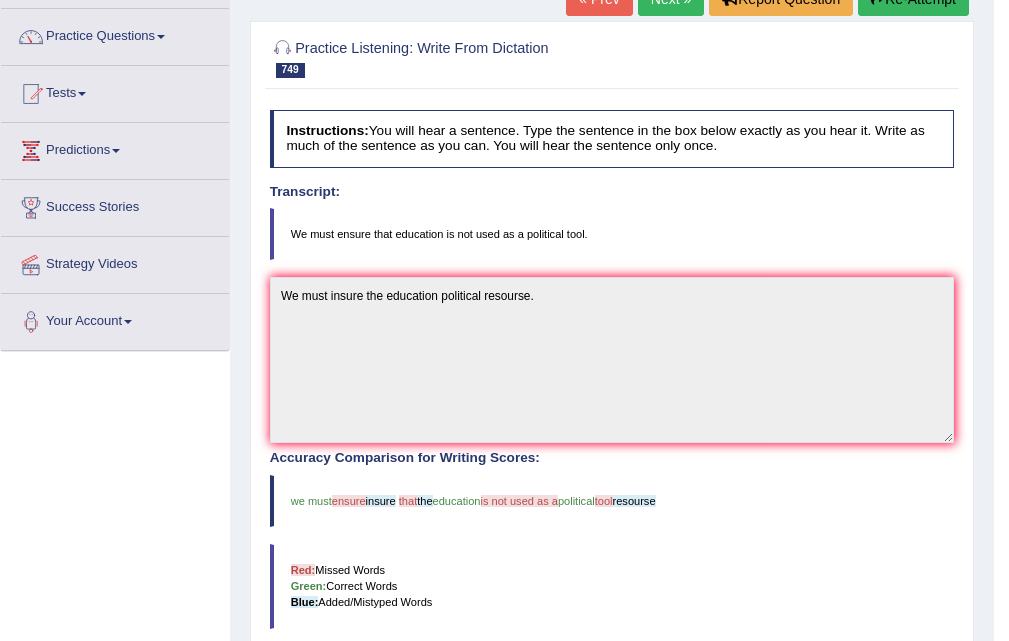 scroll, scrollTop: 0, scrollLeft: 0, axis: both 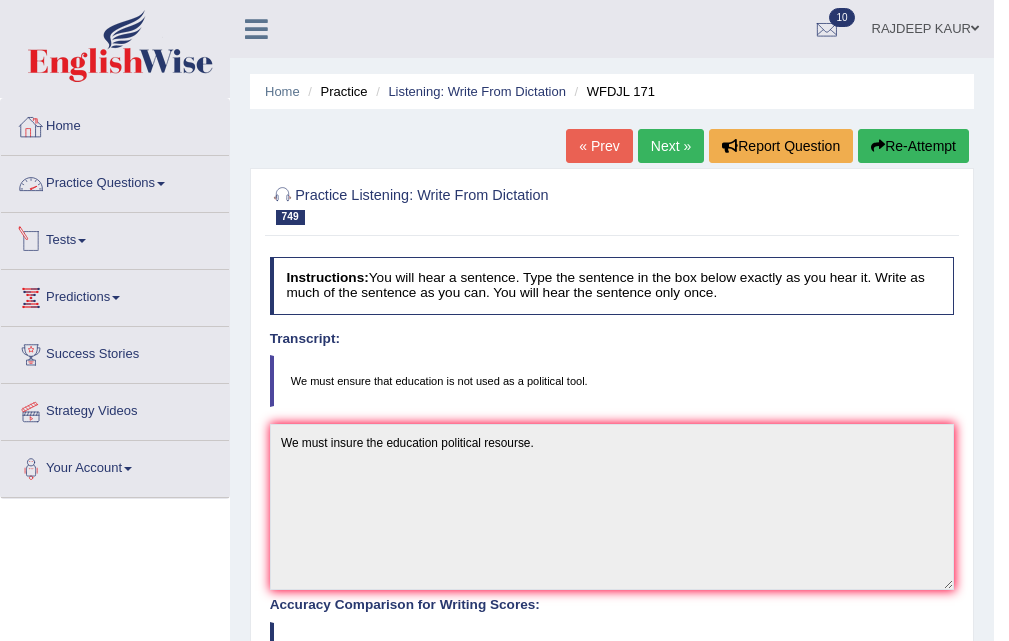 click on "Home" at bounding box center (115, 124) 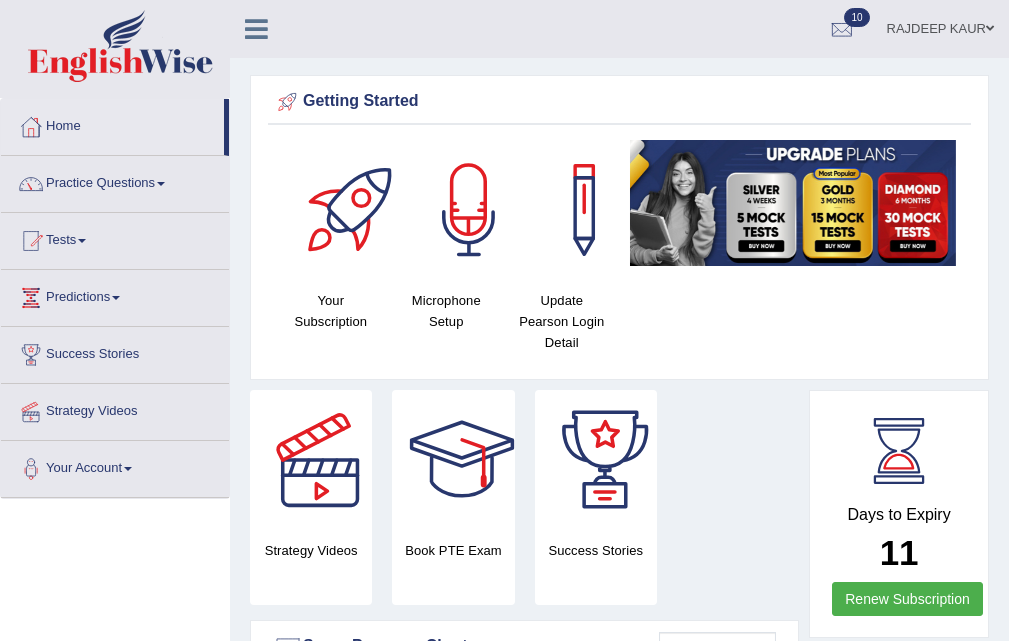 scroll, scrollTop: 1173, scrollLeft: 0, axis: vertical 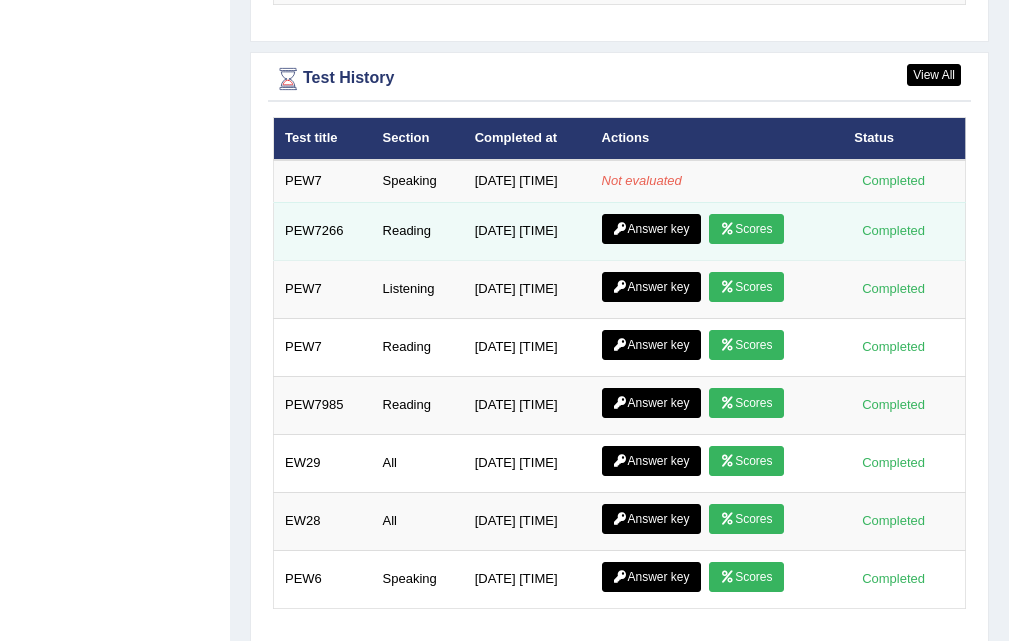 click on "Scores" at bounding box center [746, 229] 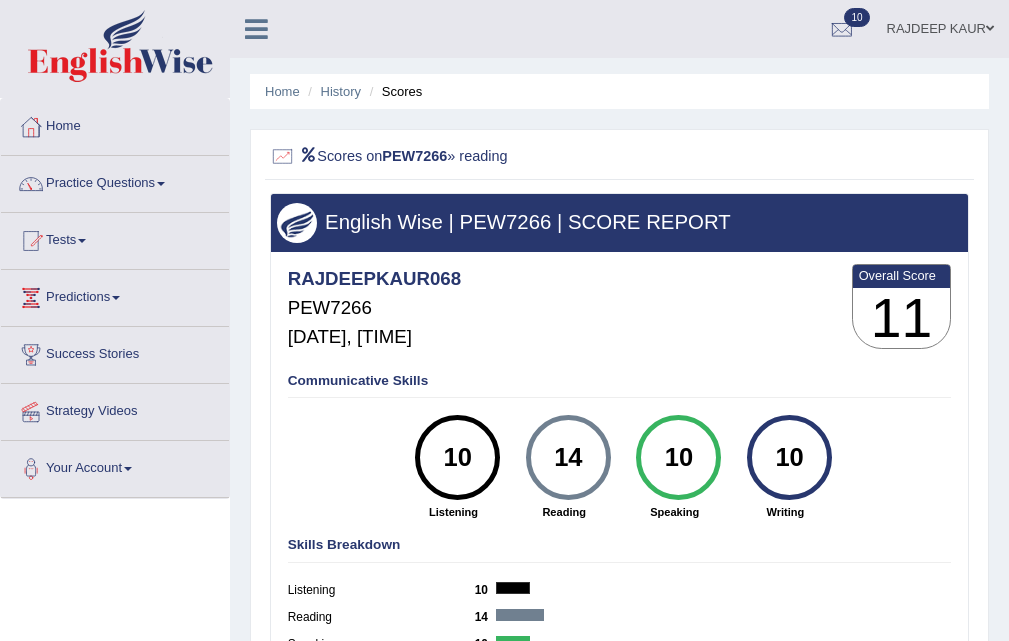 scroll, scrollTop: 366, scrollLeft: 0, axis: vertical 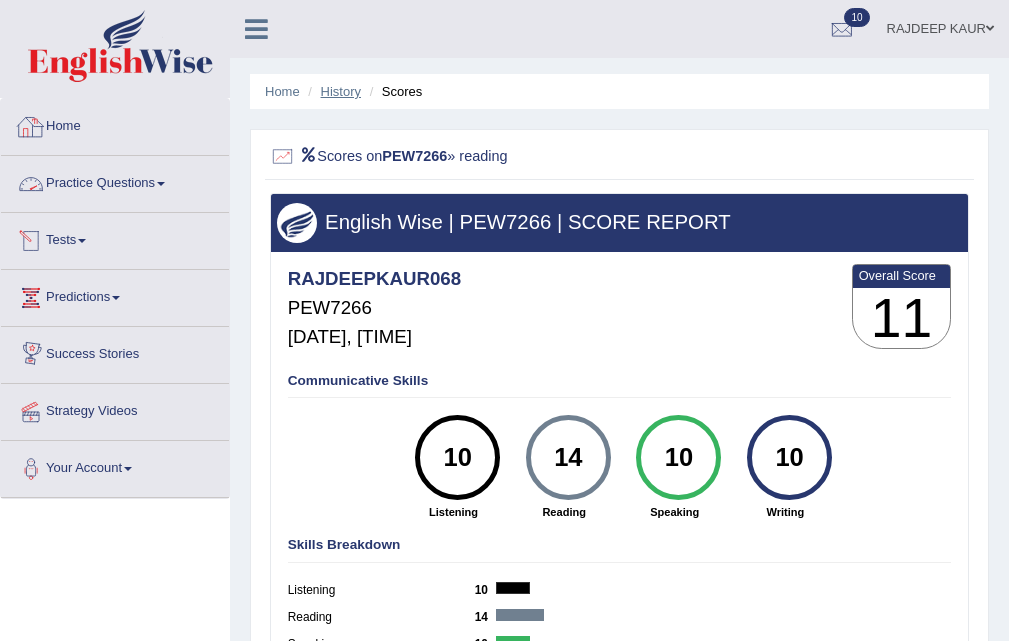 click on "History" at bounding box center (341, 91) 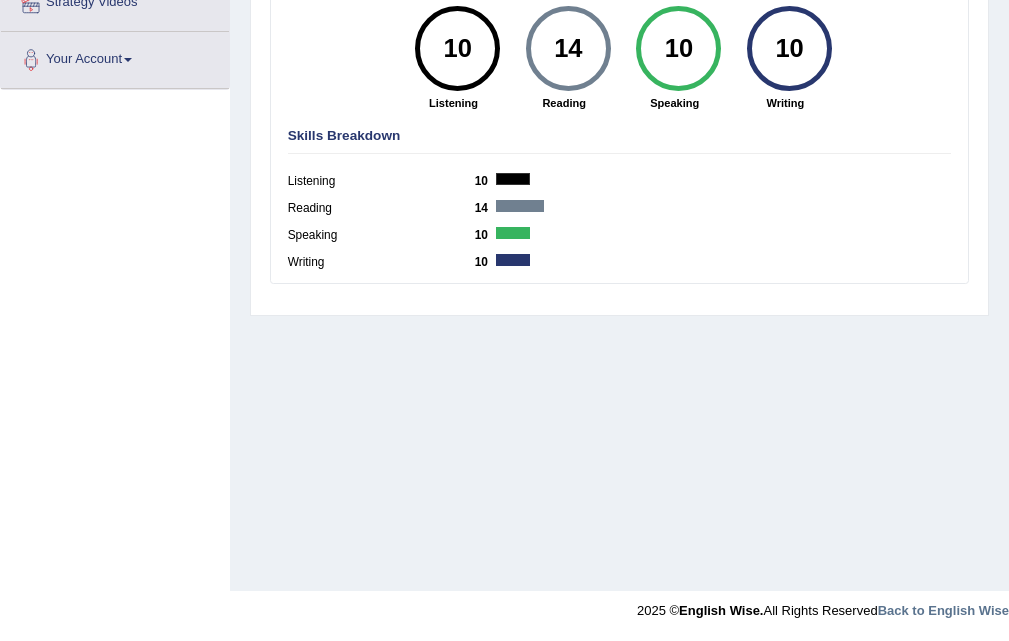 scroll, scrollTop: 245, scrollLeft: 0, axis: vertical 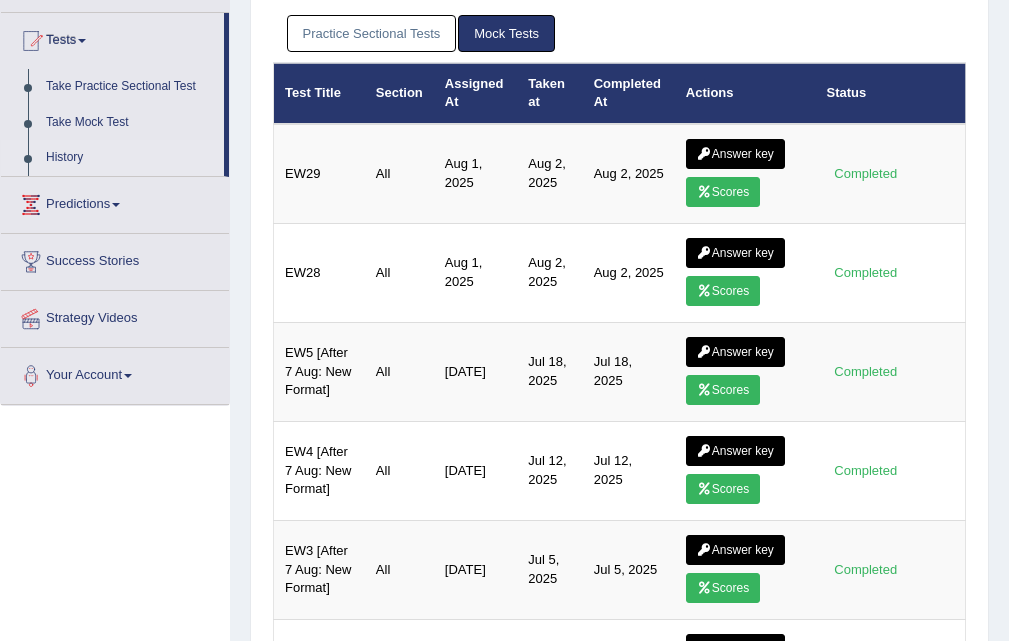 click on "Practice Sectional Tests" at bounding box center (372, 33) 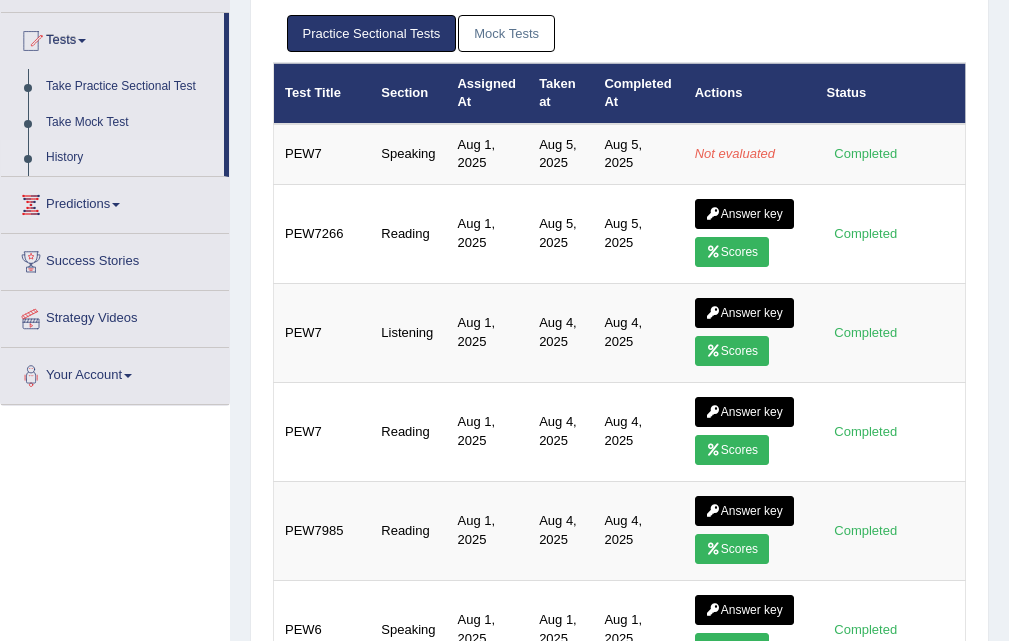 click on "Mock Tests" at bounding box center (506, 33) 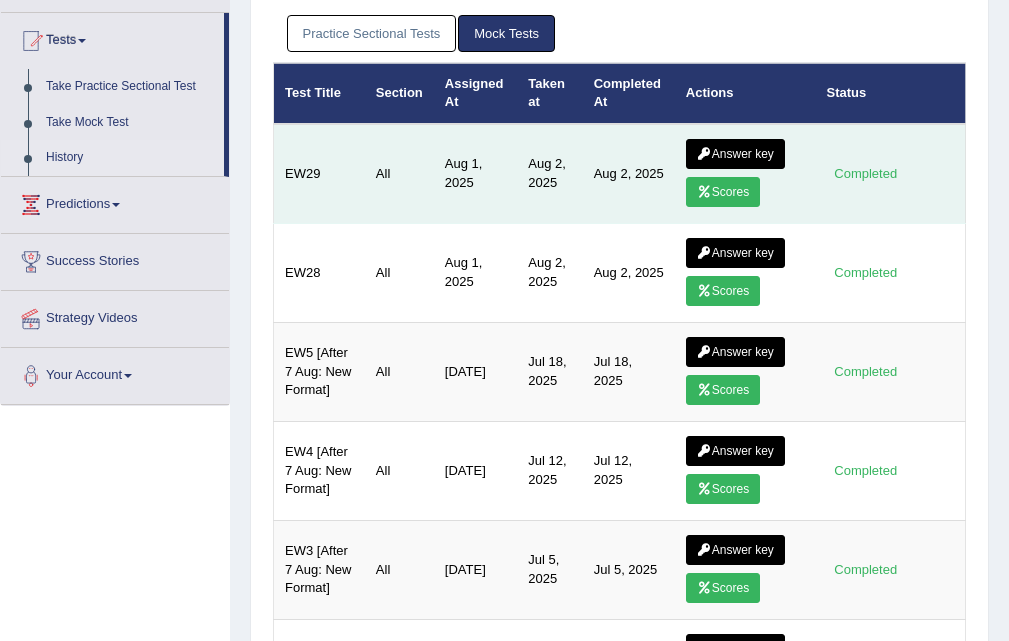 click on "Scores" at bounding box center [723, 192] 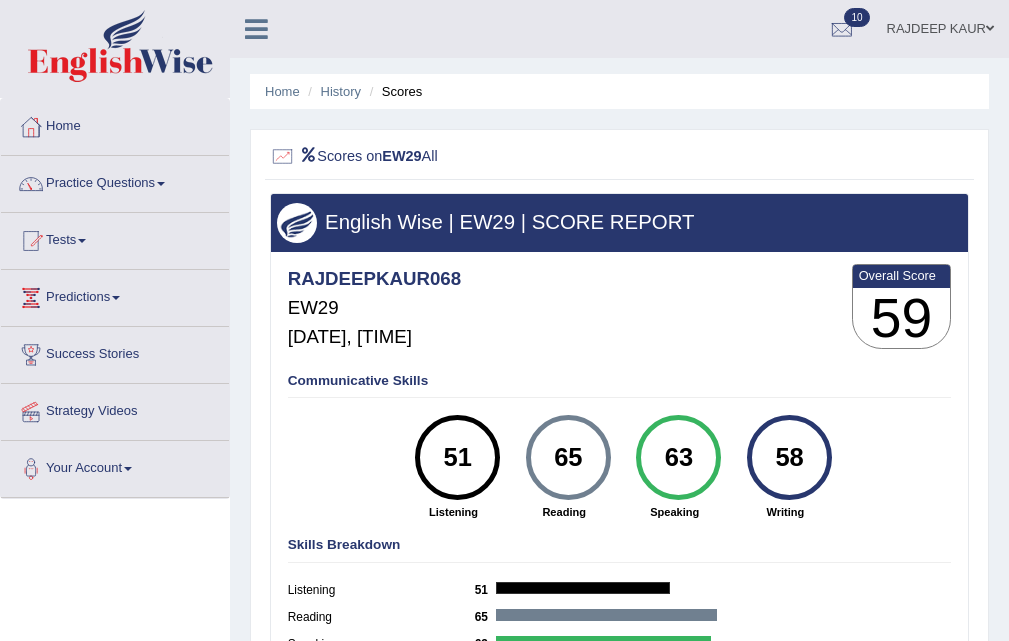 scroll, scrollTop: 0, scrollLeft: 0, axis: both 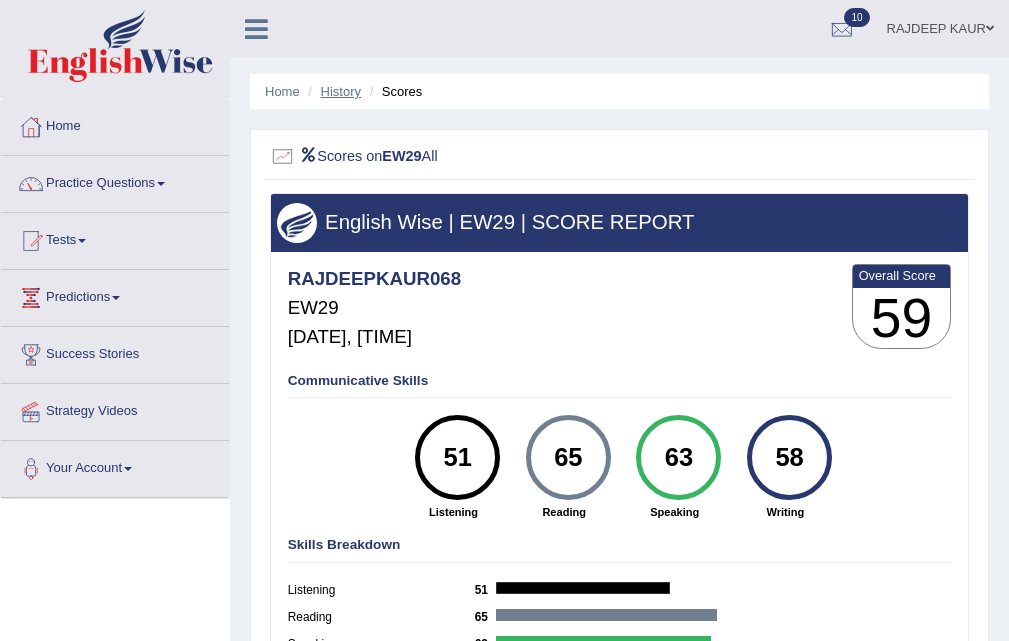 click on "History" at bounding box center [341, 91] 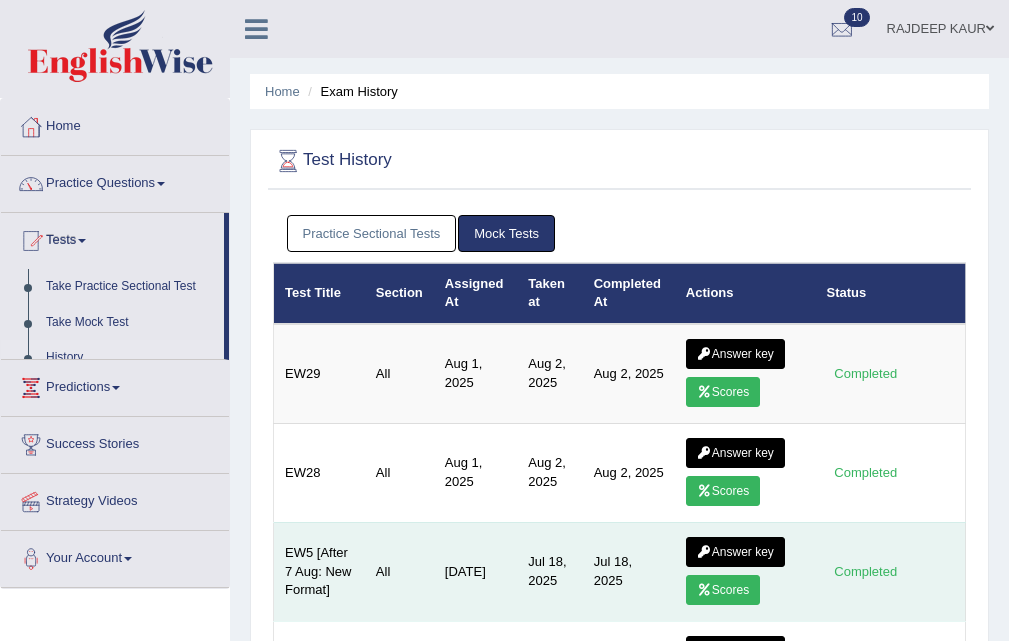 scroll, scrollTop: 0, scrollLeft: 0, axis: both 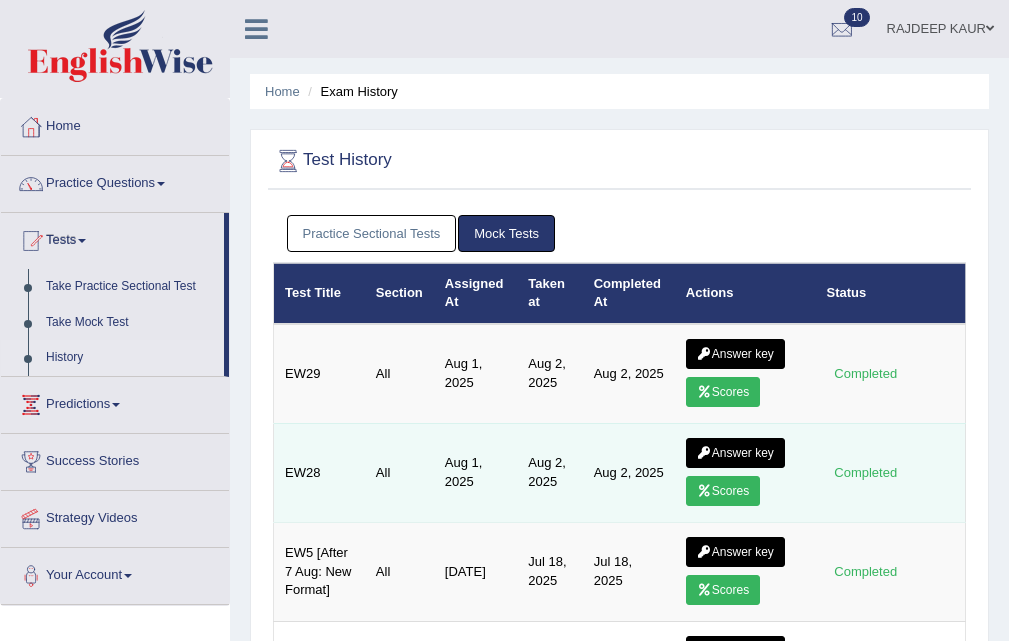 click on "Scores" at bounding box center [723, 491] 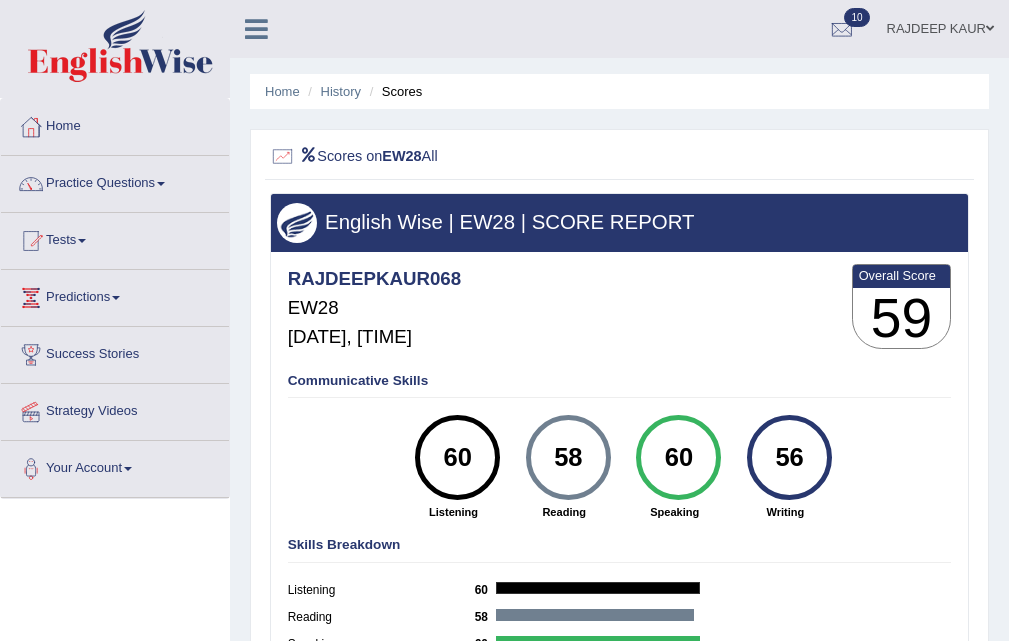 scroll, scrollTop: 0, scrollLeft: 0, axis: both 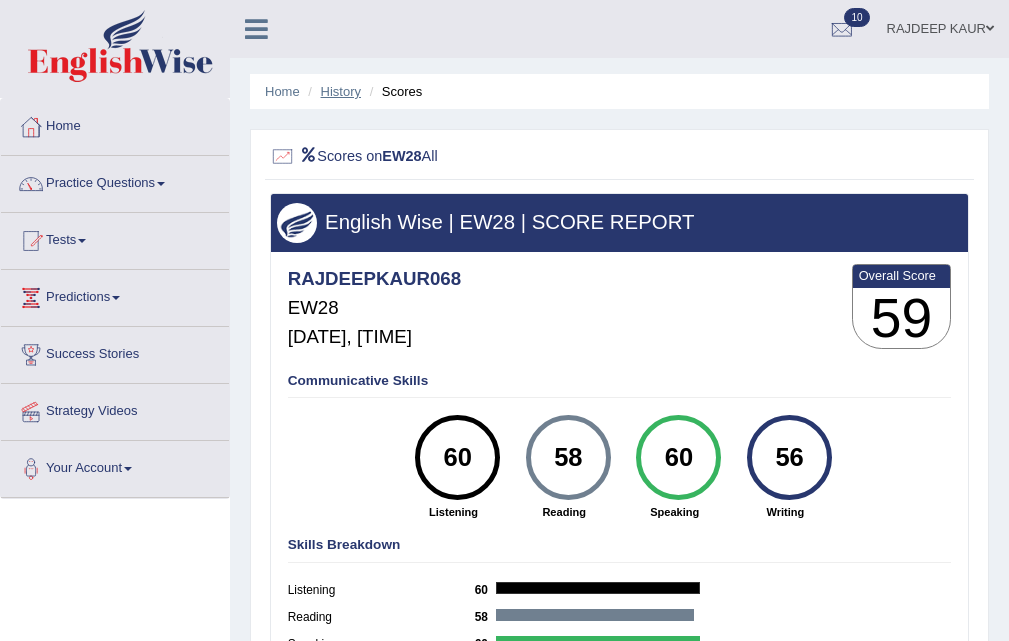 click on "History" at bounding box center [341, 91] 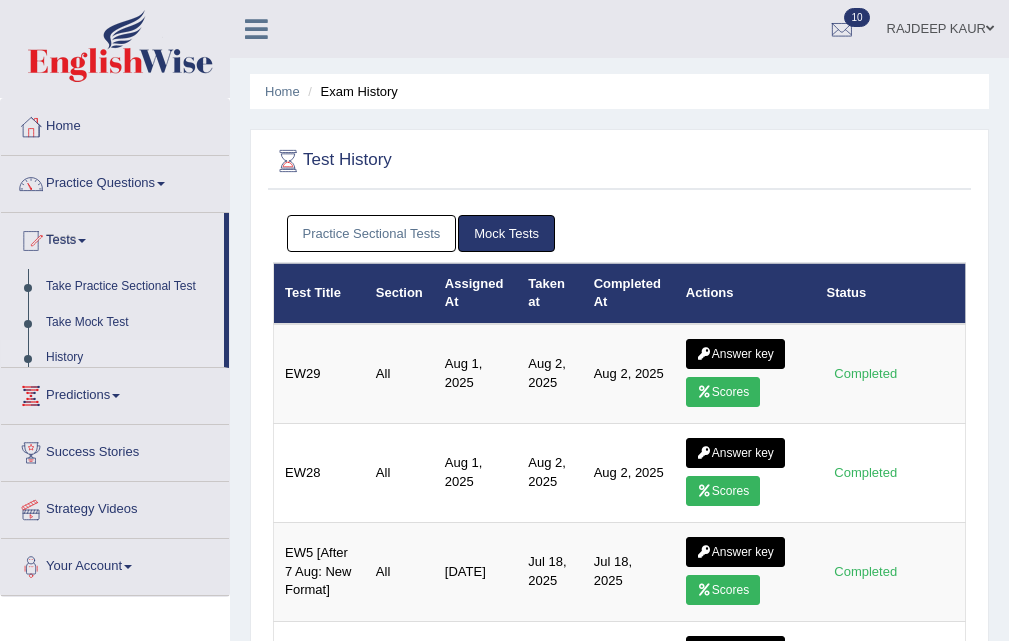 scroll, scrollTop: 0, scrollLeft: 0, axis: both 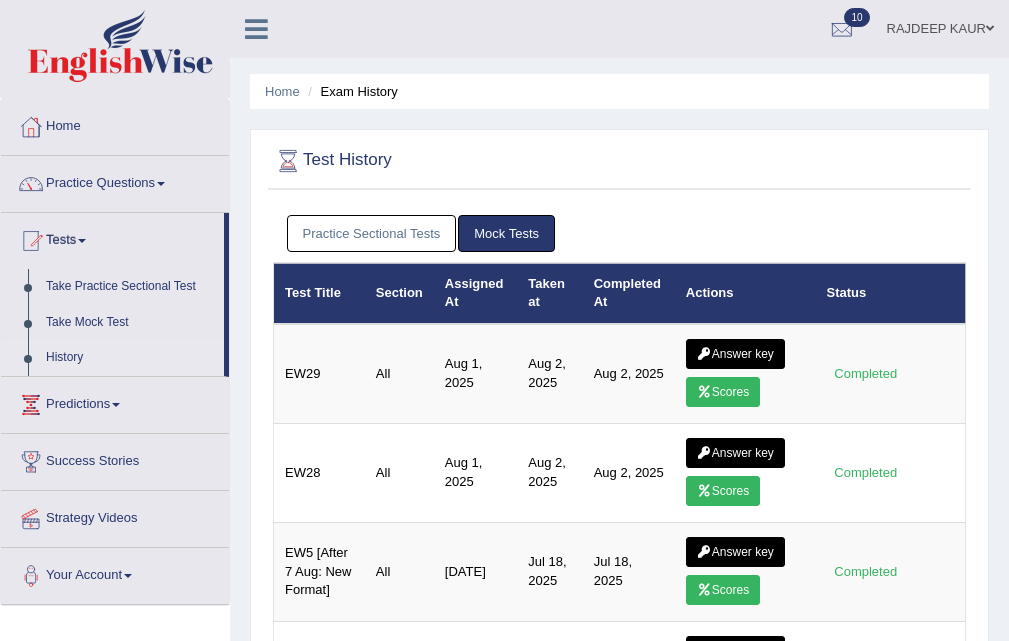 click on "Practice Sectional Tests
Mock Tests" at bounding box center (619, 234) 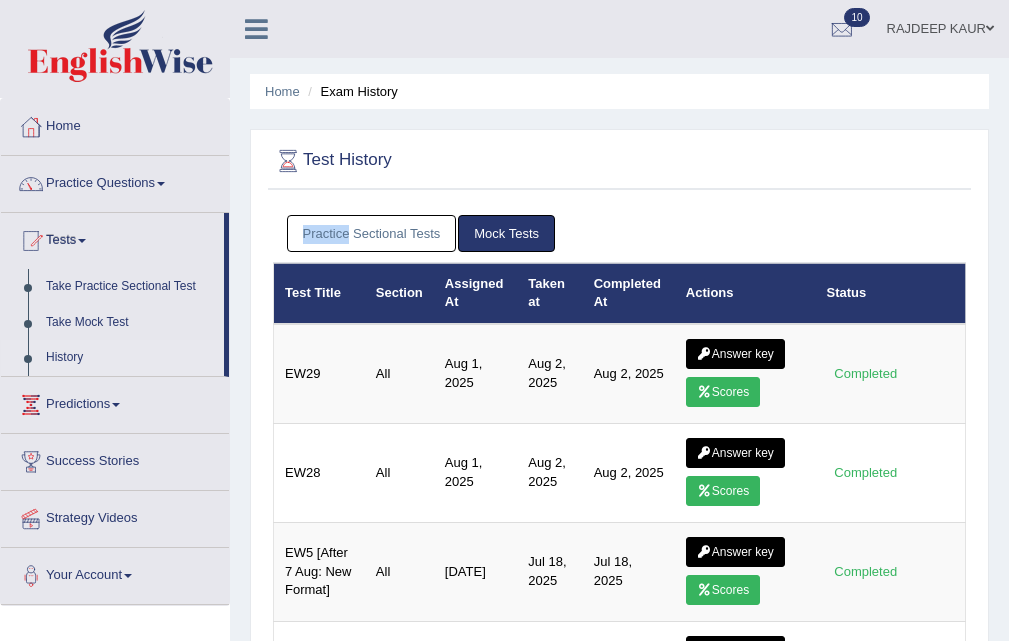 drag, startPoint x: 320, startPoint y: 214, endPoint x: 314, endPoint y: 241, distance: 27.658634 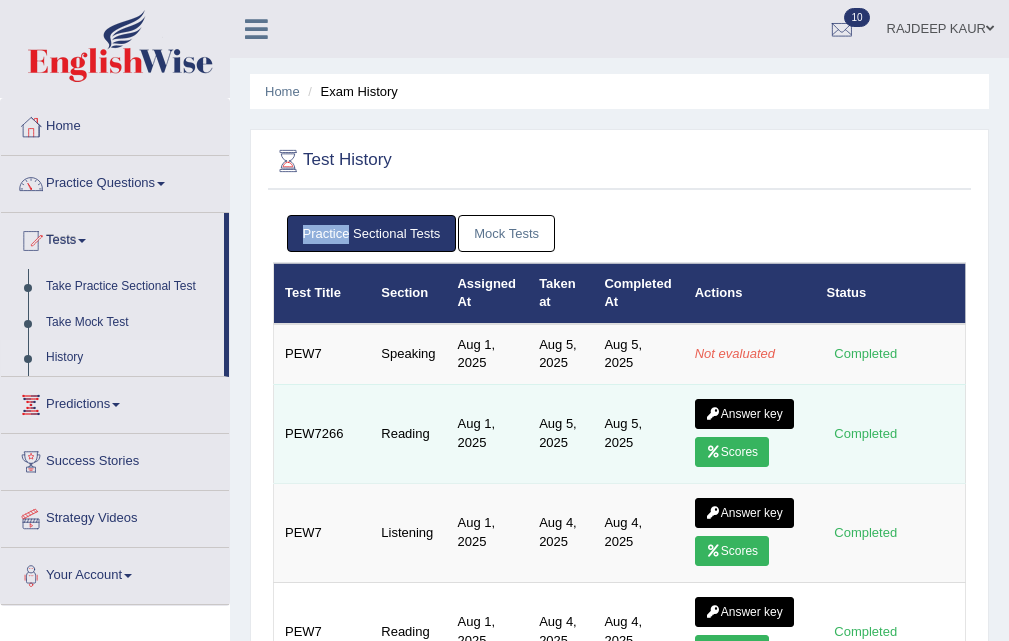 click at bounding box center (713, 452) 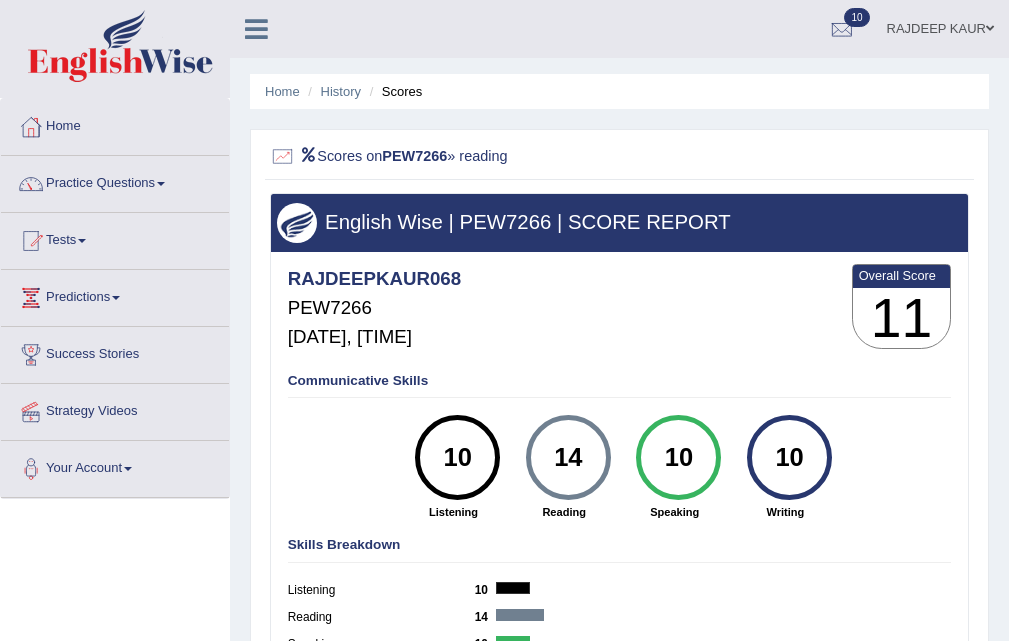 scroll, scrollTop: 0, scrollLeft: 0, axis: both 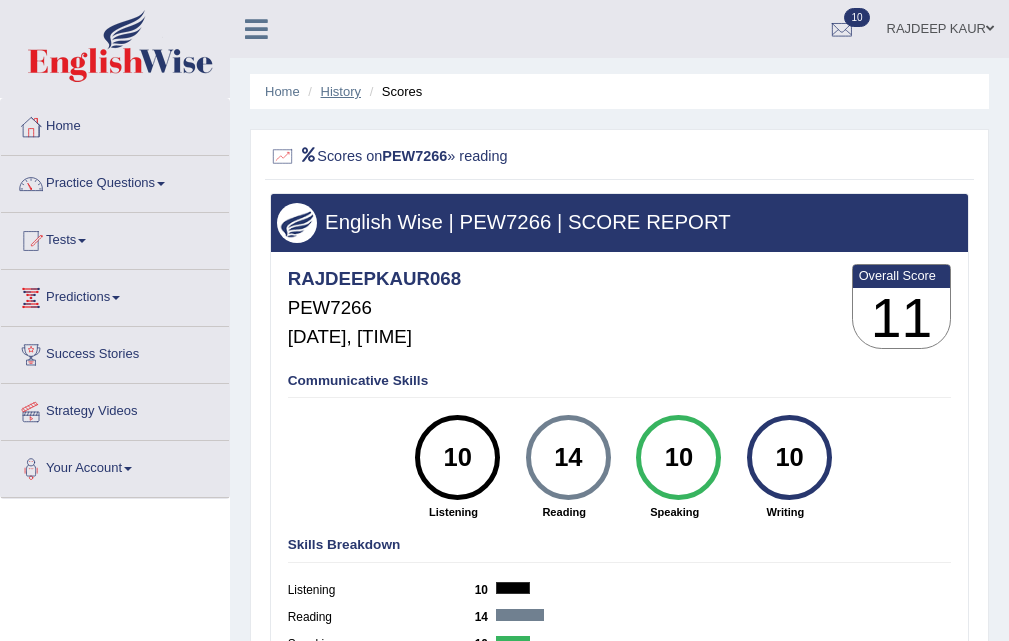 click on "History" at bounding box center [341, 91] 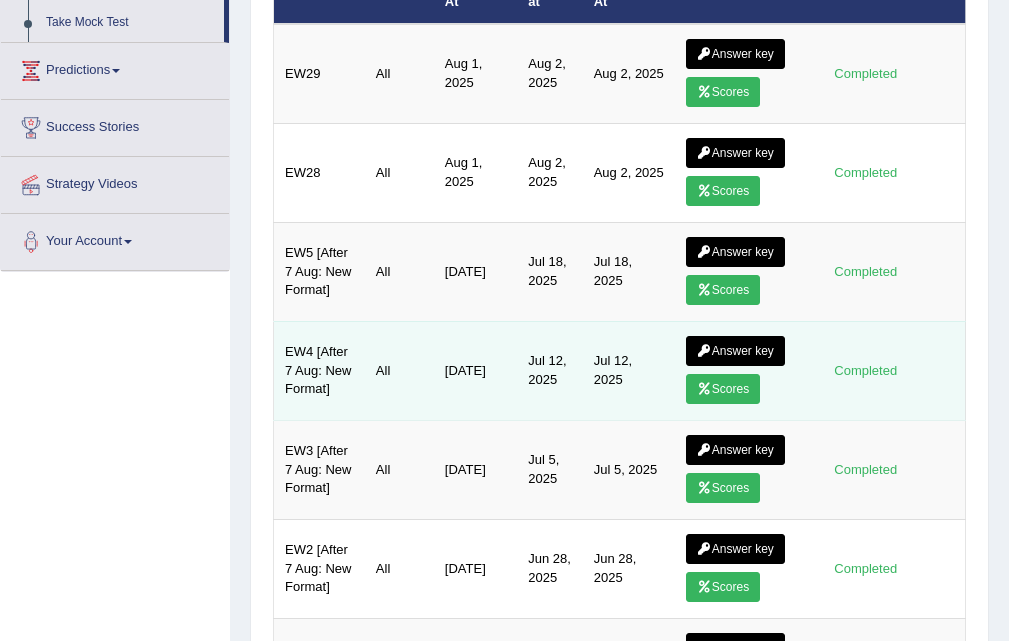 scroll, scrollTop: 0, scrollLeft: 0, axis: both 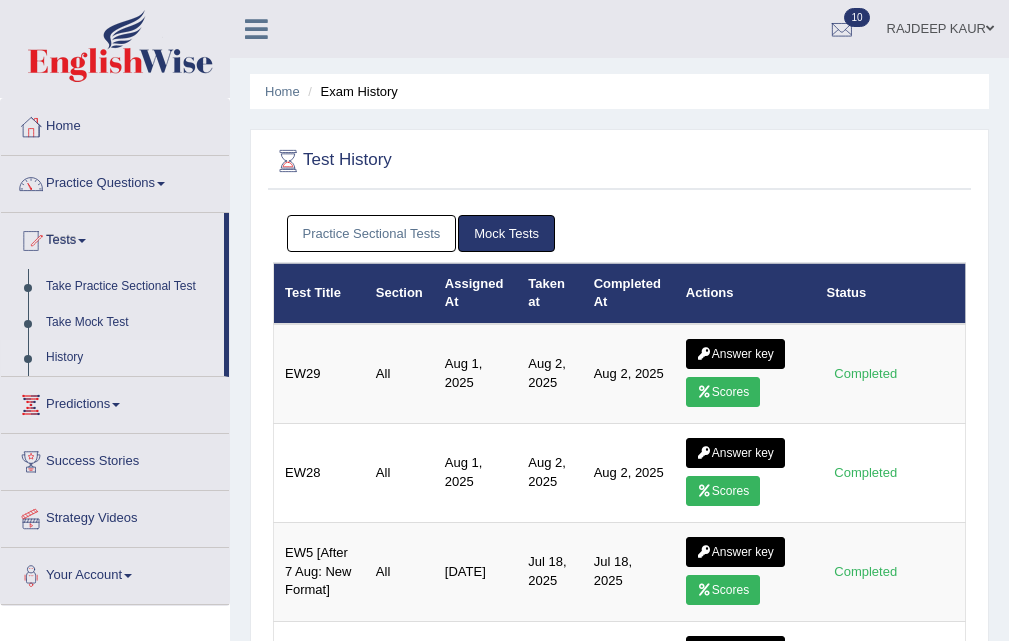 click on "Practice Sectional Tests" at bounding box center [372, 233] 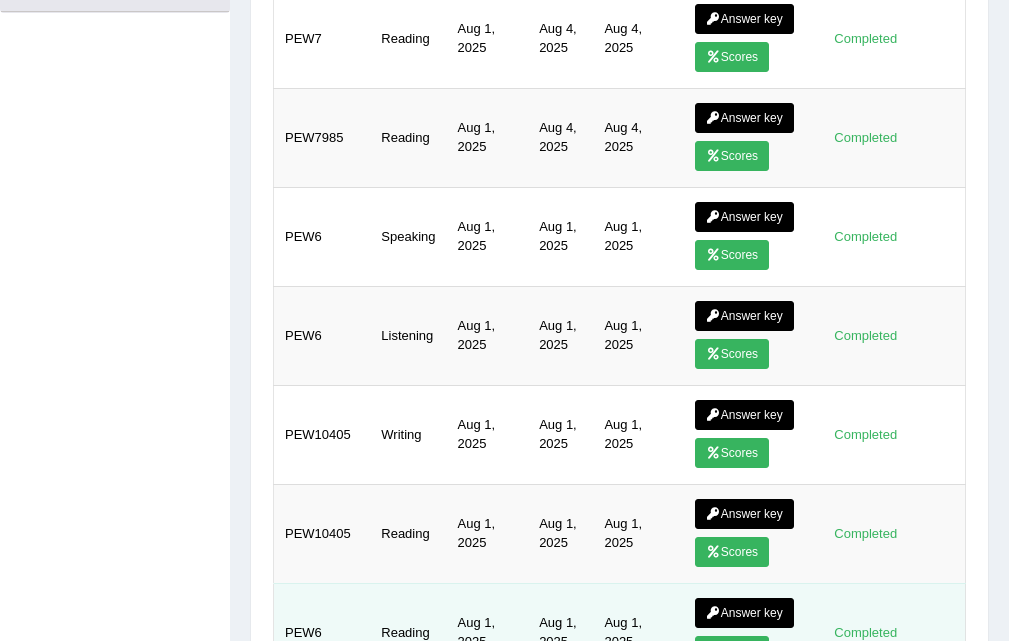 scroll, scrollTop: 500, scrollLeft: 0, axis: vertical 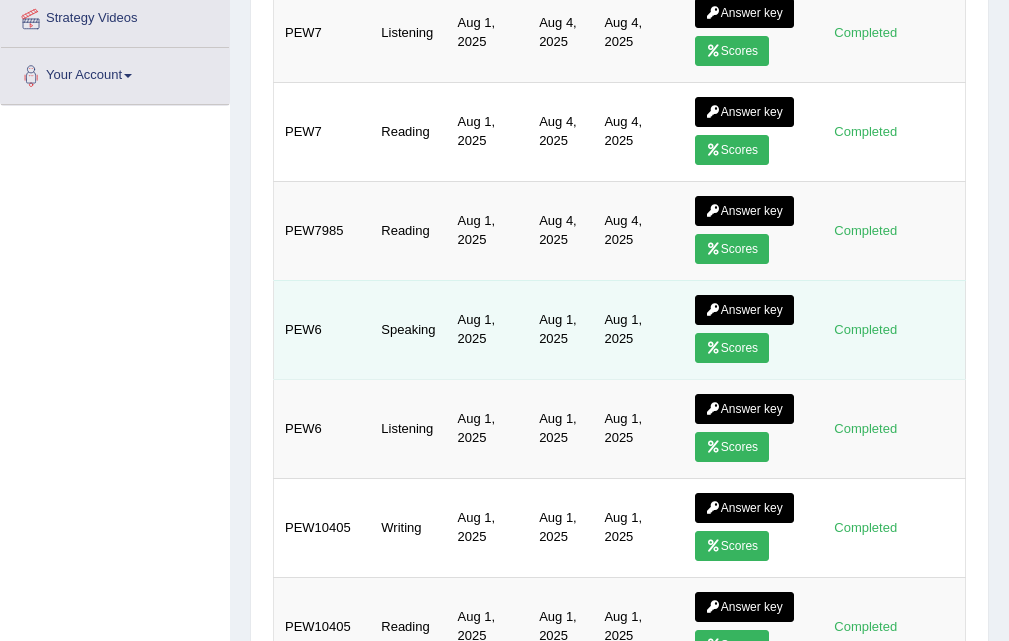 click on "Scores" at bounding box center (732, 348) 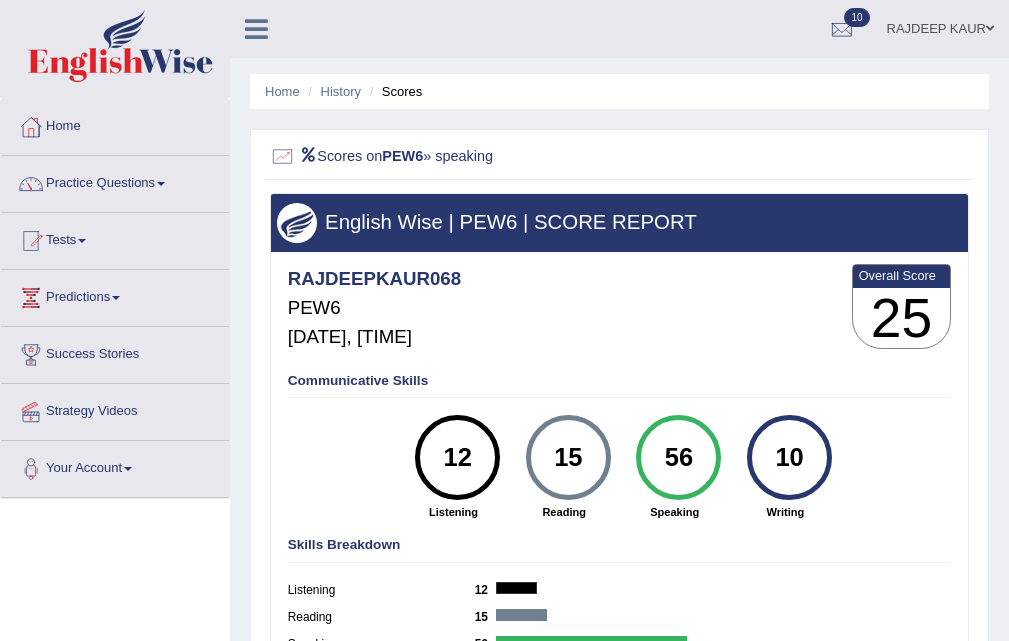 scroll, scrollTop: 0, scrollLeft: 0, axis: both 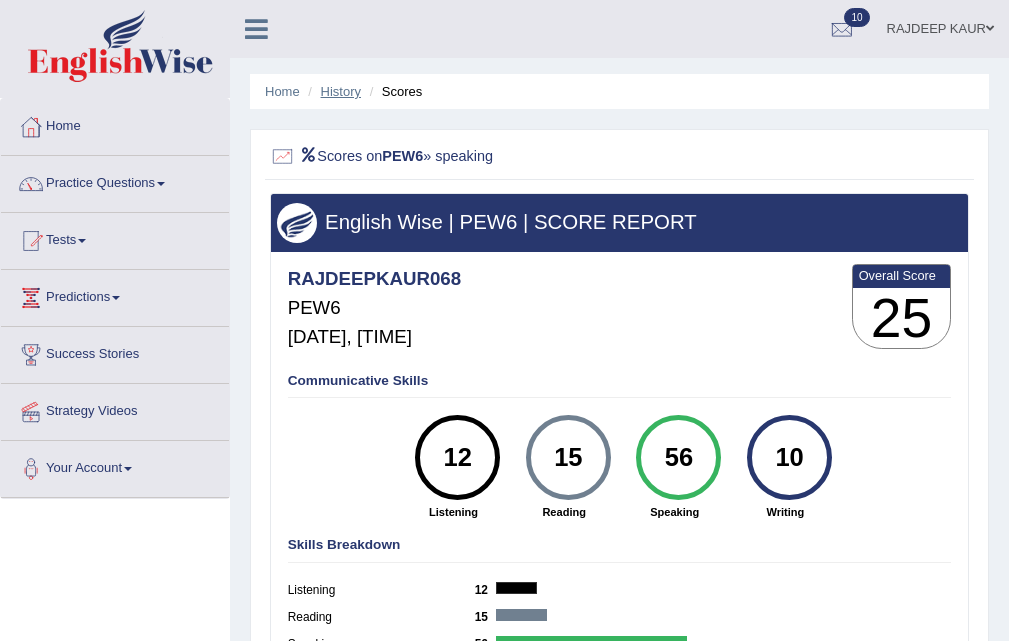 click on "History" at bounding box center [341, 91] 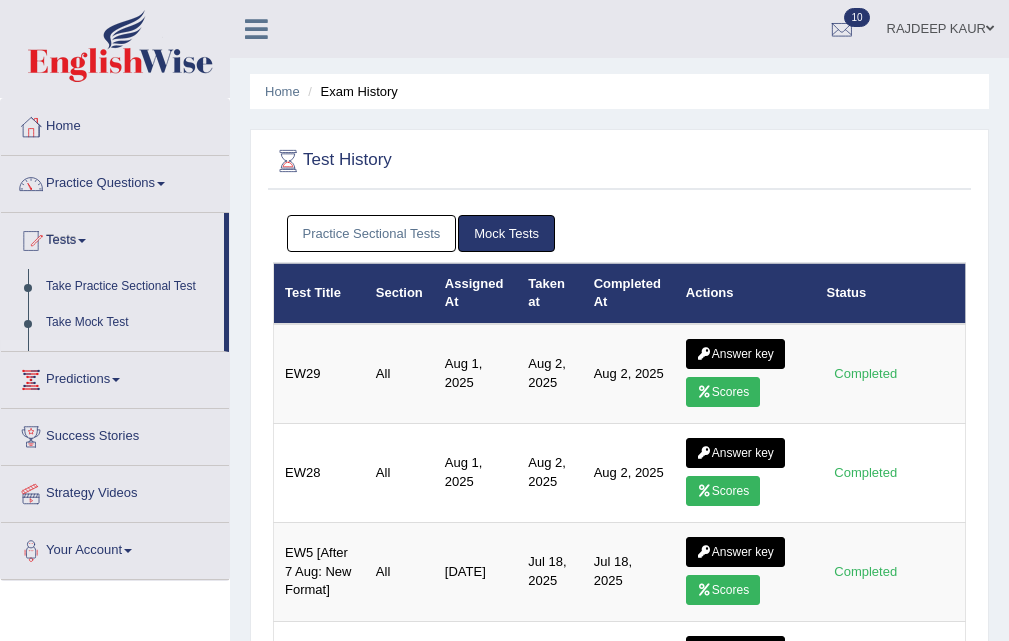 scroll, scrollTop: 0, scrollLeft: 0, axis: both 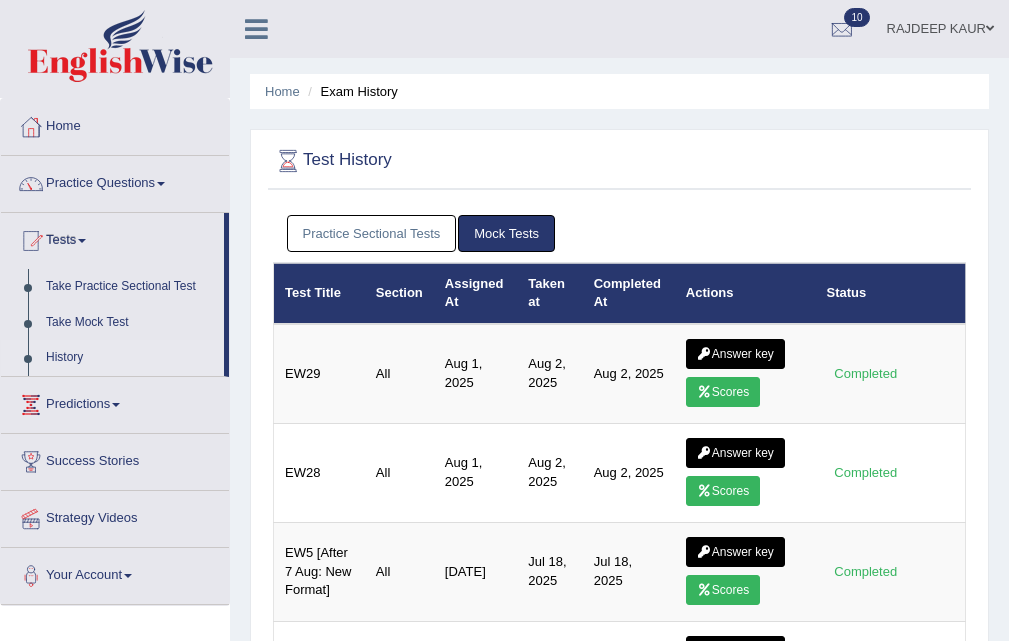 click on "Practice Sectional Tests" at bounding box center (372, 233) 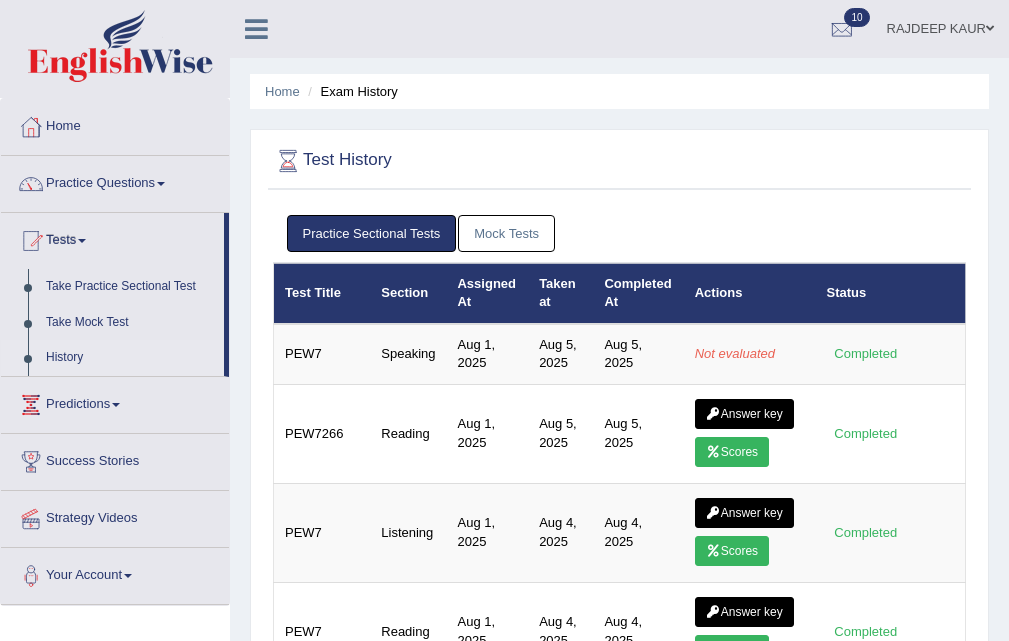 click on "Mock Tests" at bounding box center (506, 233) 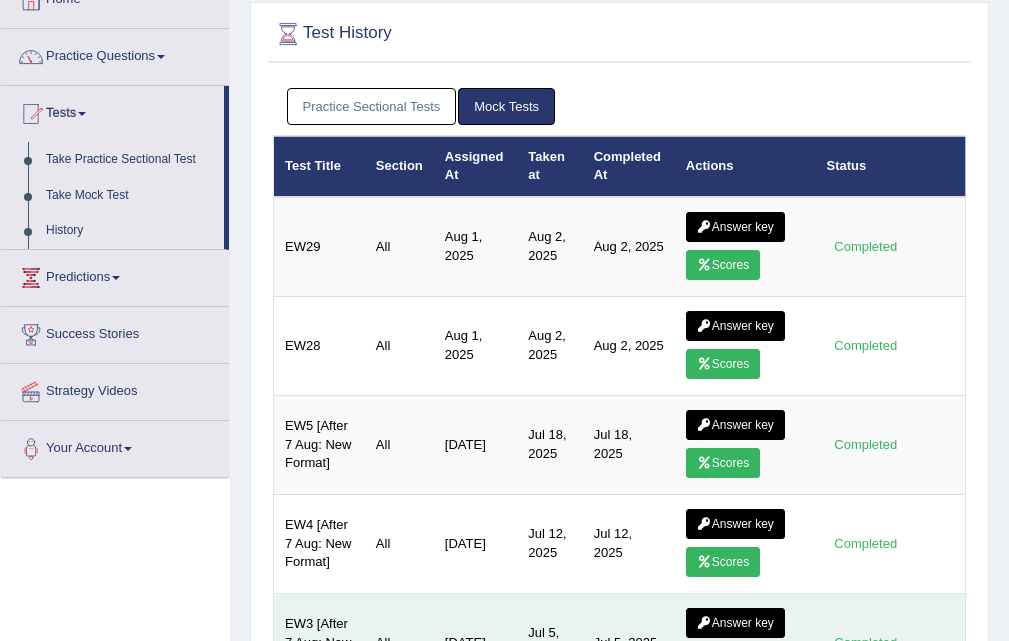 scroll, scrollTop: 300, scrollLeft: 0, axis: vertical 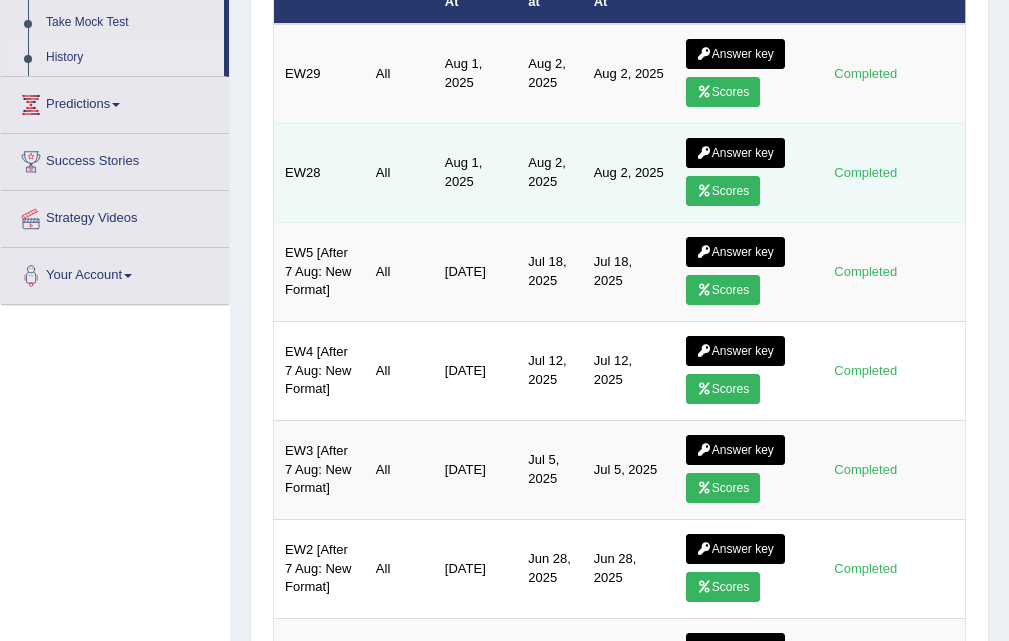 click on "Scores" at bounding box center (723, 191) 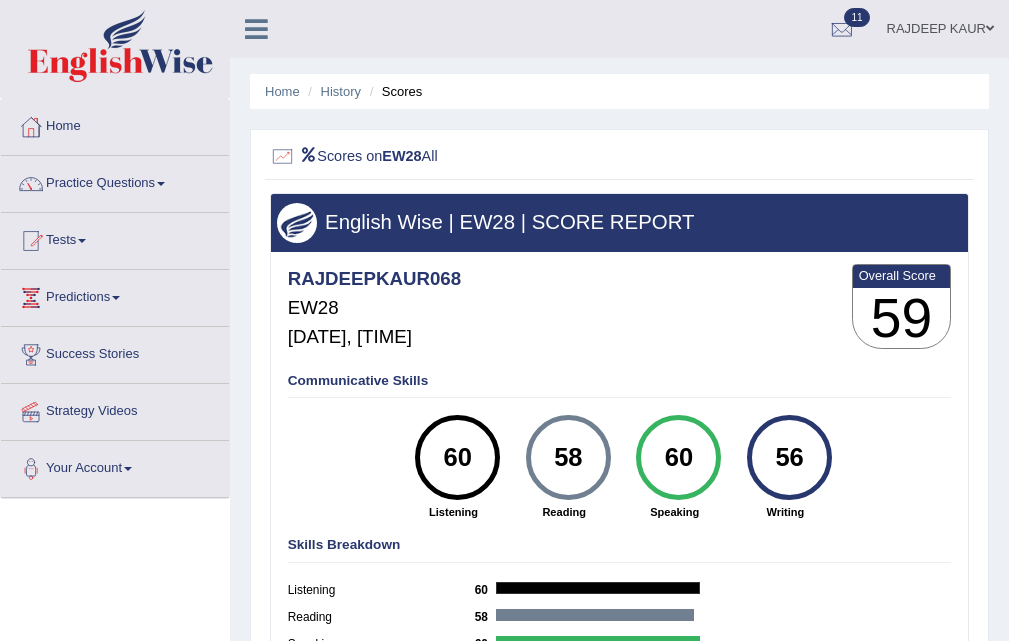 scroll, scrollTop: 0, scrollLeft: 0, axis: both 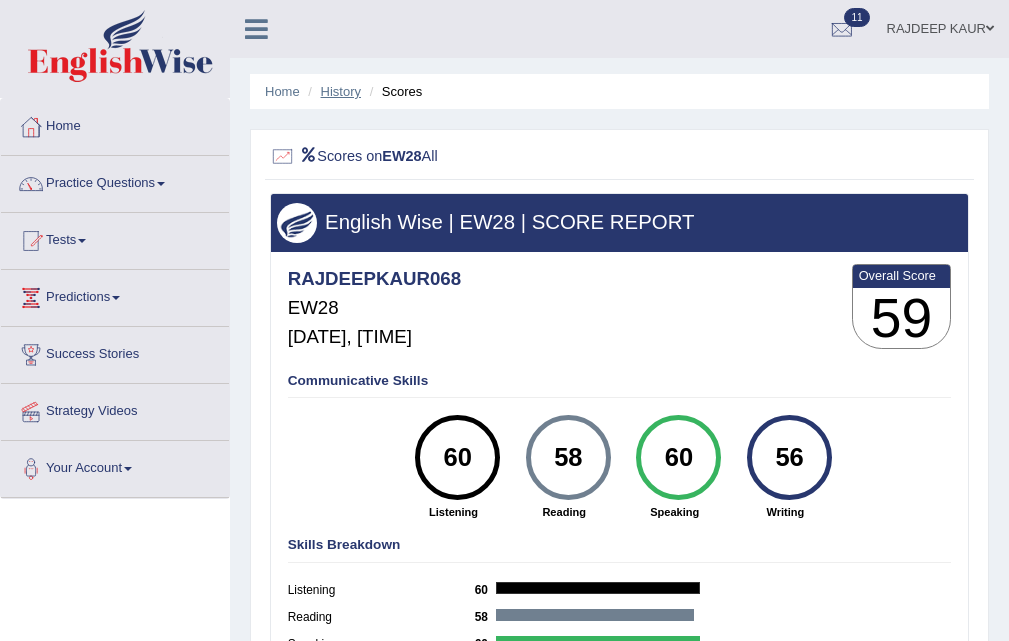 click on "History" at bounding box center (341, 91) 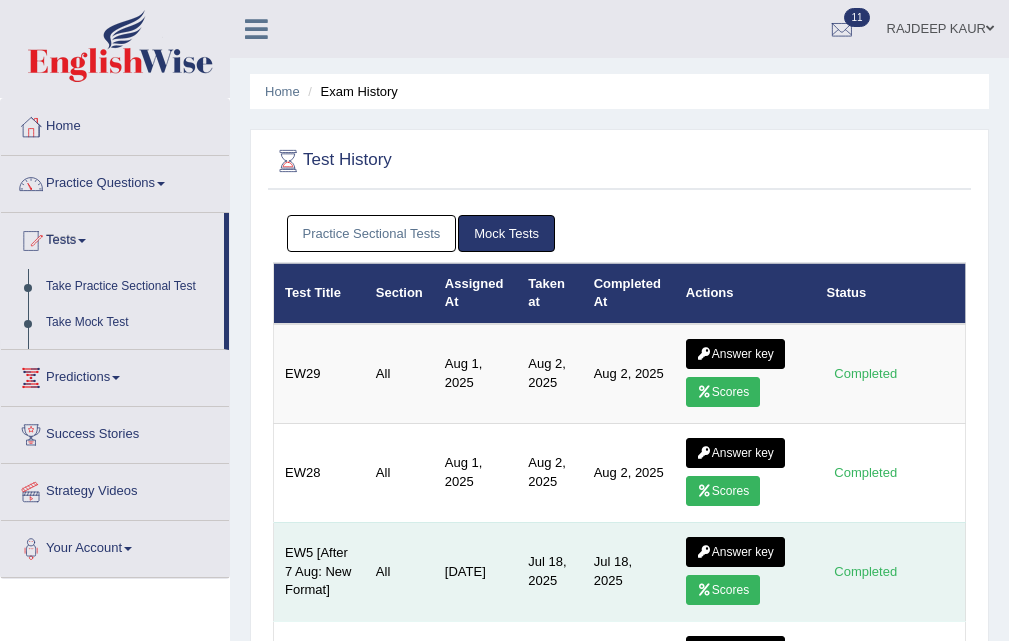 scroll, scrollTop: 0, scrollLeft: 0, axis: both 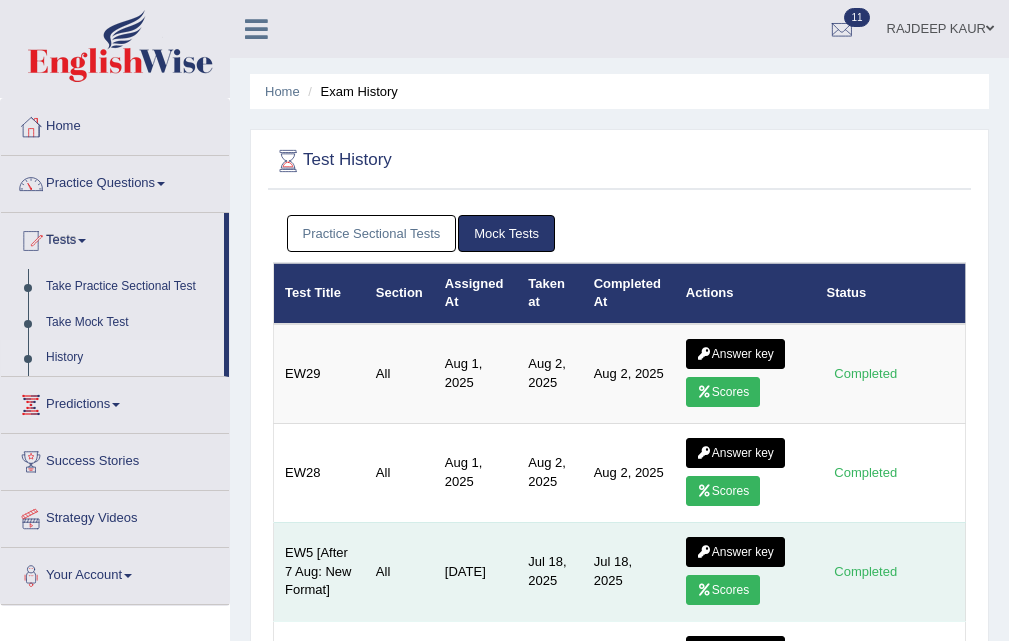 click at bounding box center [704, 590] 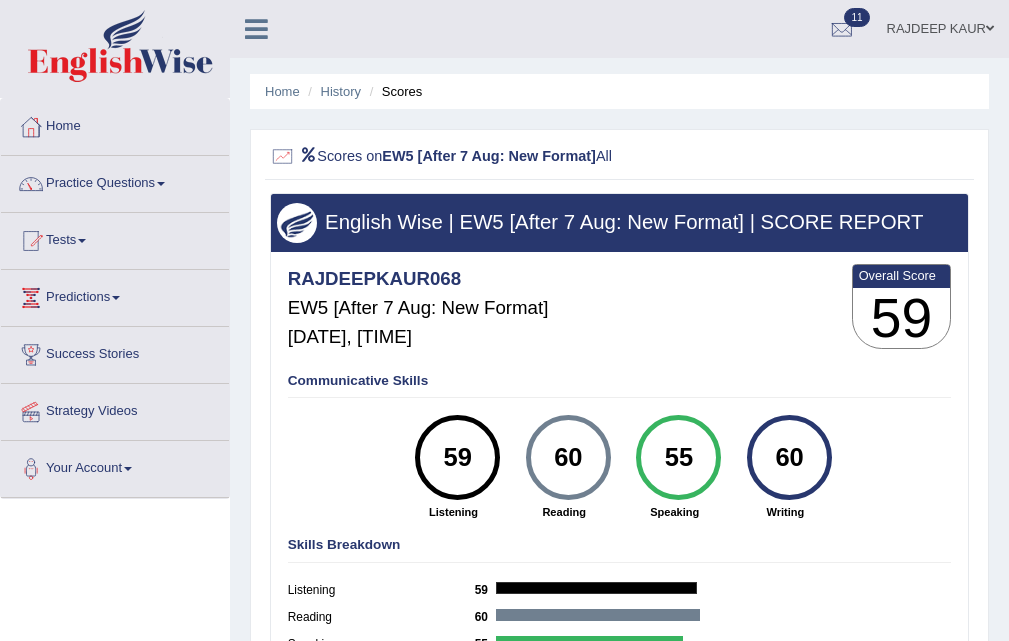 scroll, scrollTop: 0, scrollLeft: 0, axis: both 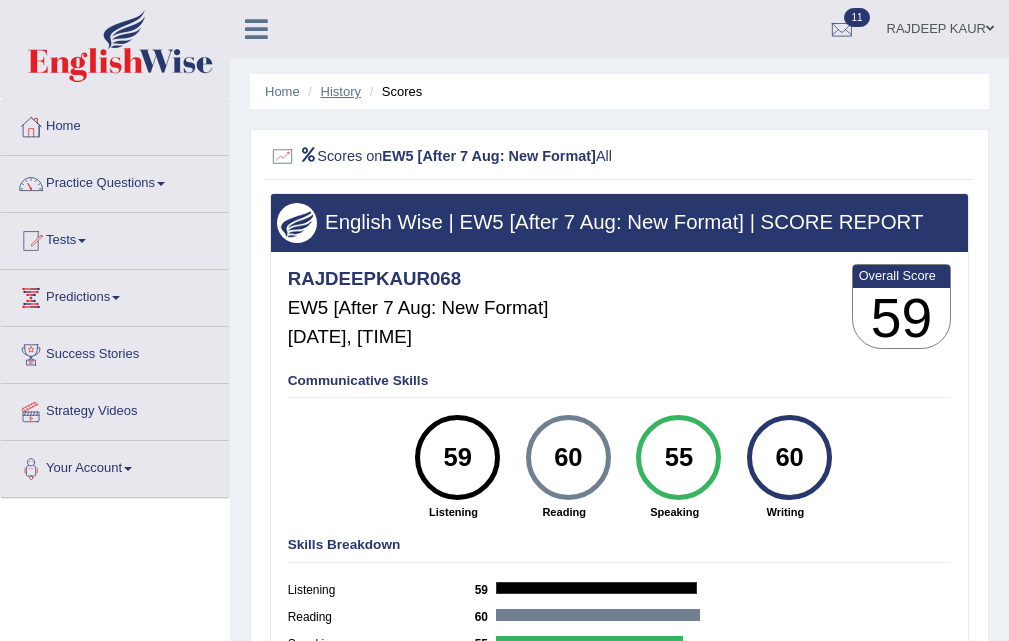 click on "History" at bounding box center [341, 91] 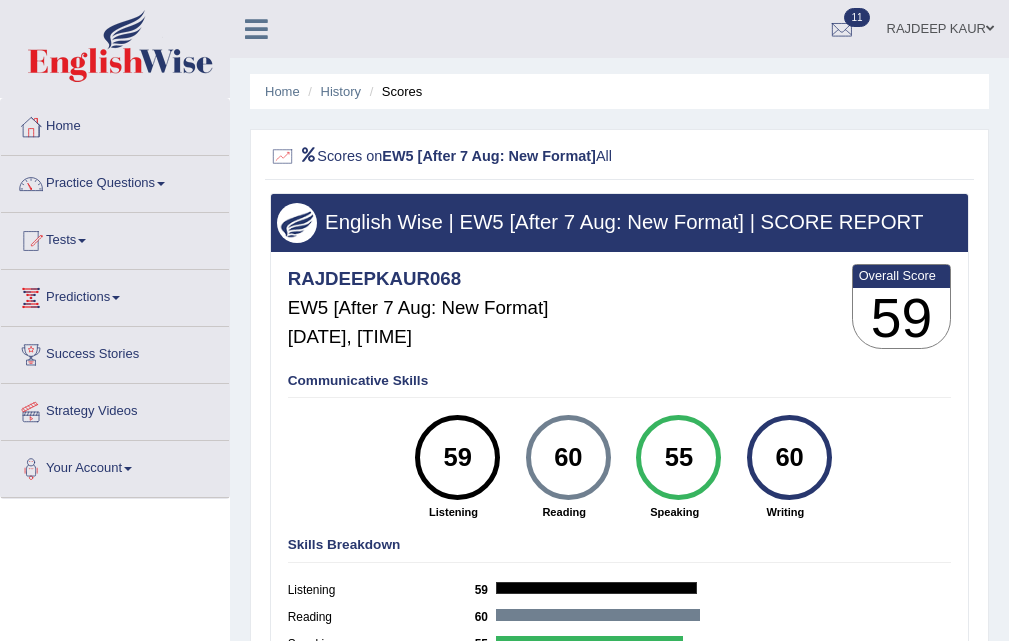 scroll, scrollTop: 100, scrollLeft: 0, axis: vertical 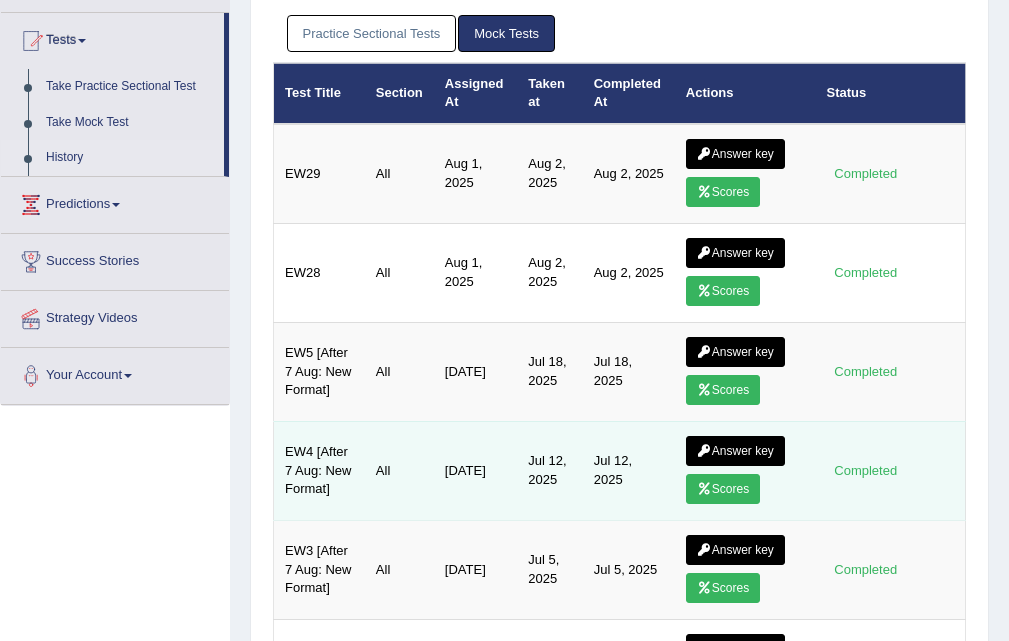 click on "Scores" at bounding box center [723, 489] 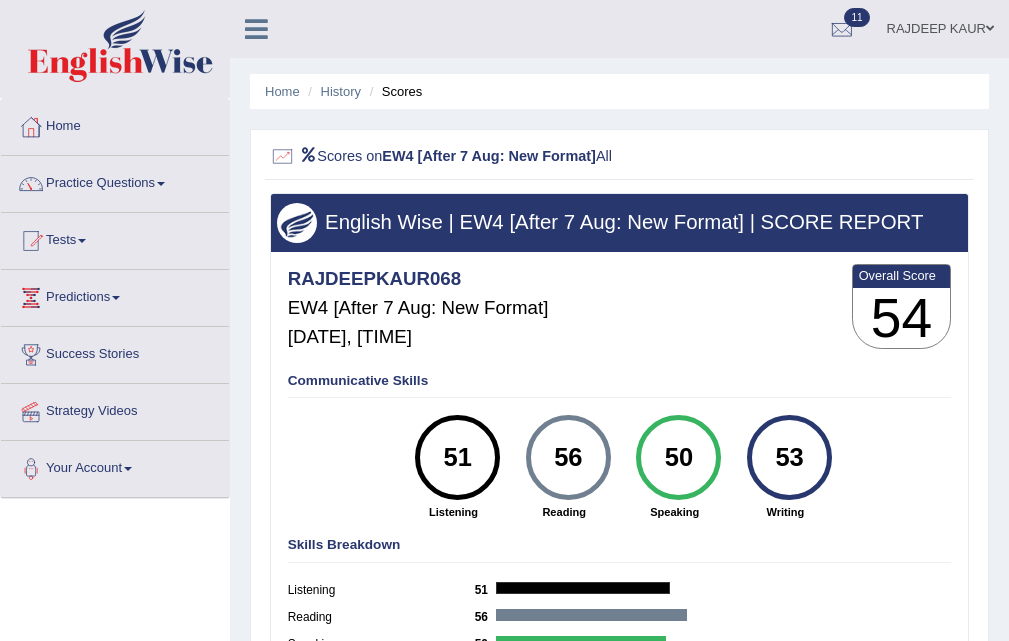 scroll, scrollTop: 0, scrollLeft: 0, axis: both 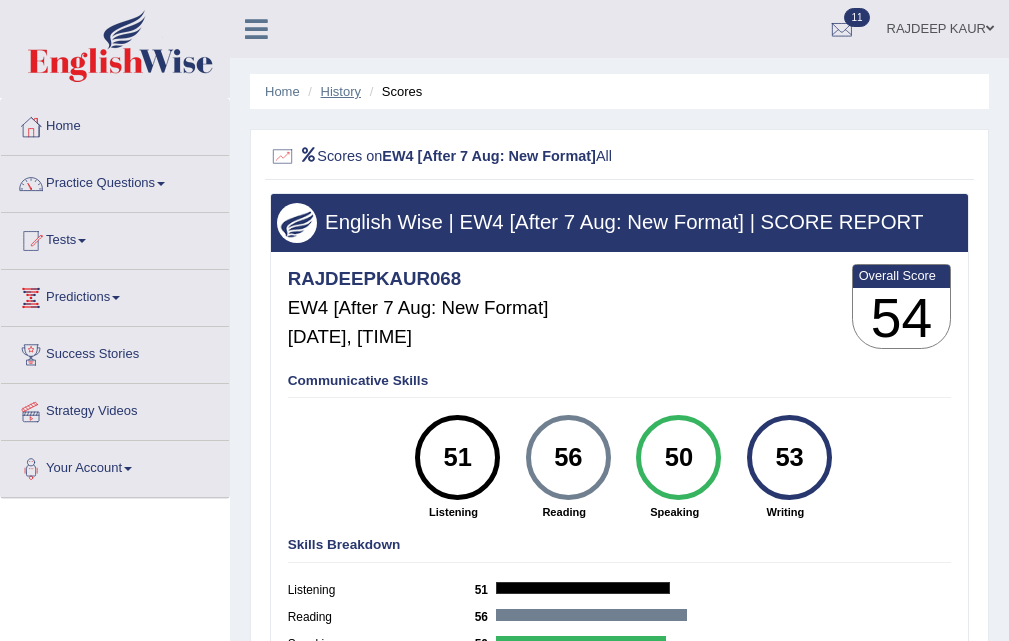 click on "History" at bounding box center [341, 91] 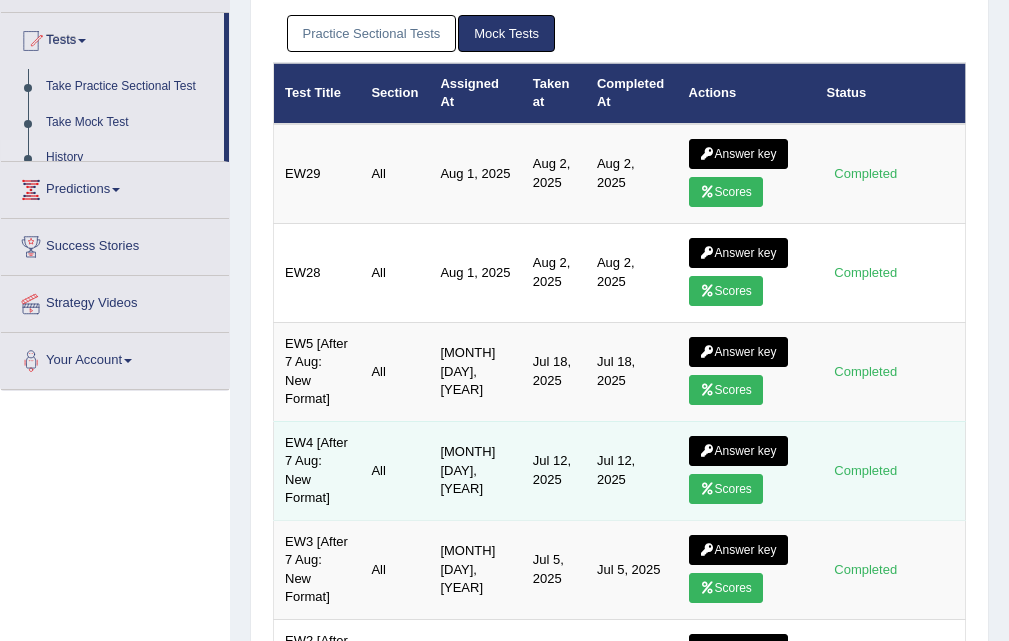 scroll, scrollTop: 0, scrollLeft: 0, axis: both 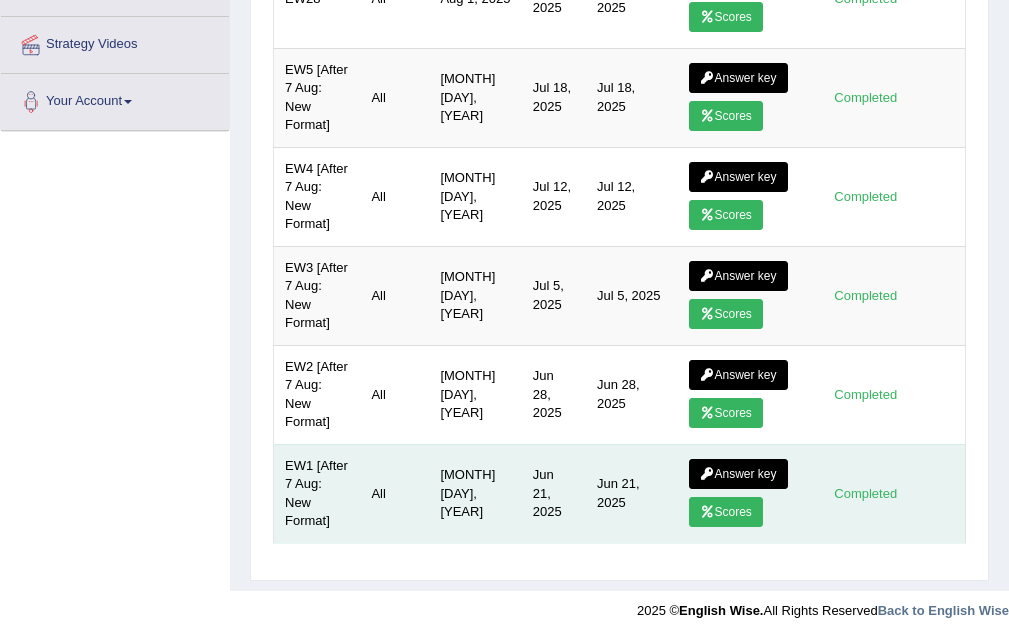click at bounding box center (707, 512) 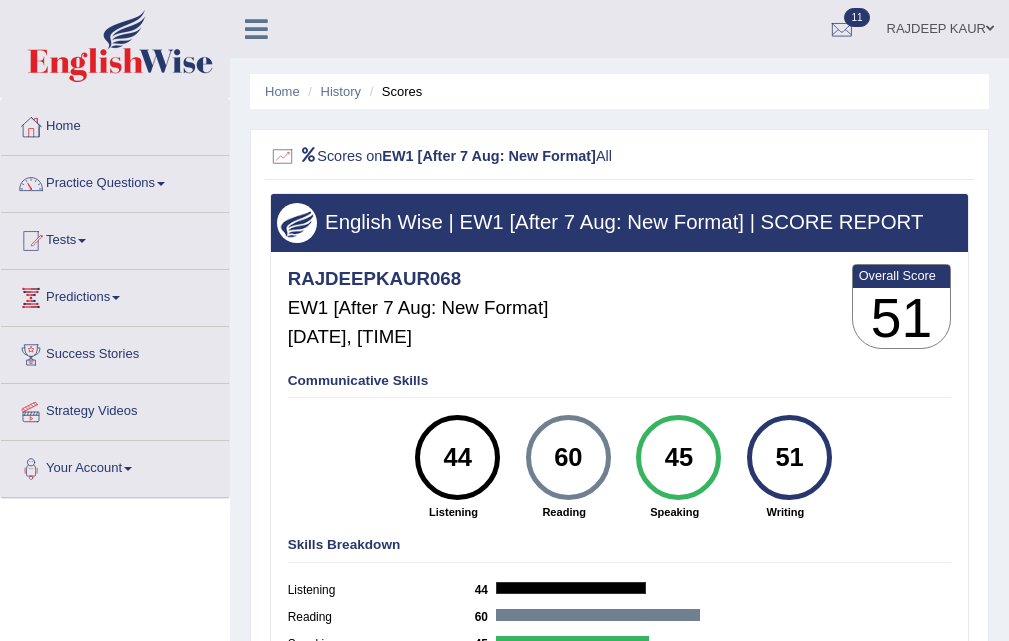 scroll, scrollTop: 0, scrollLeft: 0, axis: both 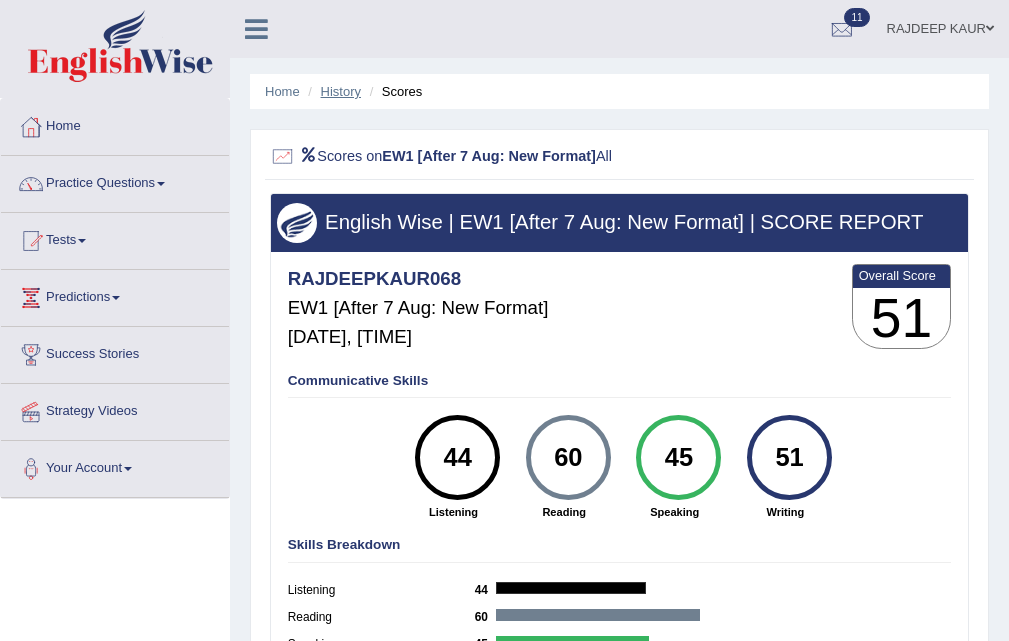 click on "History" at bounding box center (341, 91) 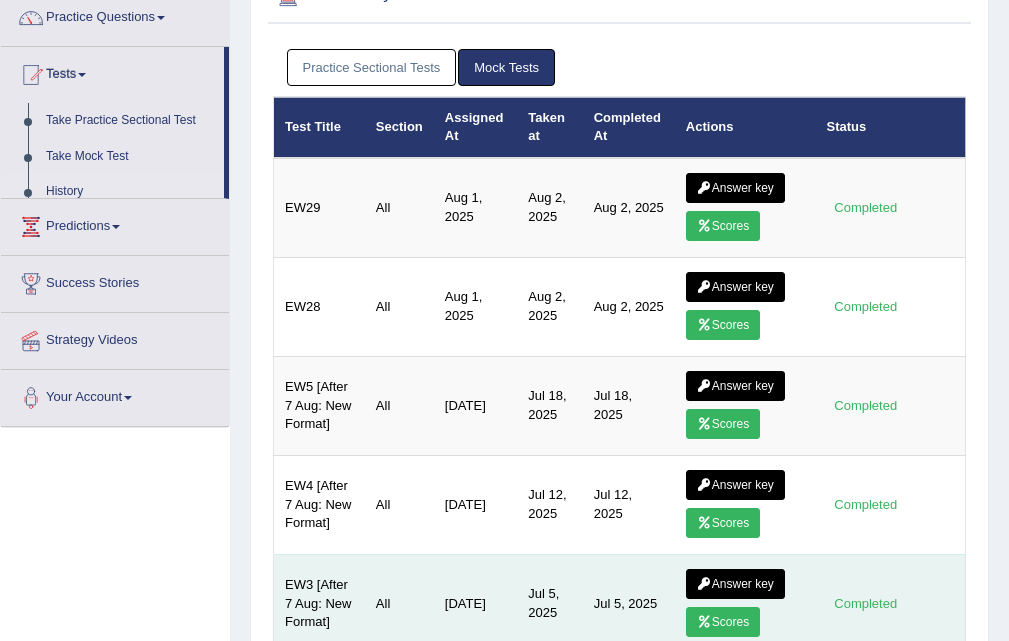 scroll, scrollTop: 0, scrollLeft: 0, axis: both 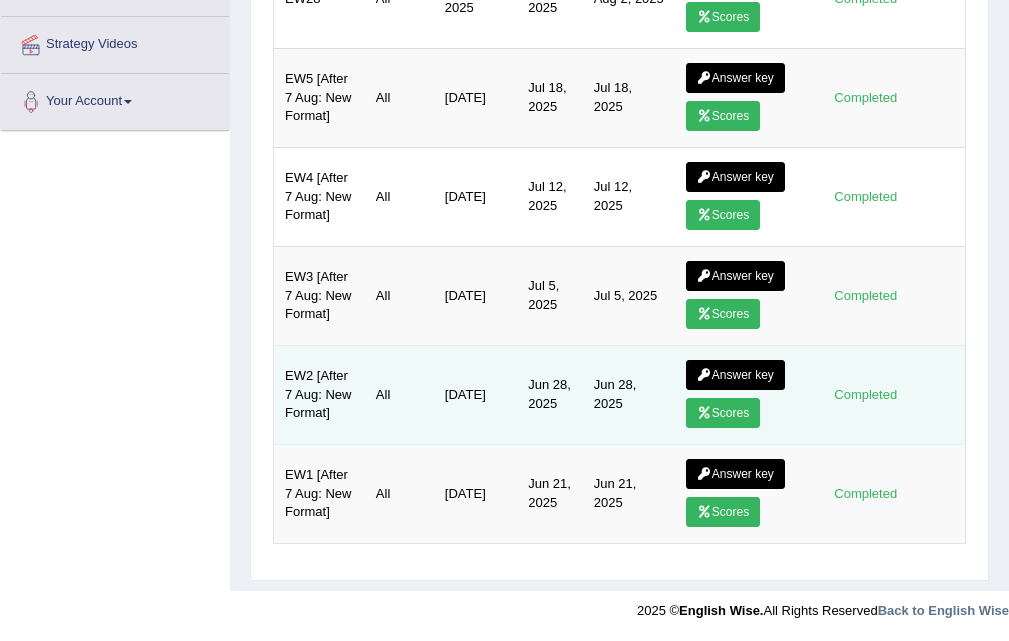 click on "Scores" at bounding box center (723, 413) 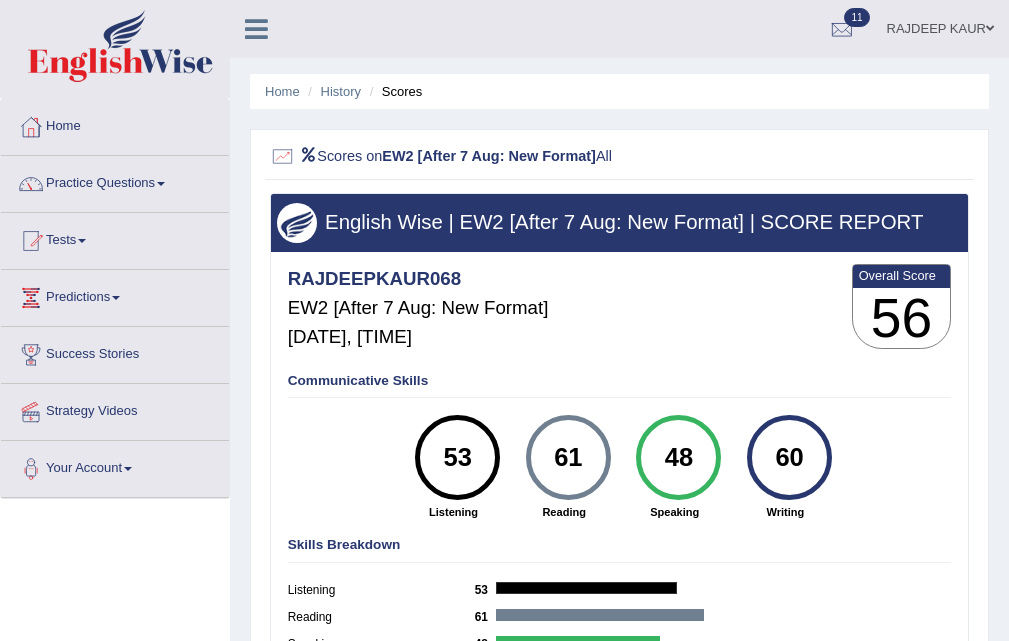 scroll, scrollTop: 0, scrollLeft: 0, axis: both 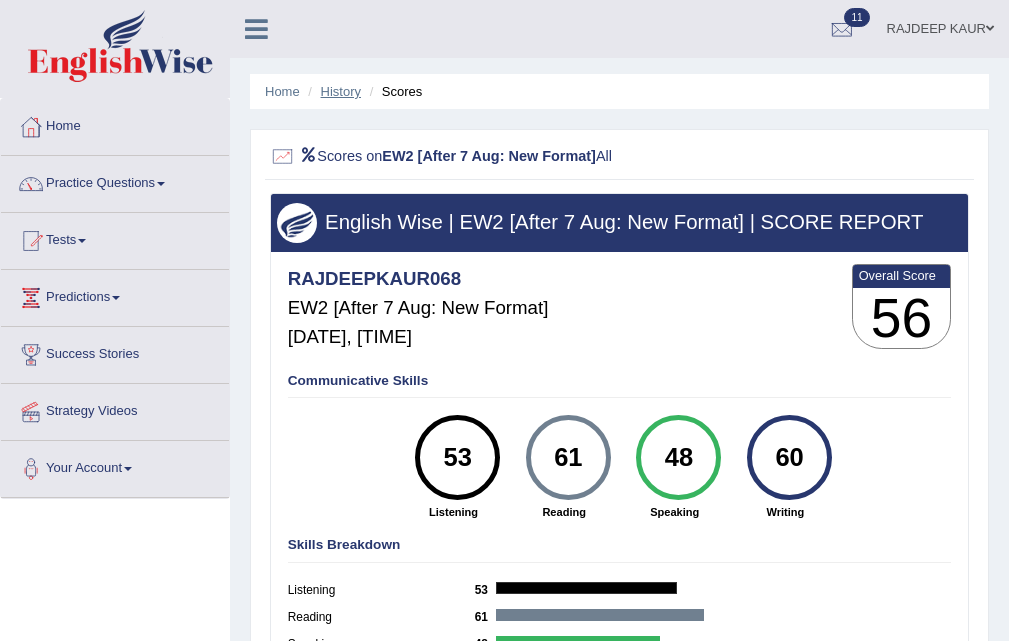 click on "History" at bounding box center [341, 91] 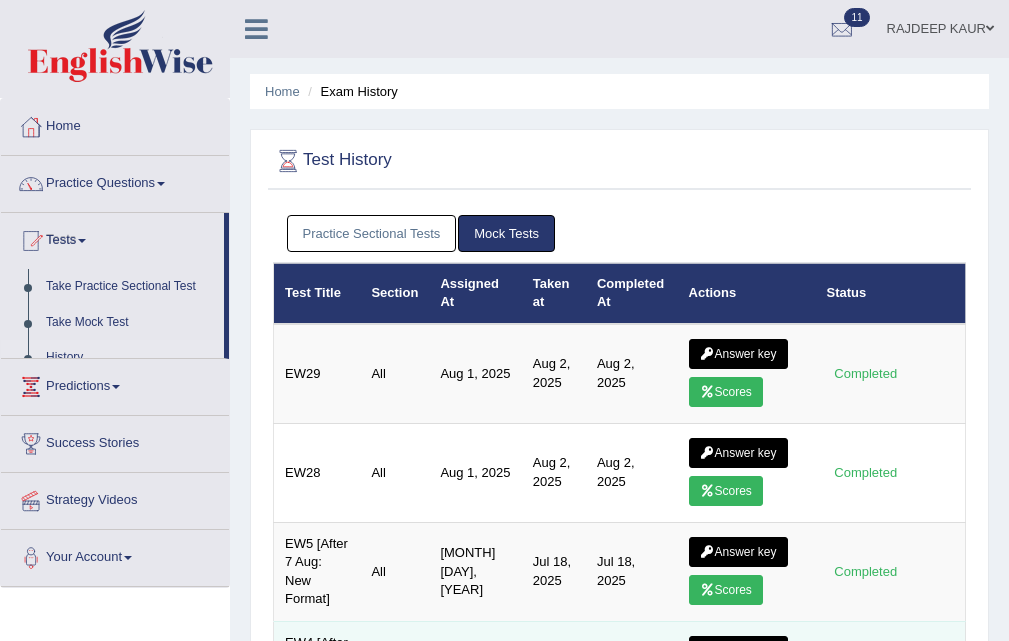 scroll, scrollTop: 300, scrollLeft: 0, axis: vertical 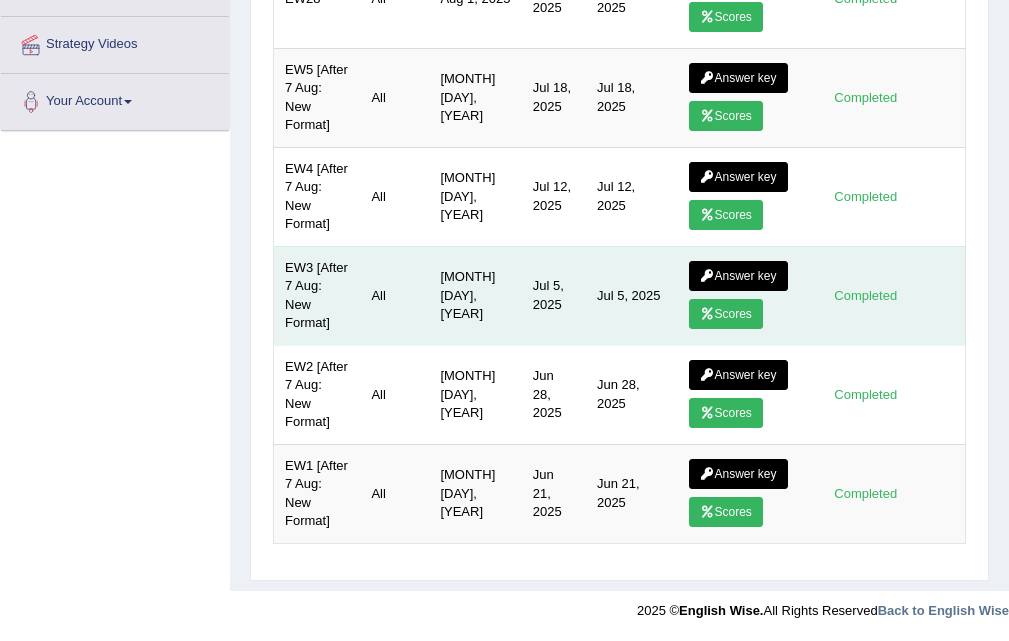 click on "Scores" at bounding box center (726, 314) 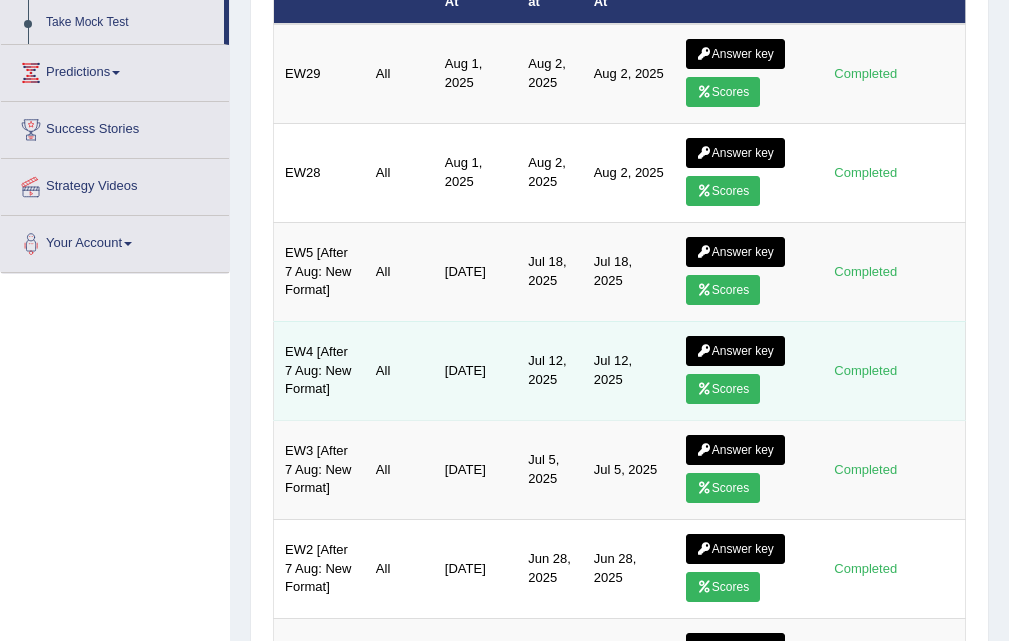 scroll, scrollTop: 300, scrollLeft: 0, axis: vertical 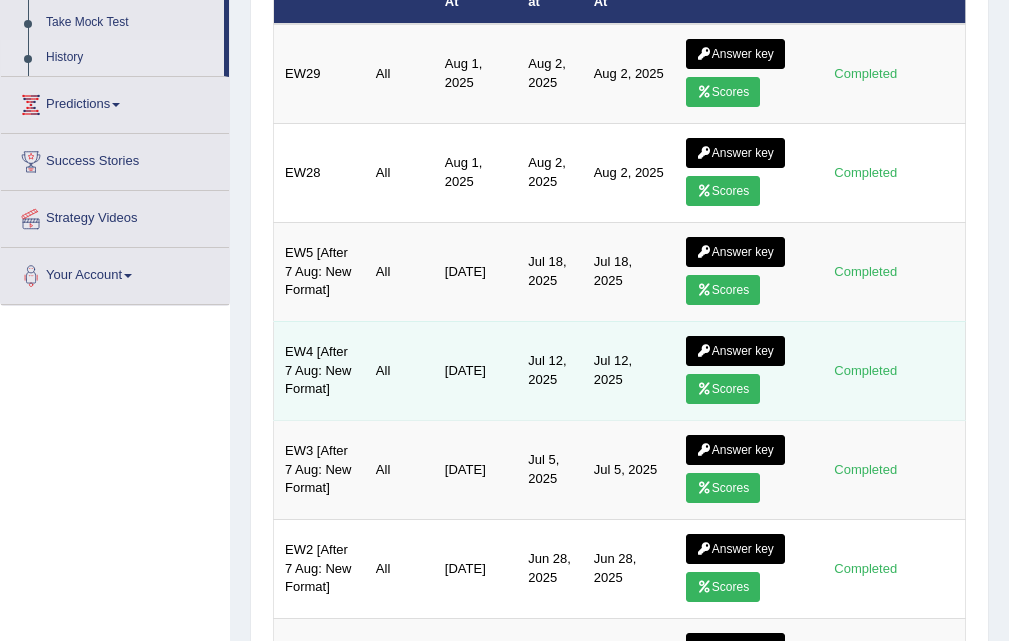 click on "Scores" at bounding box center (723, 389) 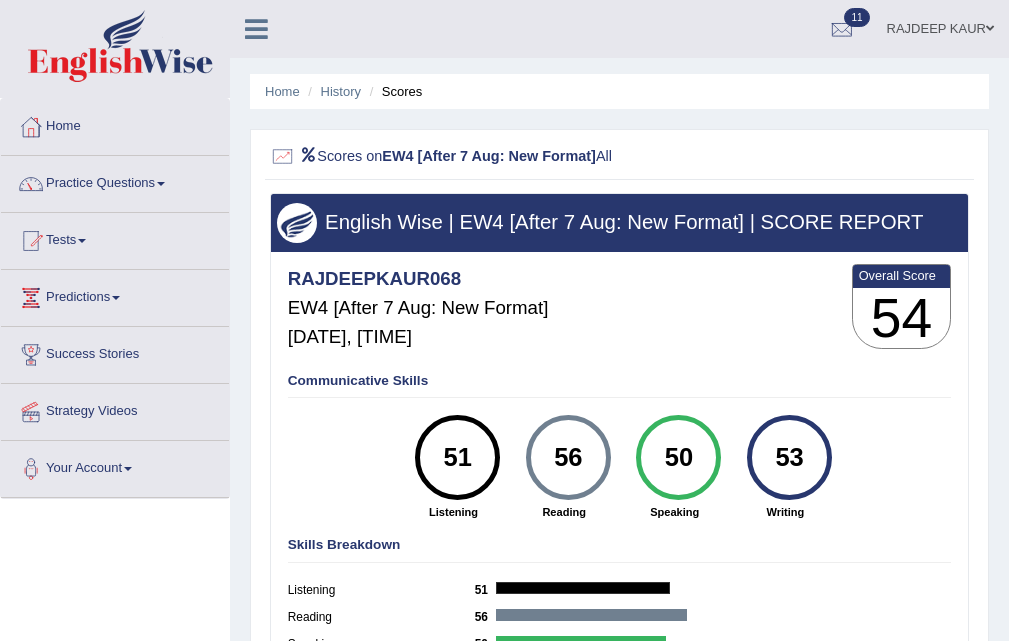 scroll, scrollTop: 0, scrollLeft: 0, axis: both 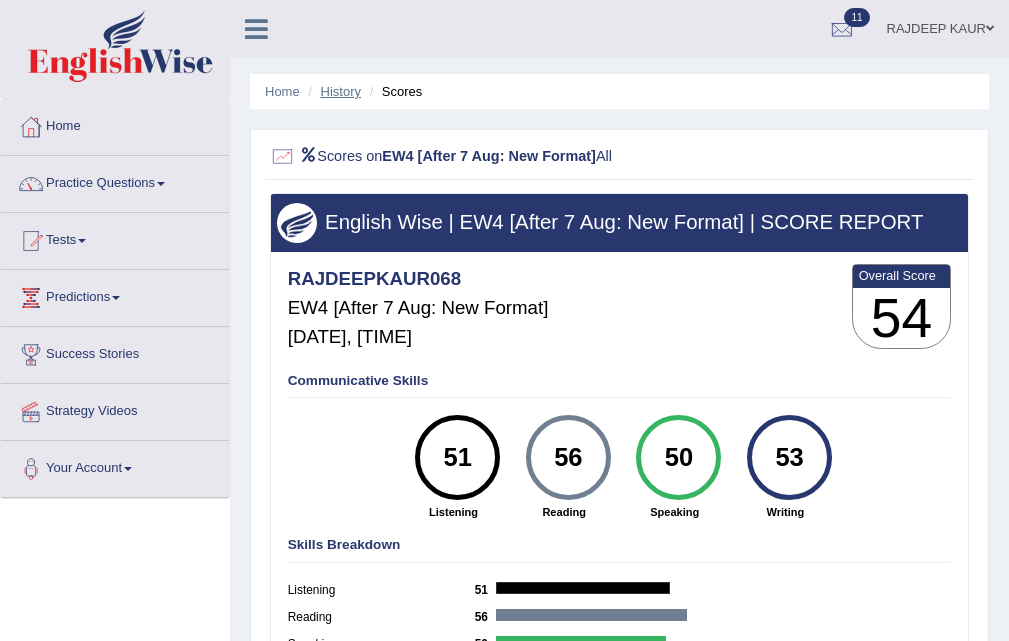 click on "History" at bounding box center (341, 91) 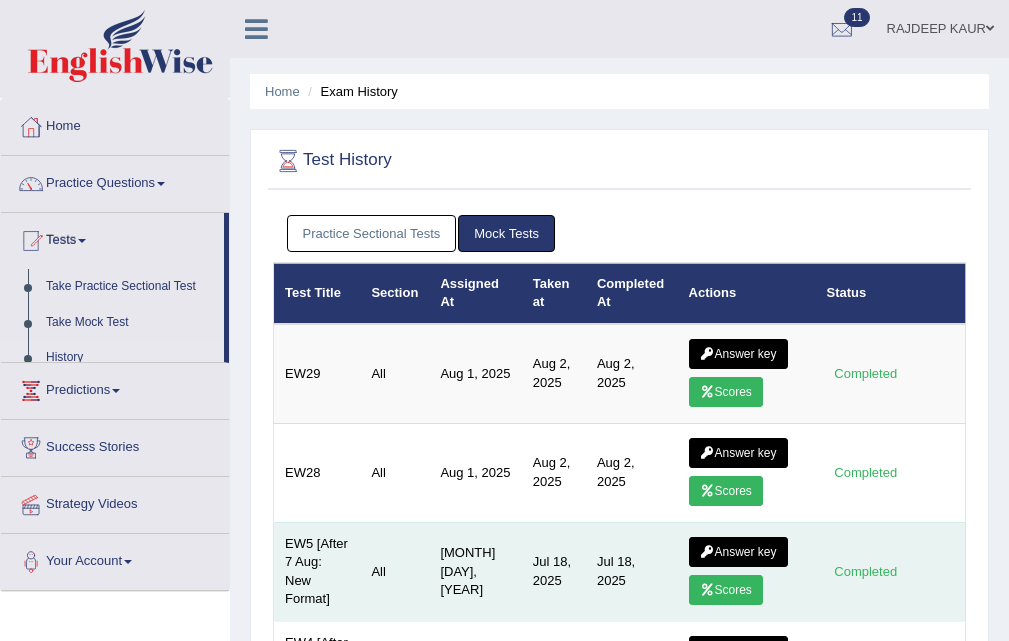 scroll, scrollTop: 200, scrollLeft: 0, axis: vertical 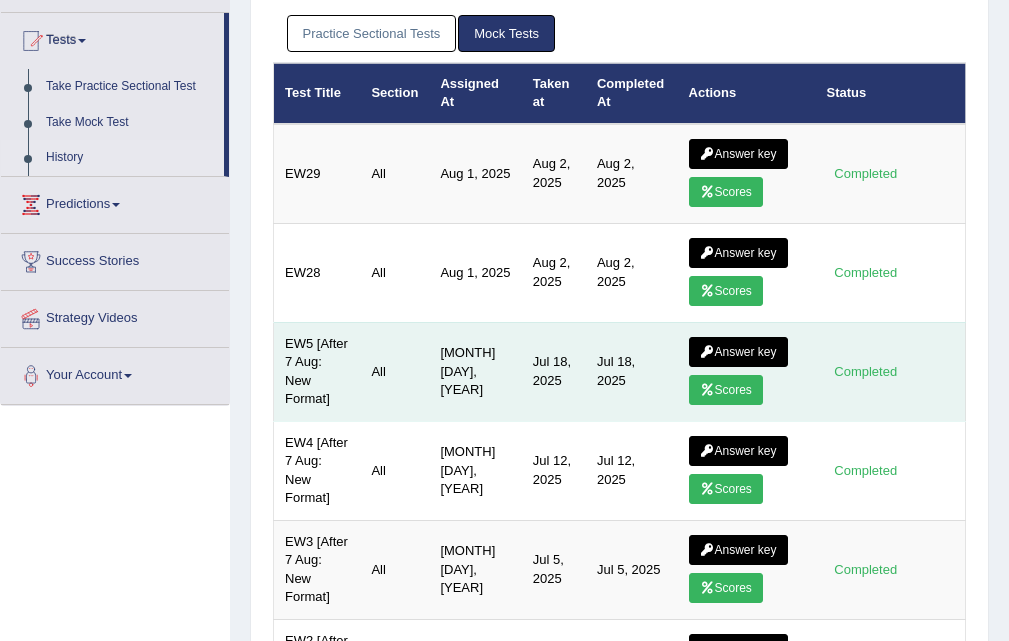 click on "Scores" at bounding box center (726, 390) 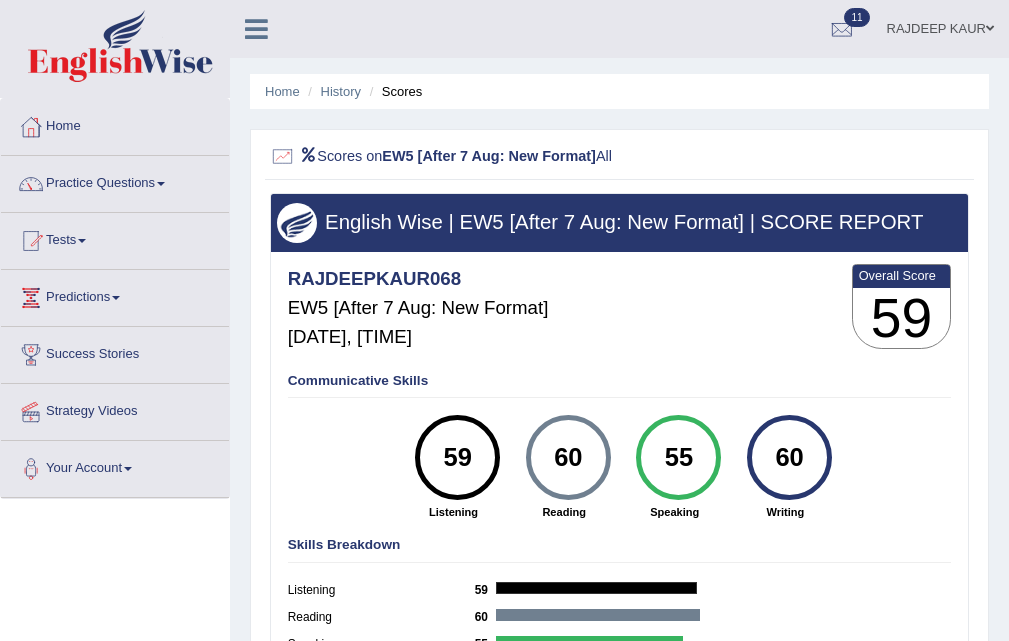 scroll, scrollTop: 0, scrollLeft: 0, axis: both 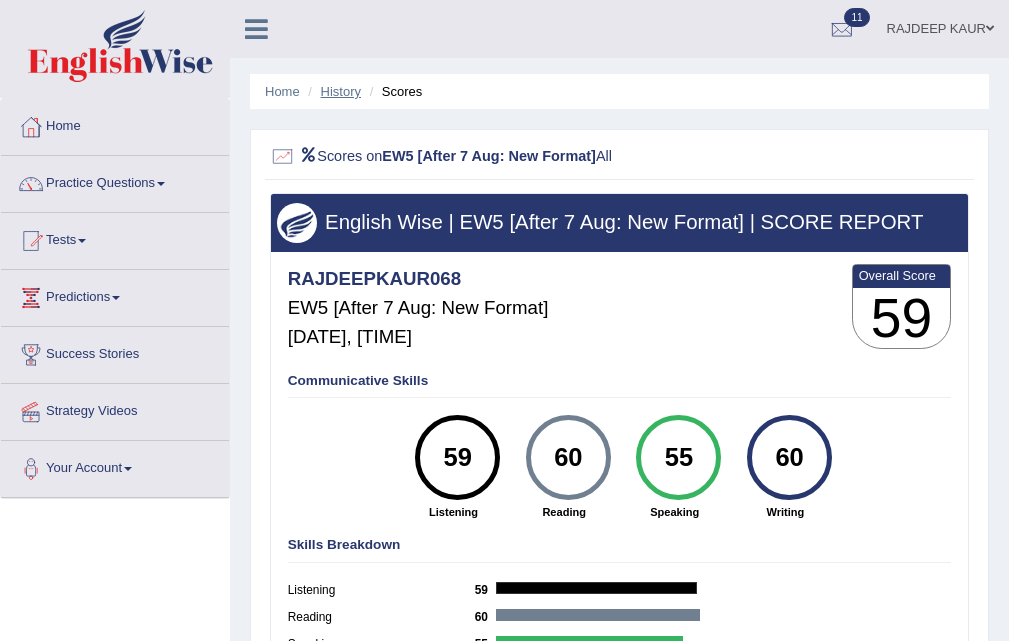 click on "History" at bounding box center [341, 91] 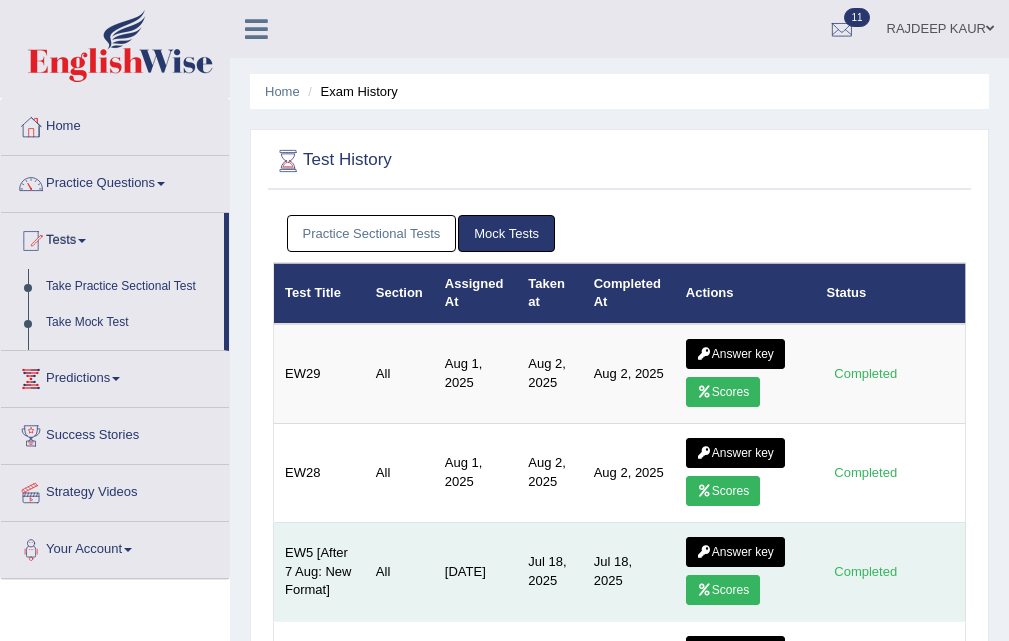 scroll, scrollTop: 0, scrollLeft: 0, axis: both 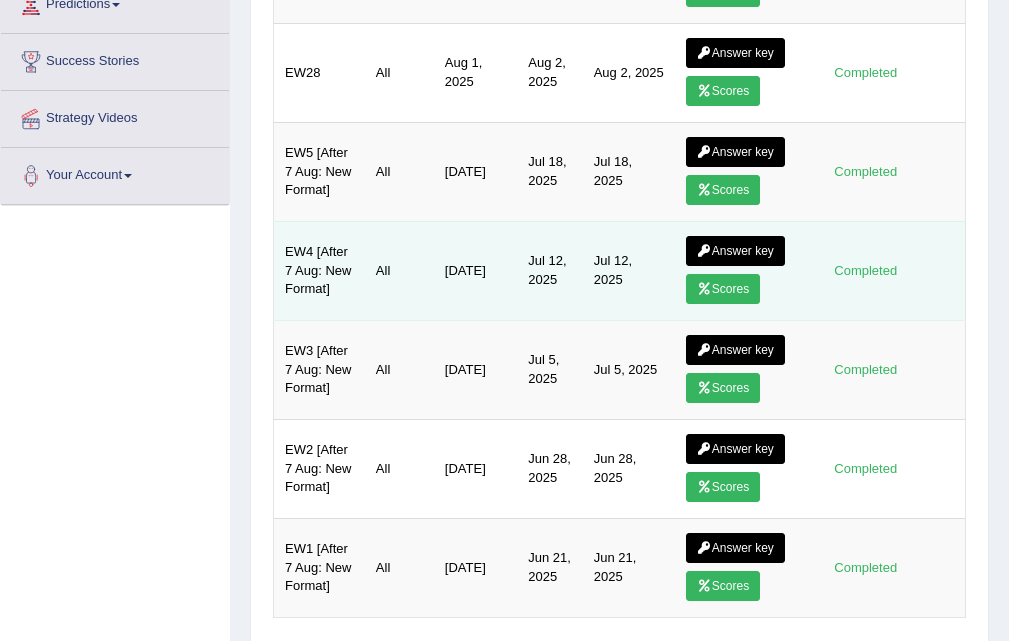 click on "Scores" at bounding box center [723, 289] 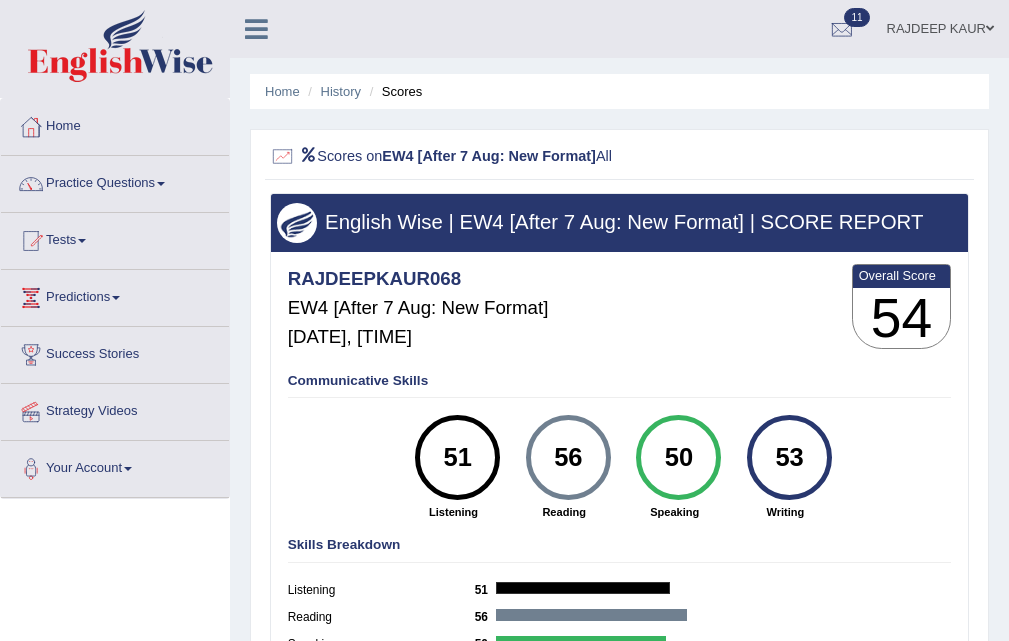 scroll, scrollTop: 0, scrollLeft: 0, axis: both 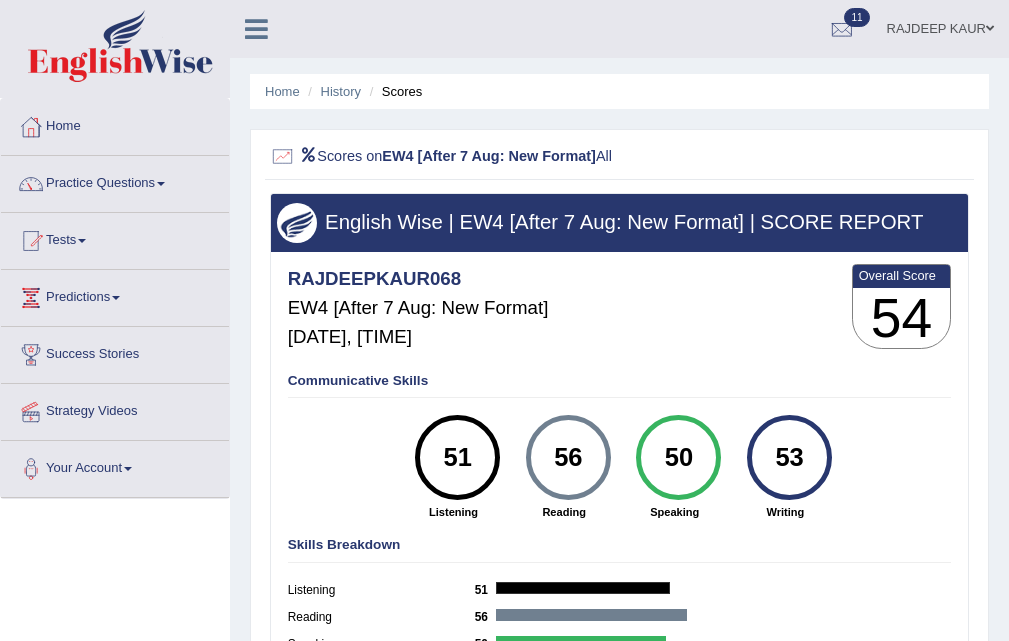 click on "History" at bounding box center [332, 91] 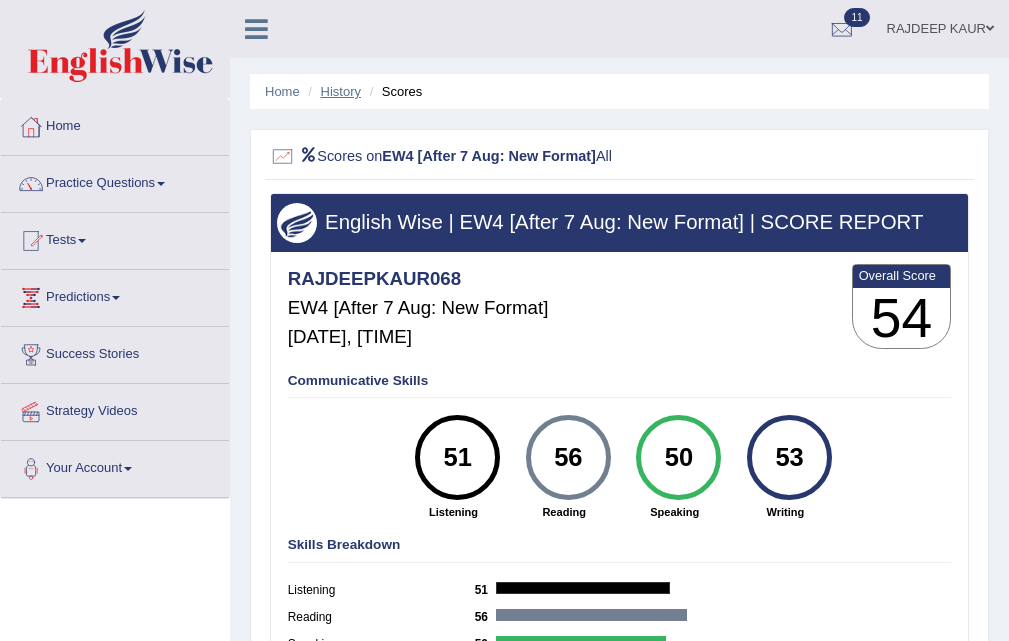 click on "History" at bounding box center [341, 91] 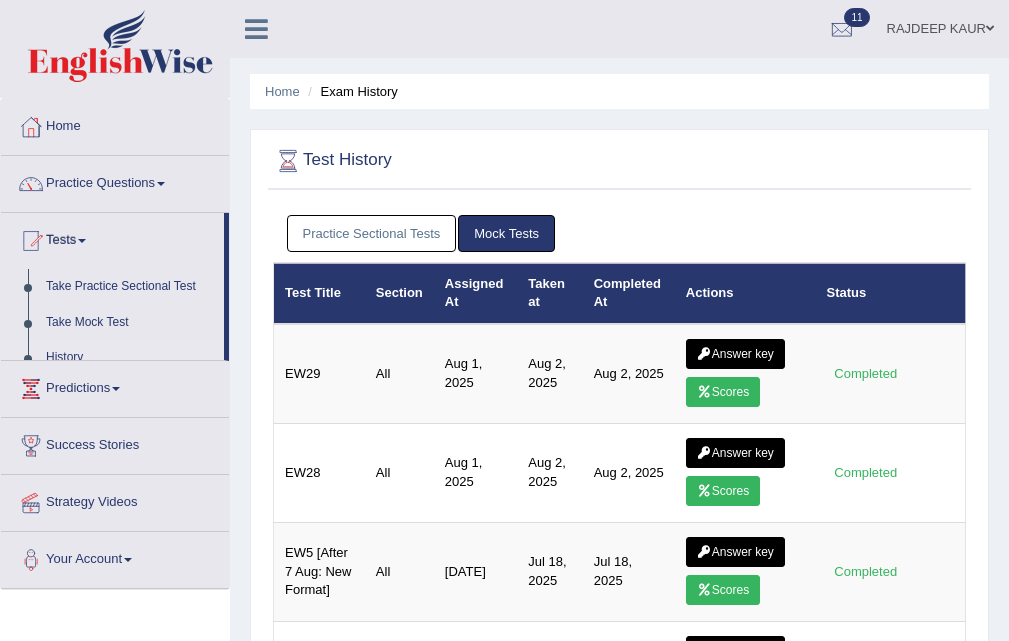scroll, scrollTop: 84, scrollLeft: 0, axis: vertical 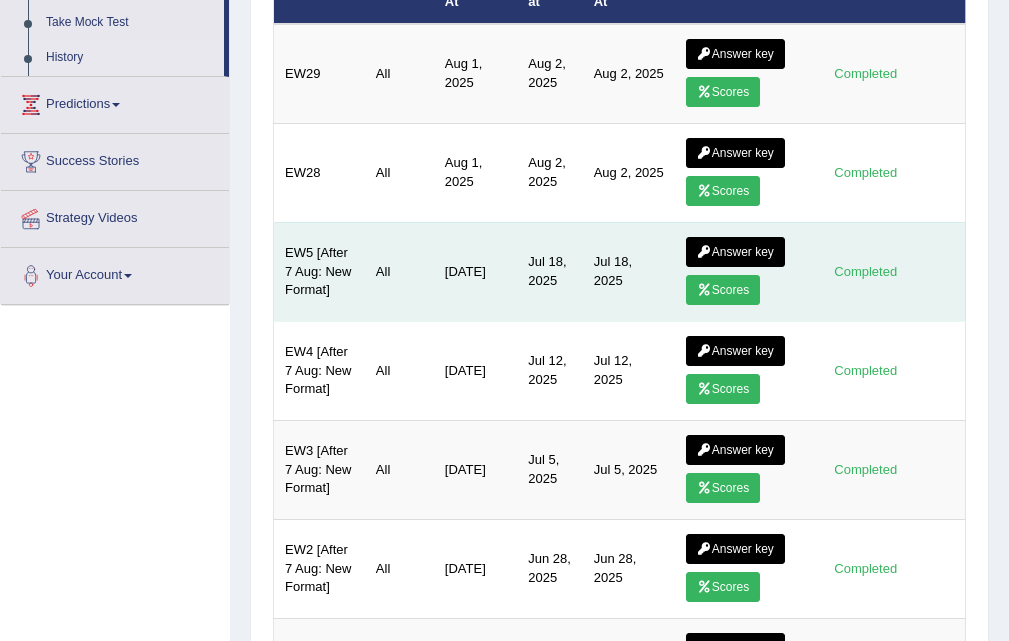 click on "Scores" at bounding box center (723, 290) 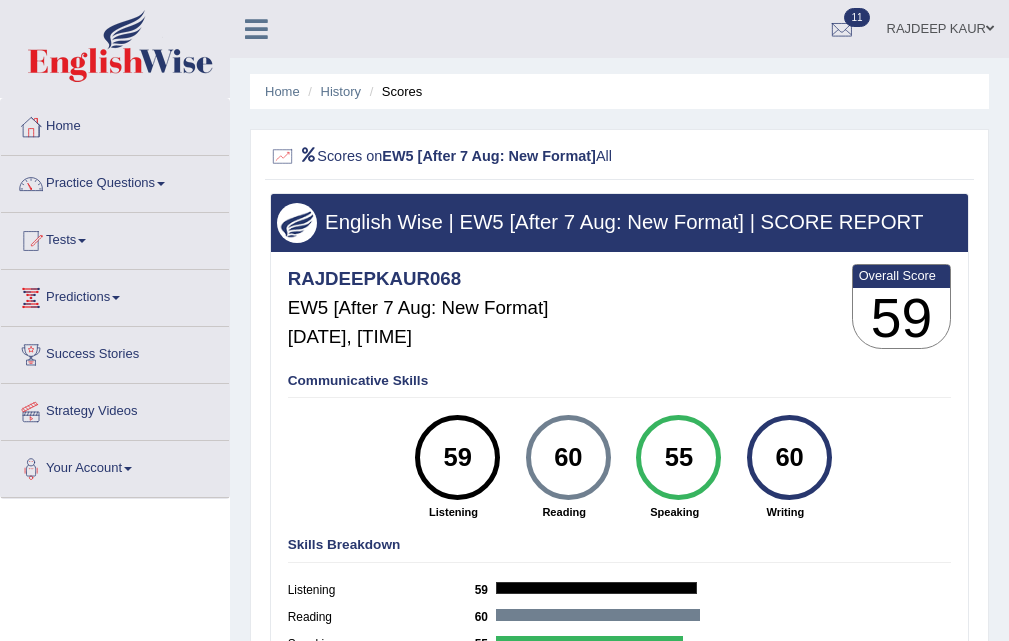 scroll, scrollTop: 0, scrollLeft: 0, axis: both 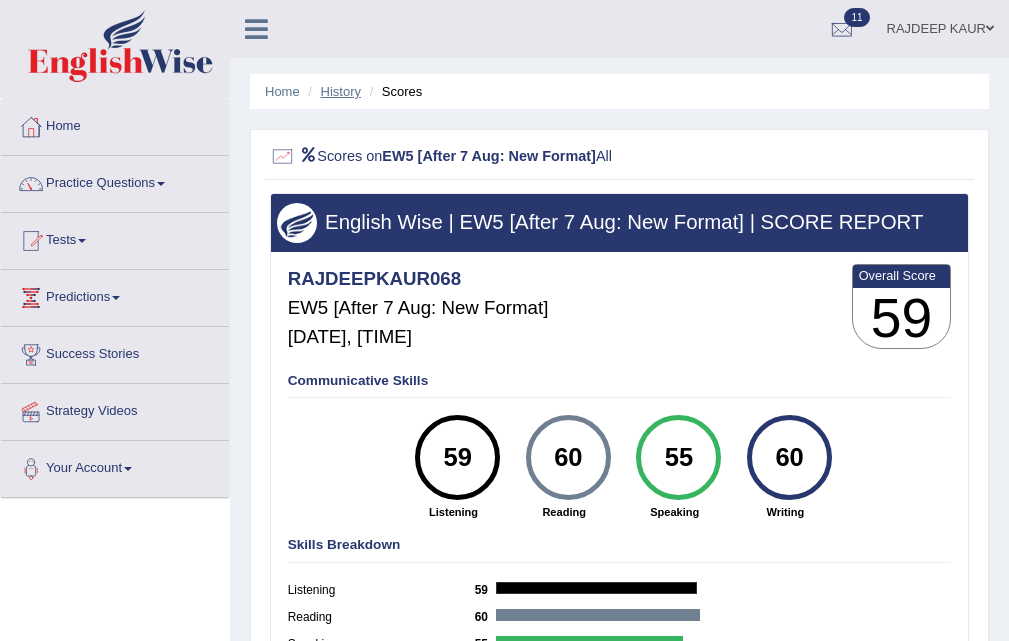 click on "History" at bounding box center (341, 91) 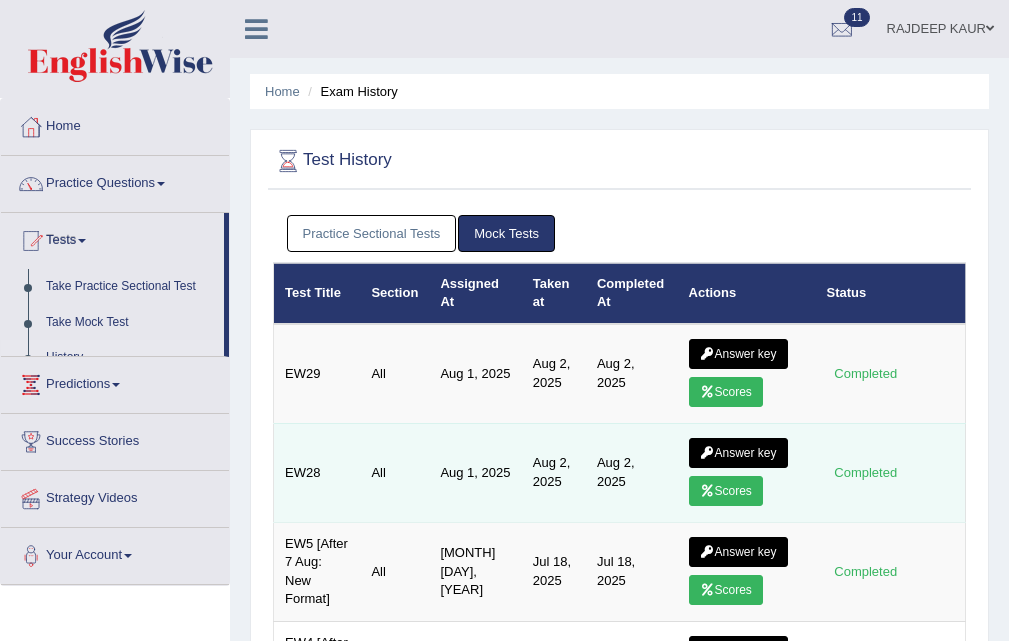 scroll, scrollTop: 0, scrollLeft: 0, axis: both 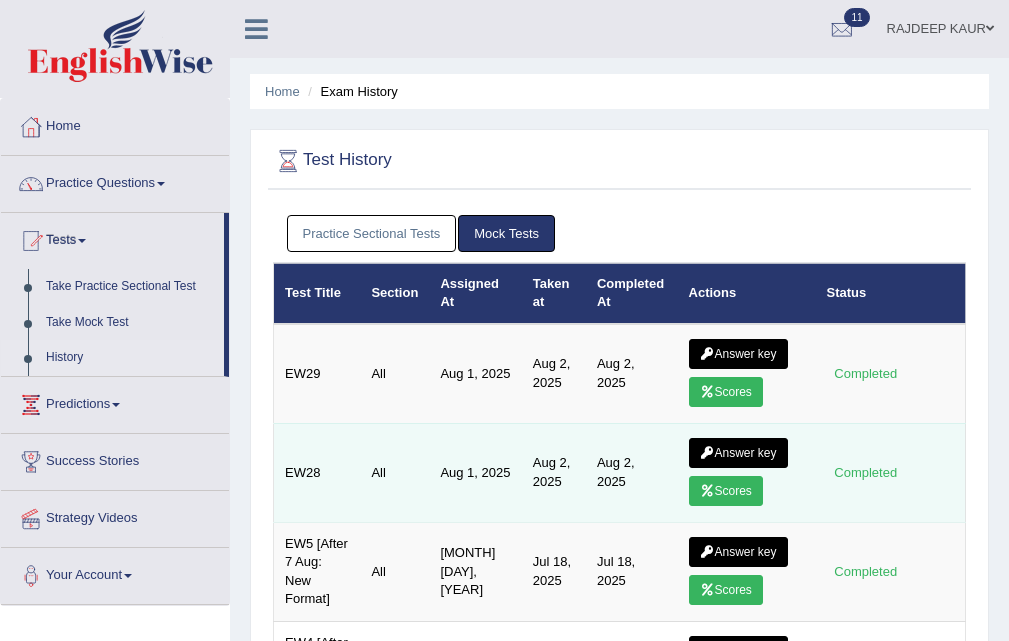 click on "Scores" at bounding box center [726, 491] 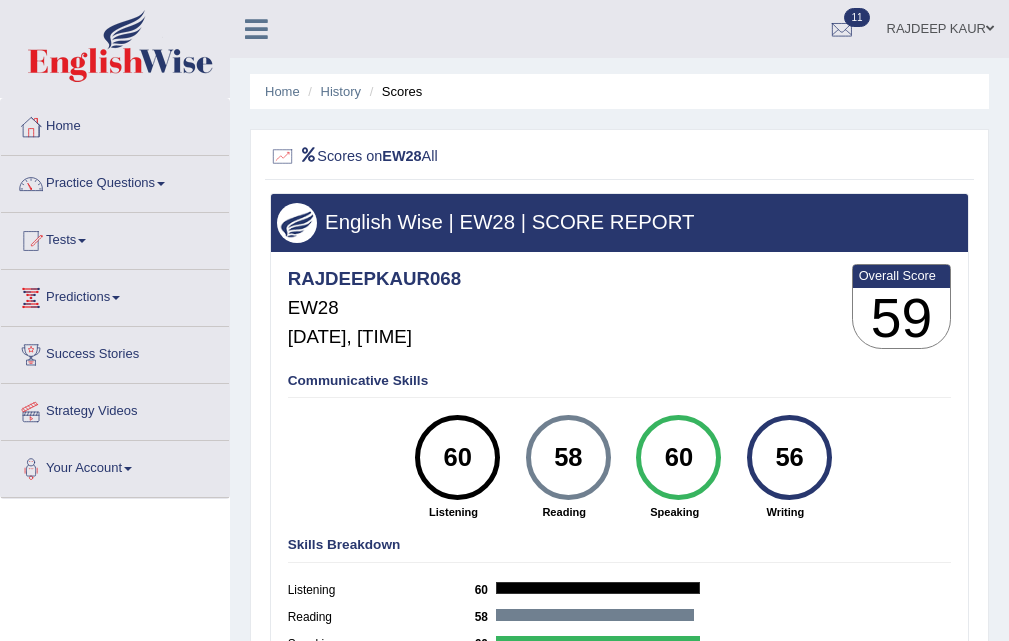 scroll, scrollTop: 0, scrollLeft: 0, axis: both 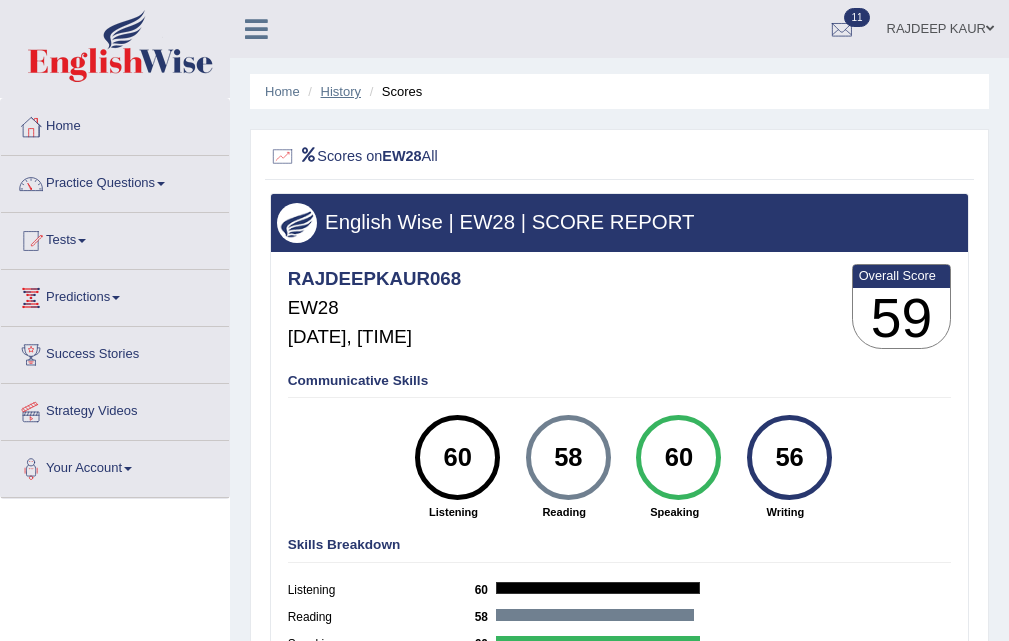 click on "History" at bounding box center (341, 91) 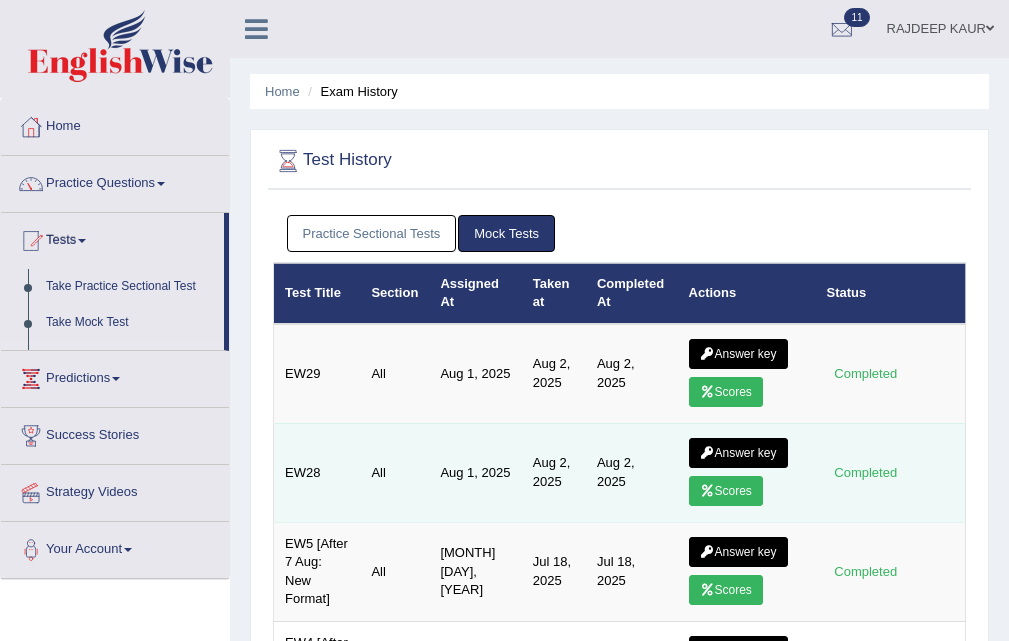 scroll, scrollTop: 0, scrollLeft: 0, axis: both 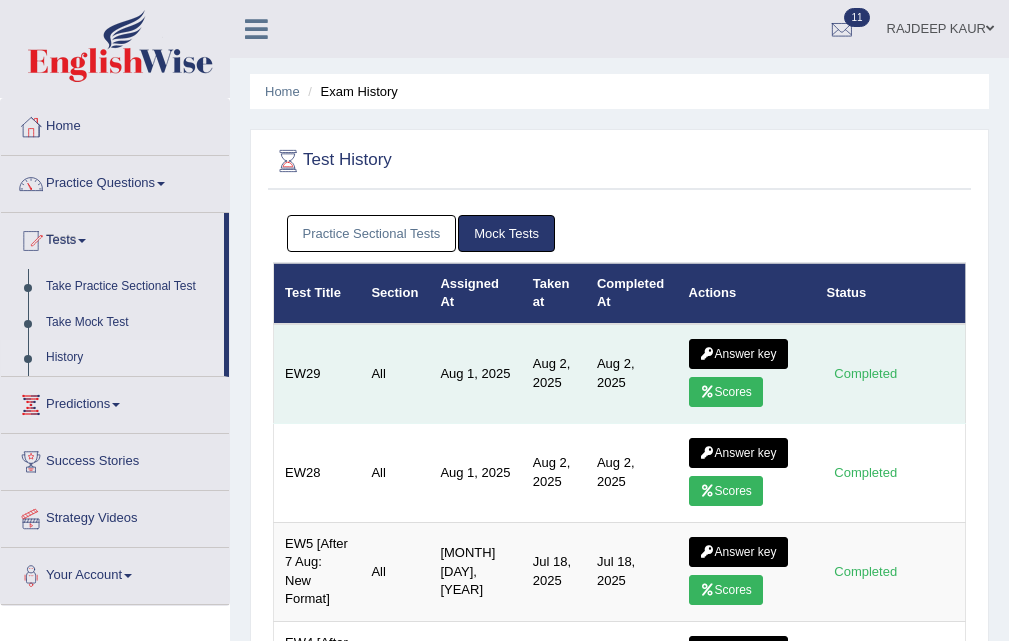 click at bounding box center [707, 392] 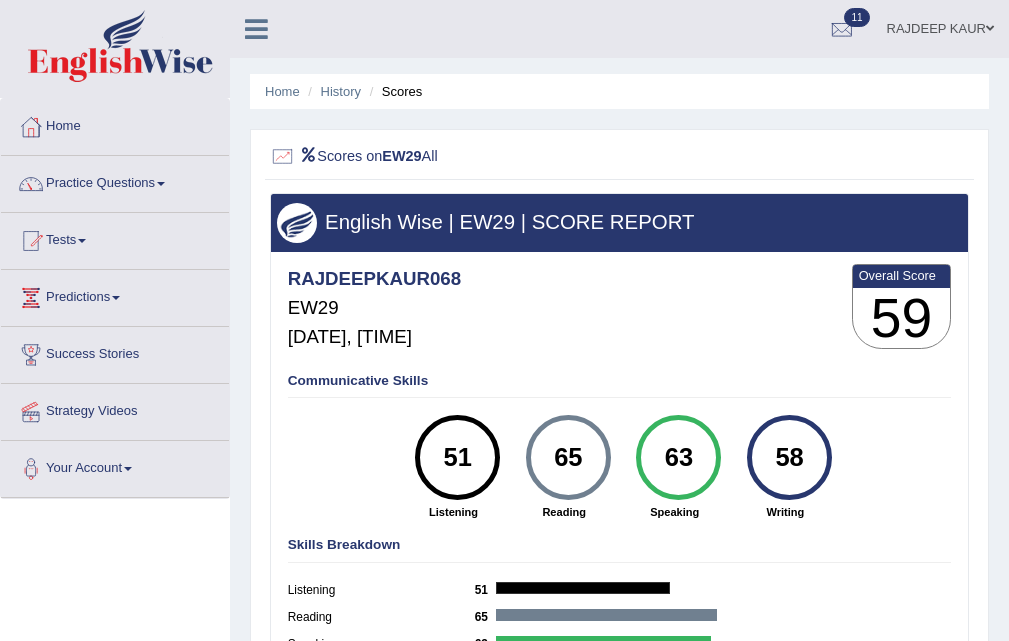 scroll, scrollTop: 0, scrollLeft: 0, axis: both 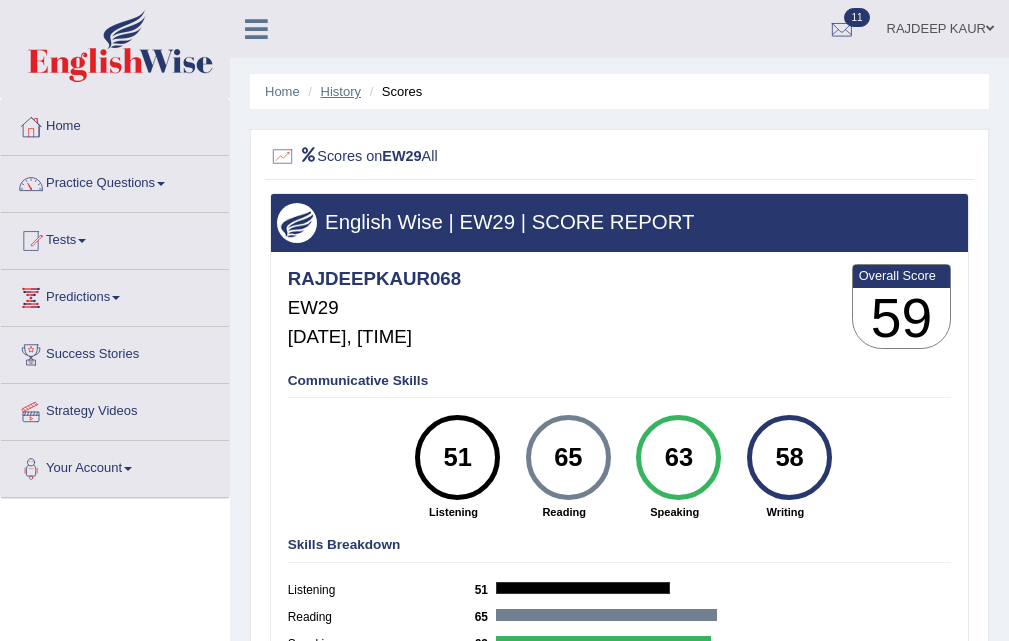 click on "History" at bounding box center (341, 91) 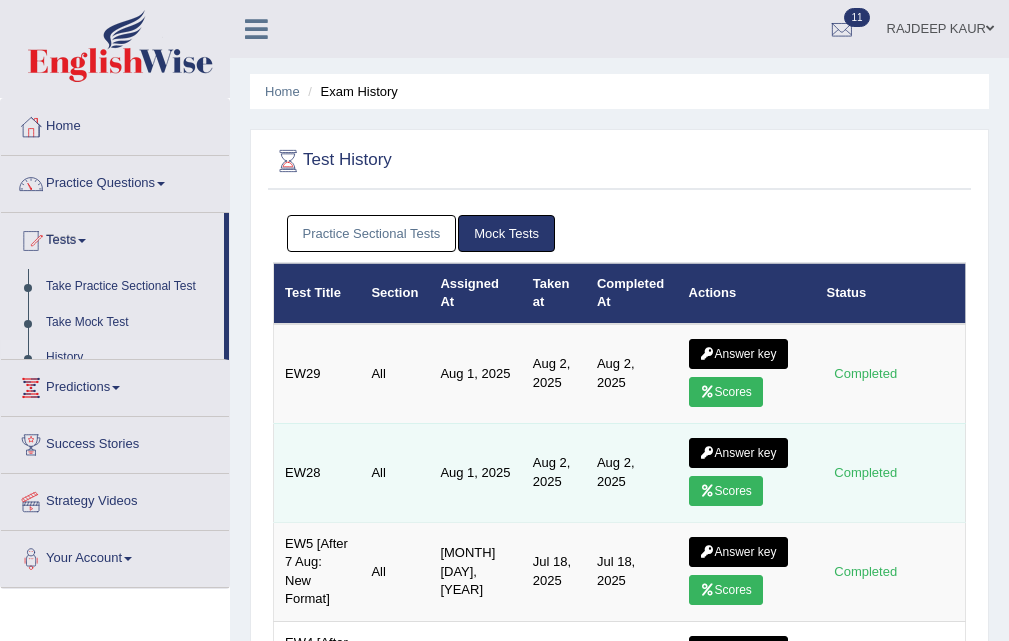 scroll, scrollTop: 0, scrollLeft: 0, axis: both 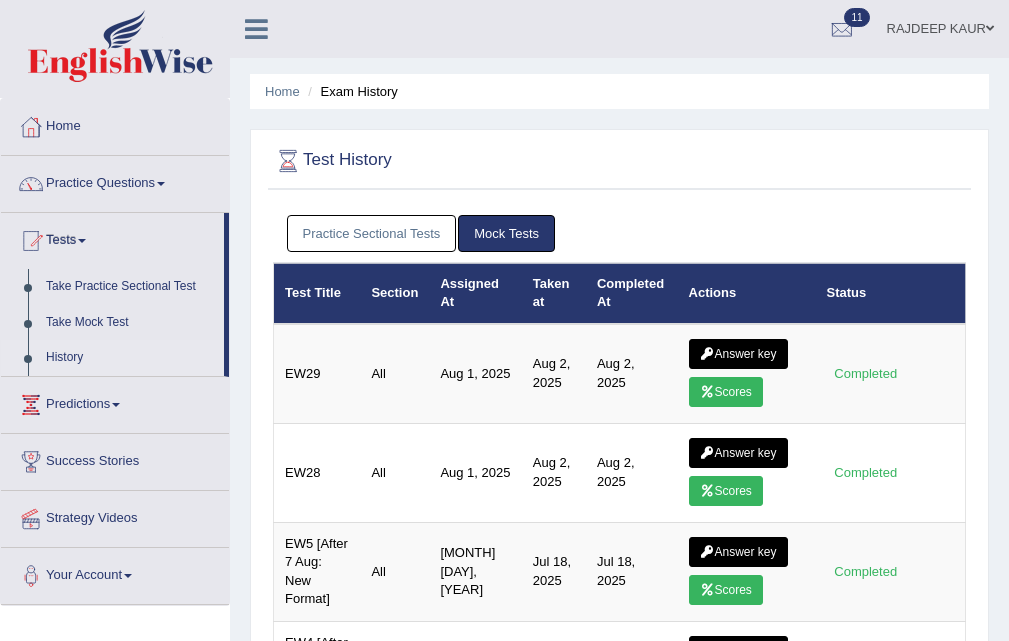 click on "Practice Sectional Tests" at bounding box center (372, 233) 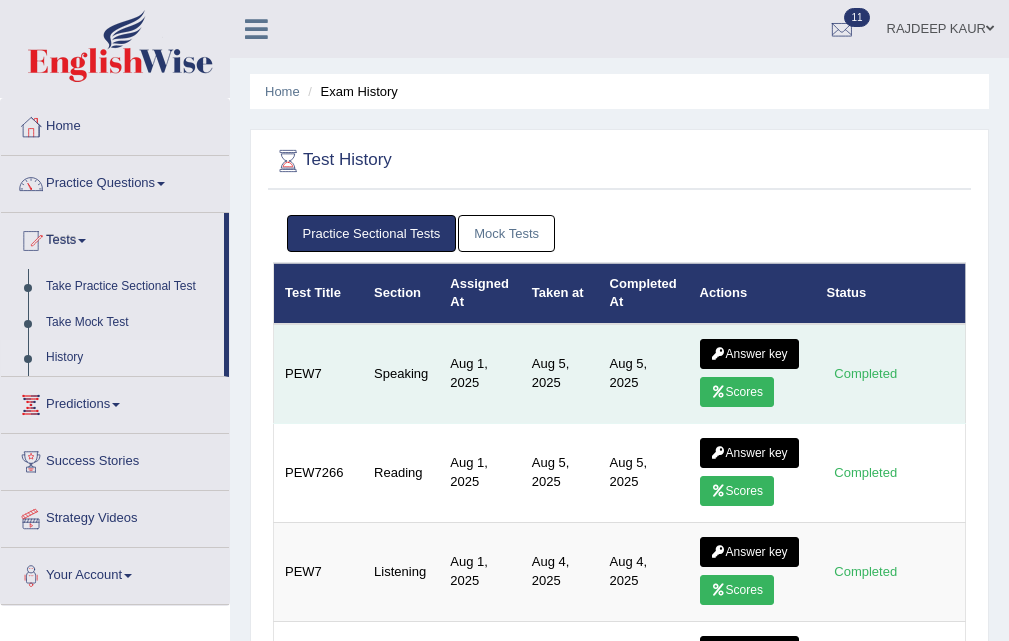 click on "Scores" at bounding box center (737, 392) 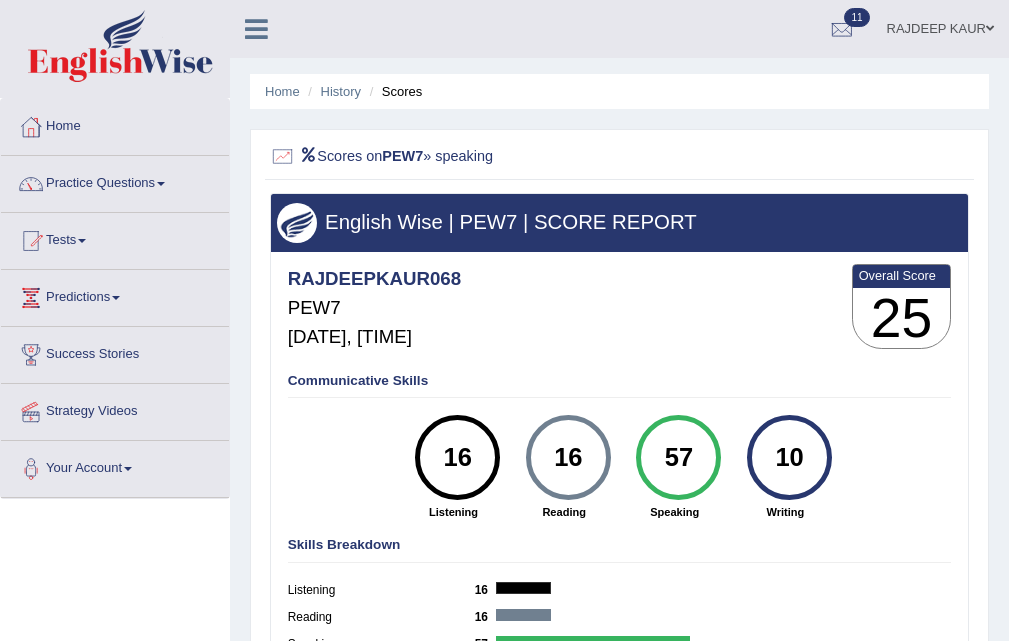 scroll, scrollTop: 0, scrollLeft: 0, axis: both 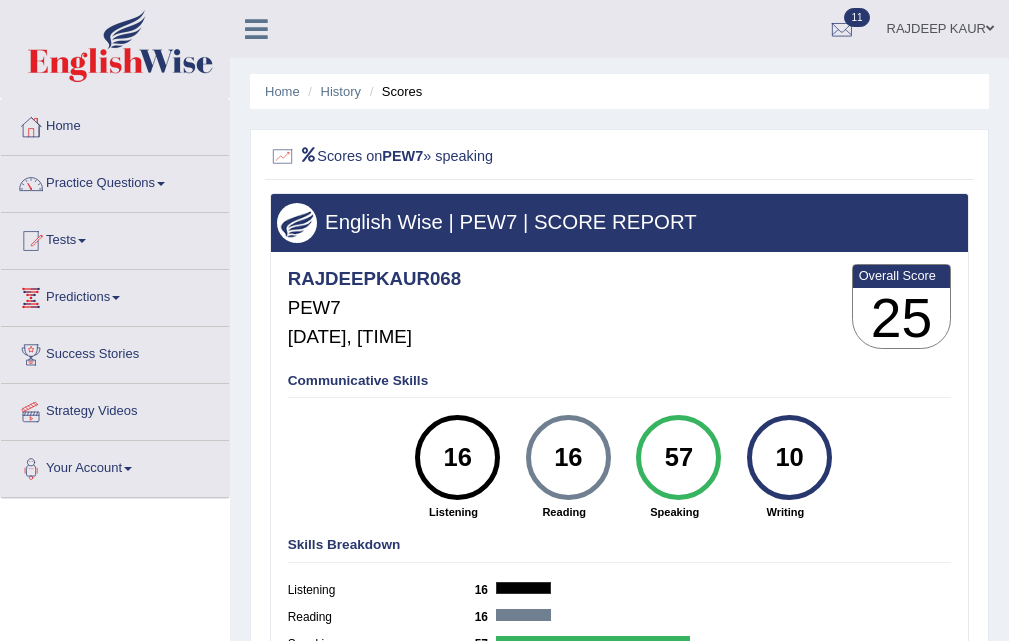click on "History" at bounding box center (332, 91) 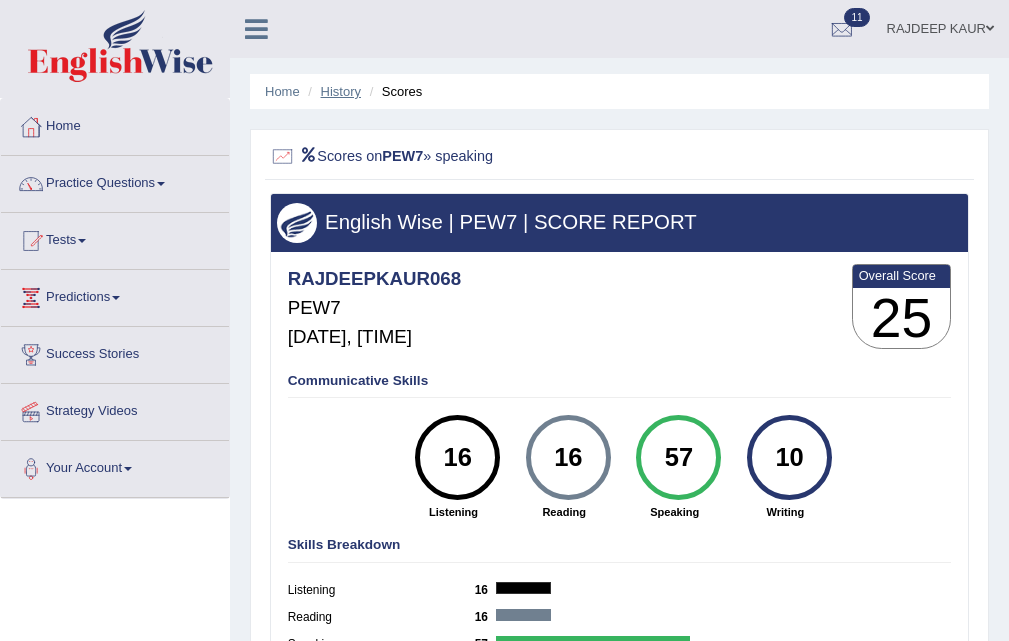 click on "History" at bounding box center [341, 91] 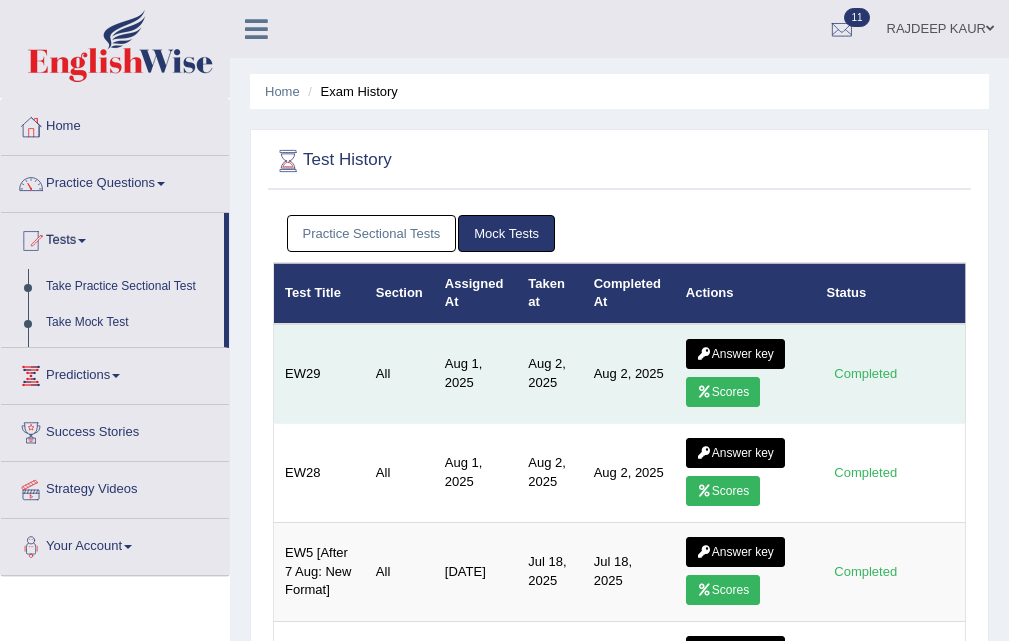 scroll, scrollTop: 0, scrollLeft: 0, axis: both 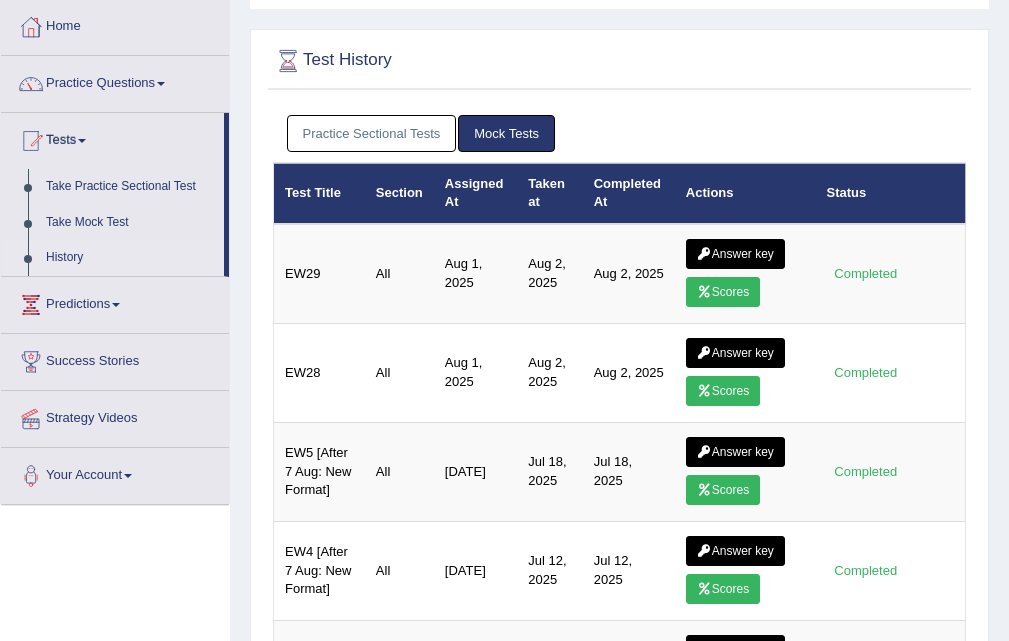 click on "Practice Sectional Tests" at bounding box center (372, 133) 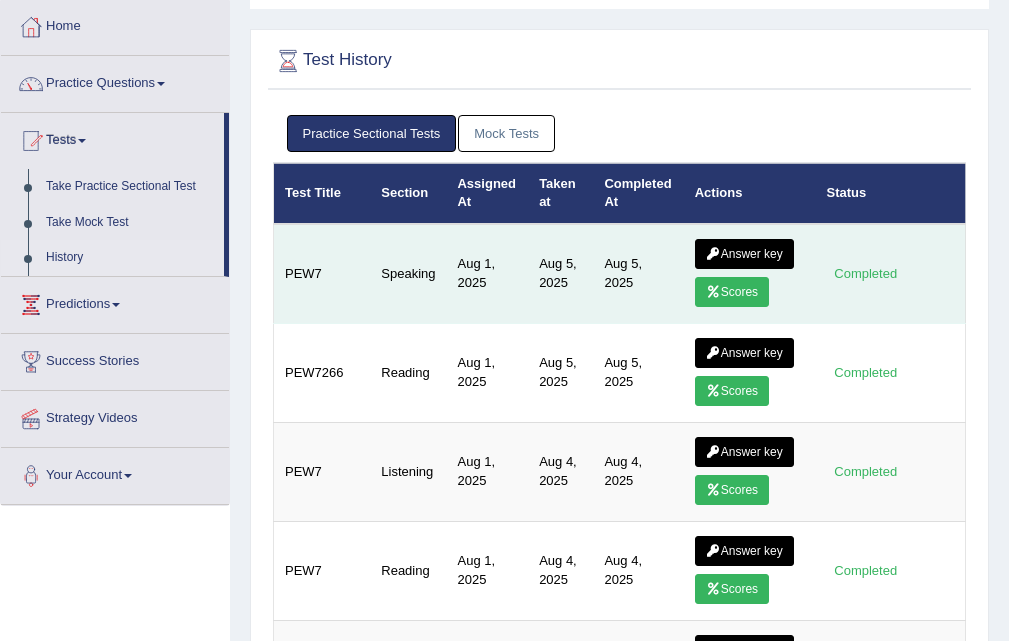click on "Answer key" at bounding box center [744, 254] 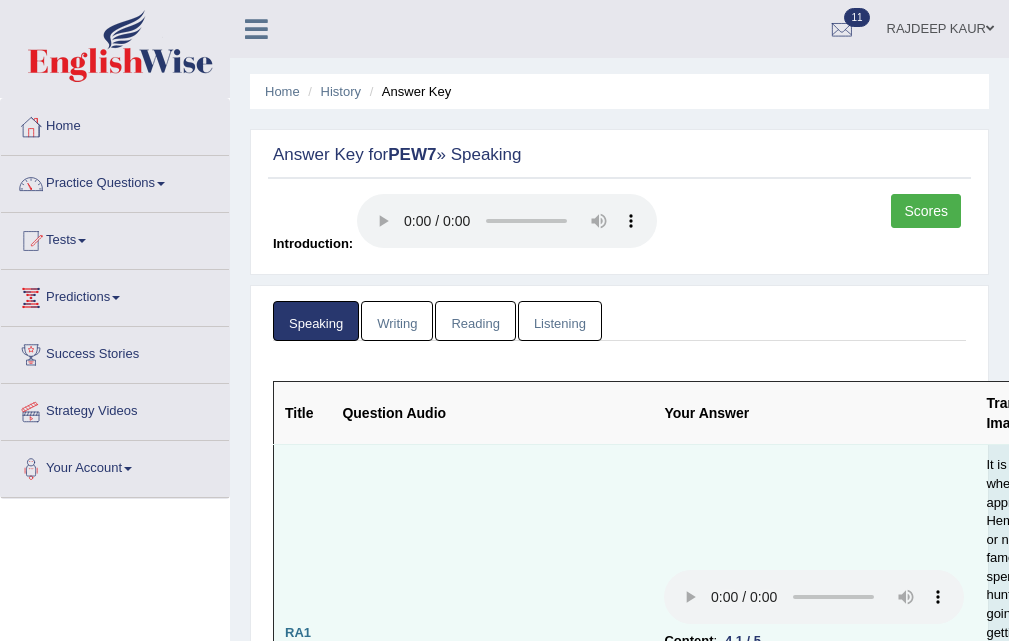 scroll, scrollTop: 400, scrollLeft: 0, axis: vertical 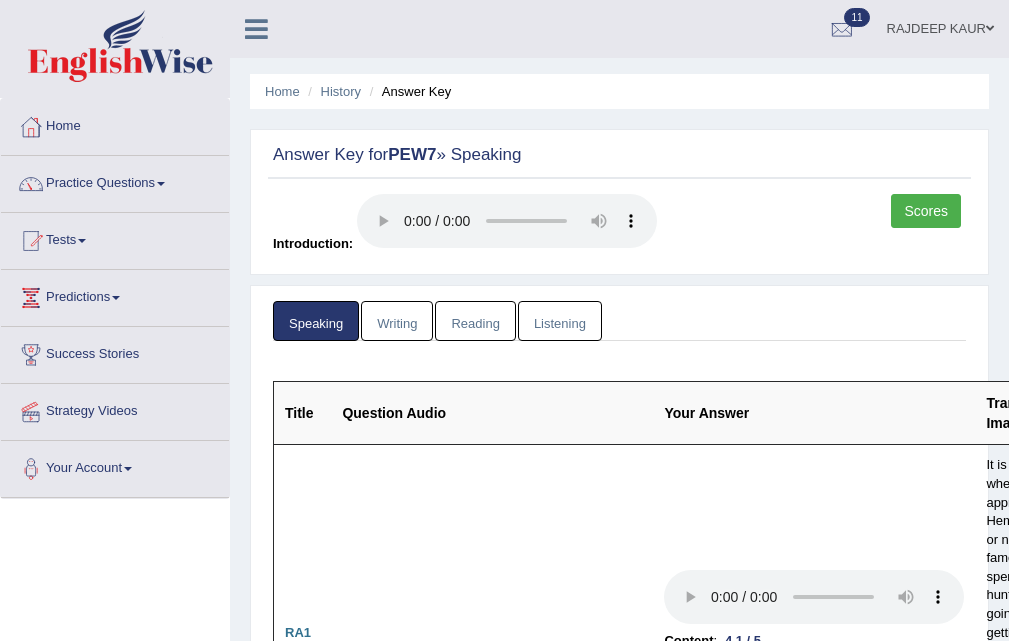 click on "Scores" at bounding box center (926, 211) 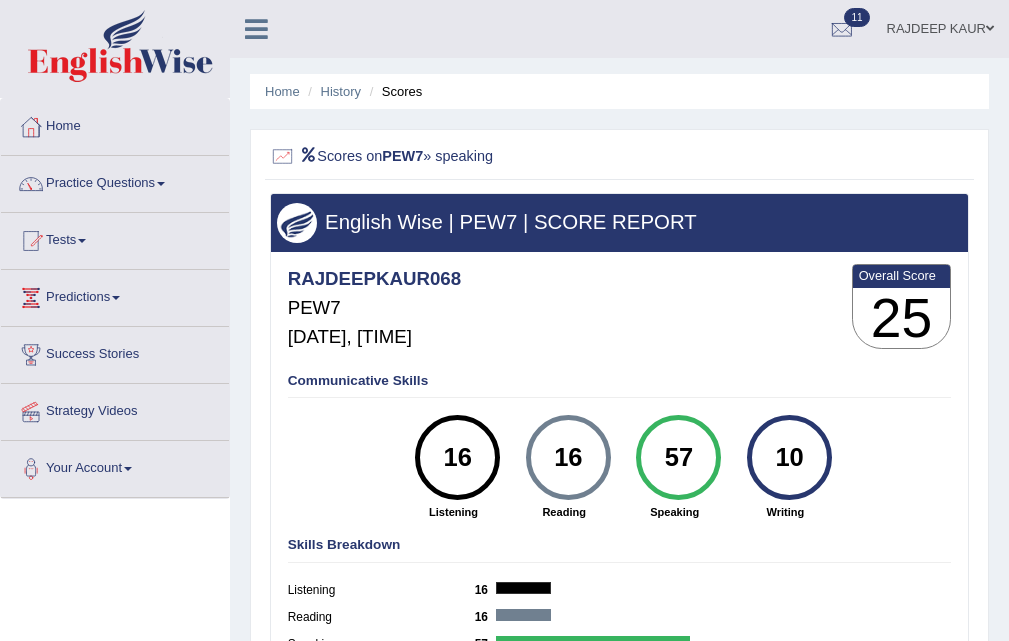 scroll, scrollTop: 0, scrollLeft: 0, axis: both 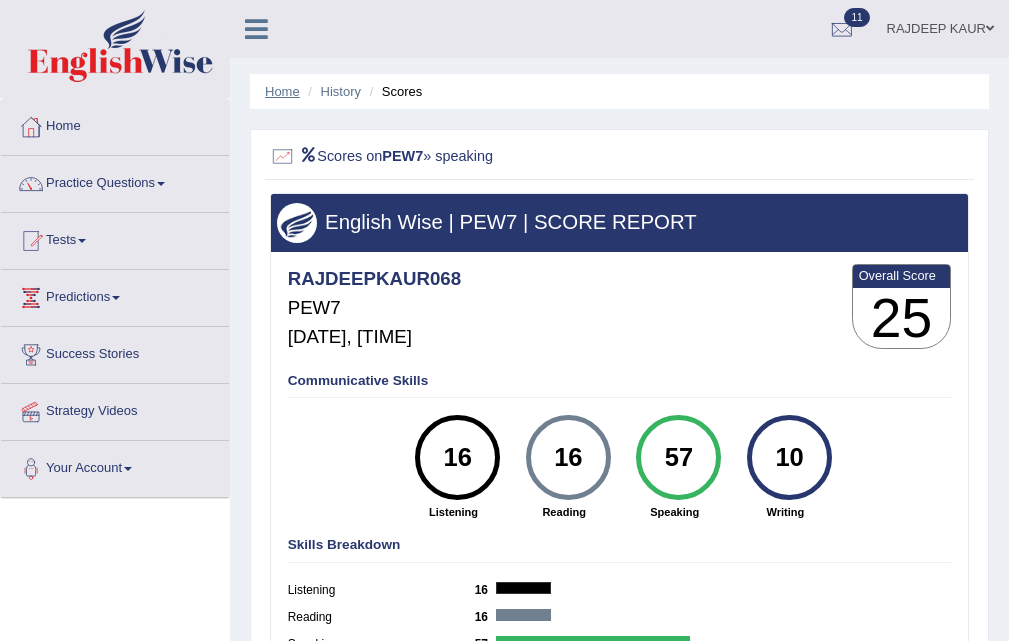 click on "Home" at bounding box center [282, 91] 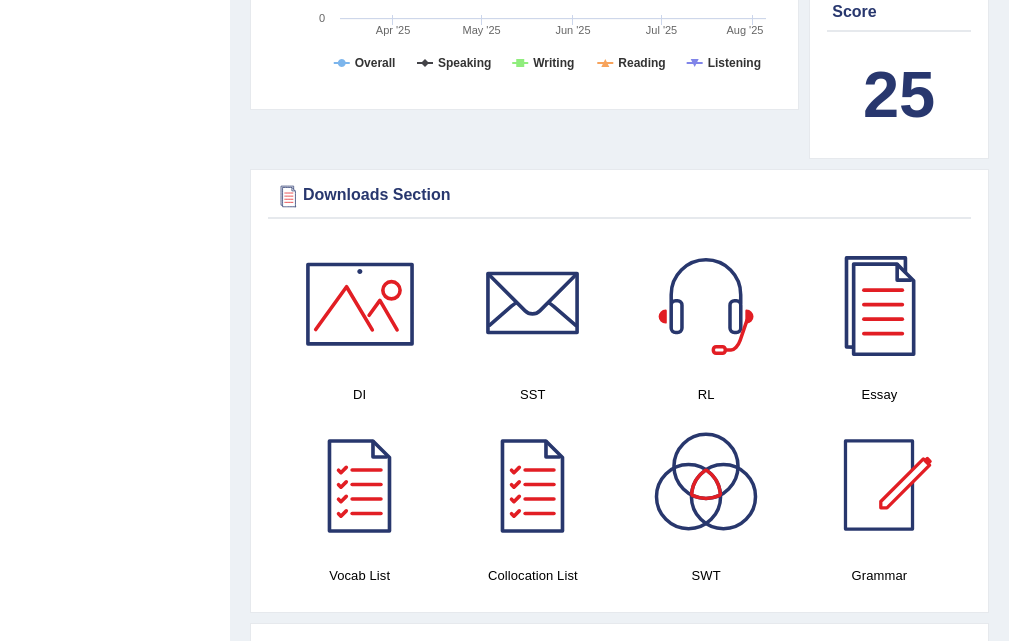 scroll, scrollTop: 1000, scrollLeft: 0, axis: vertical 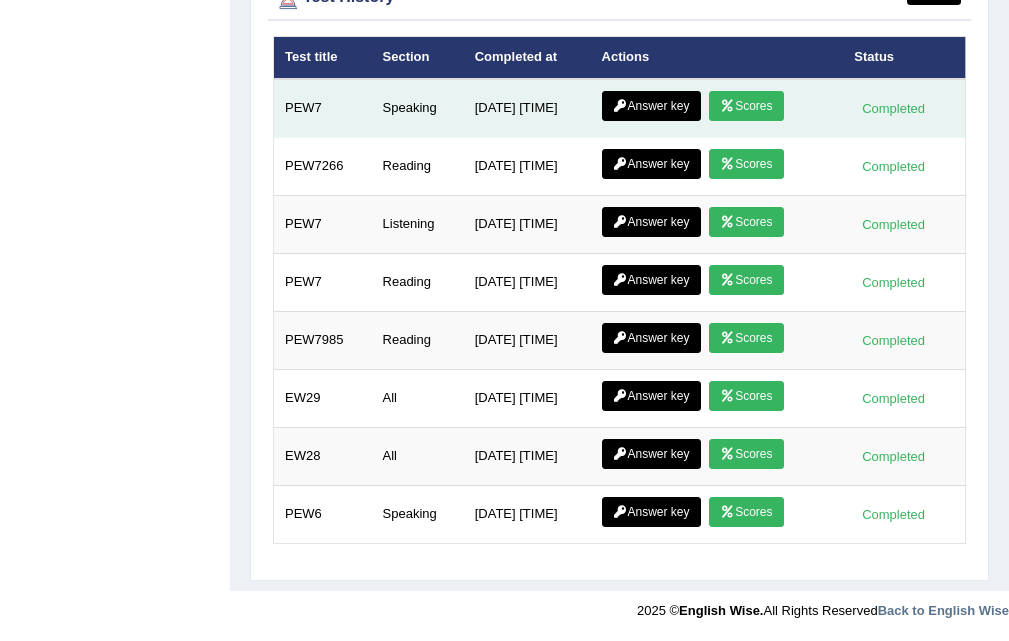 click on "Scores" at bounding box center (746, 106) 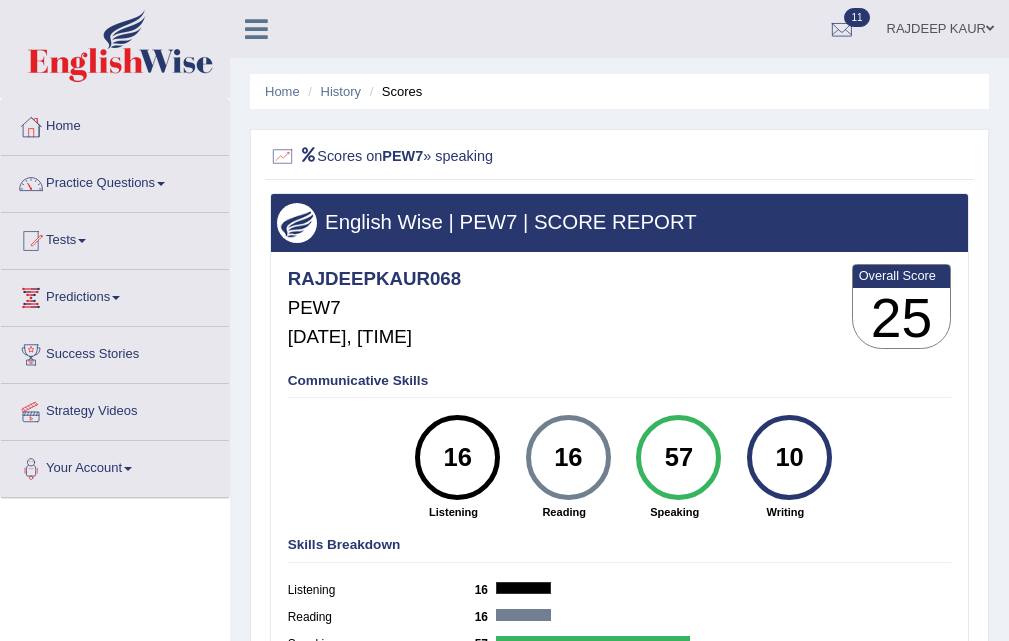 scroll, scrollTop: 0, scrollLeft: 0, axis: both 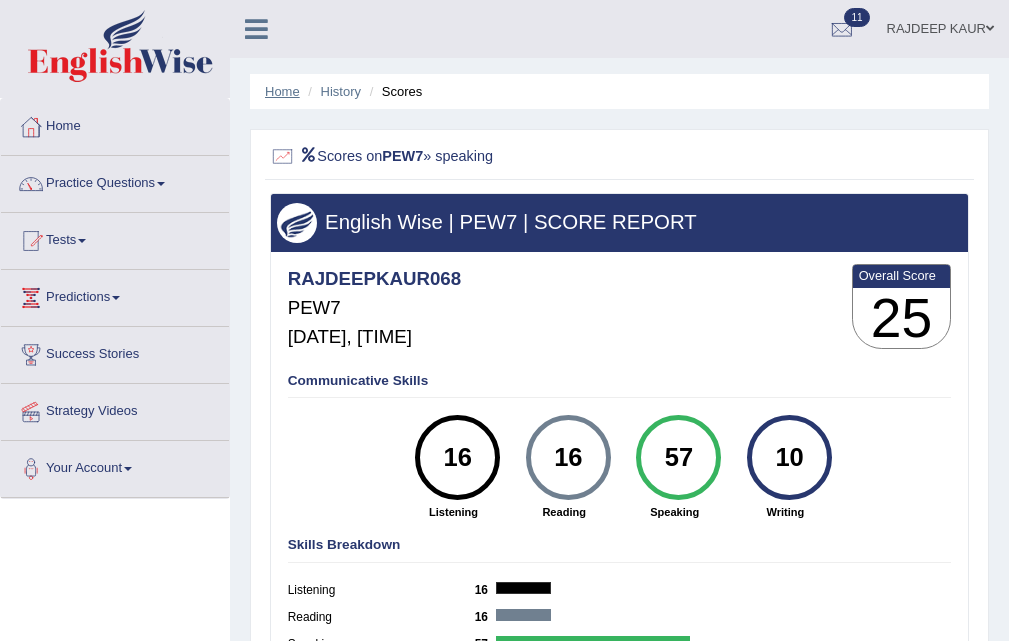click on "Home" at bounding box center [282, 91] 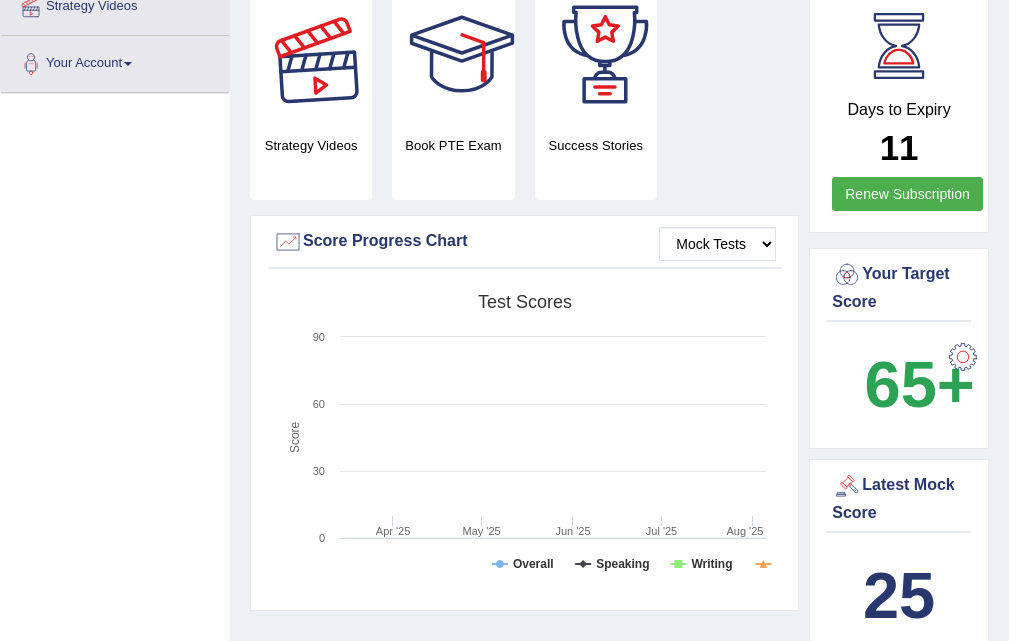 scroll, scrollTop: 0, scrollLeft: 0, axis: both 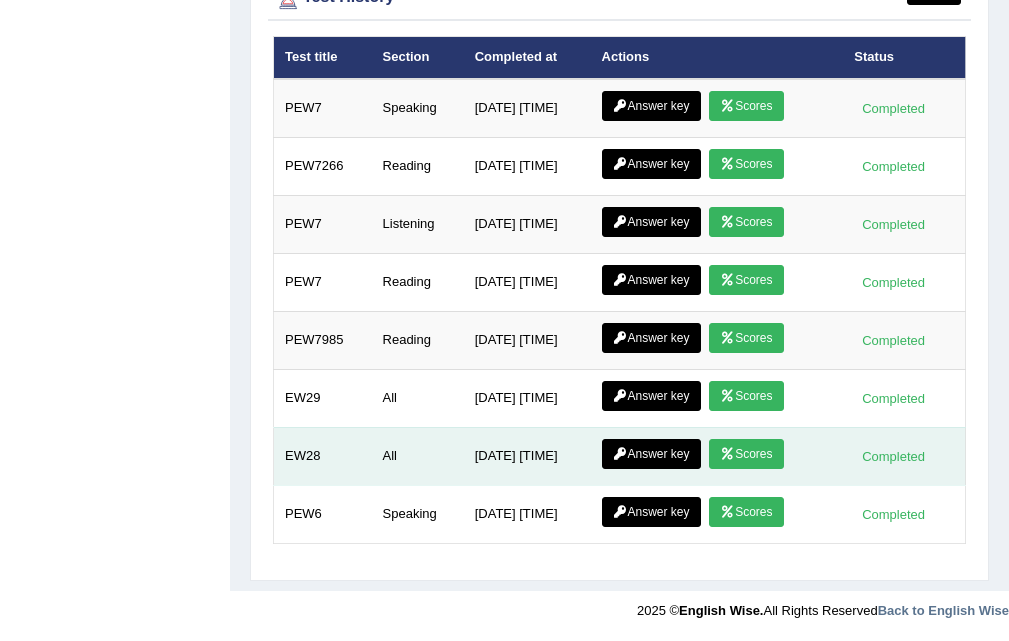 click on "Scores" at bounding box center (746, 454) 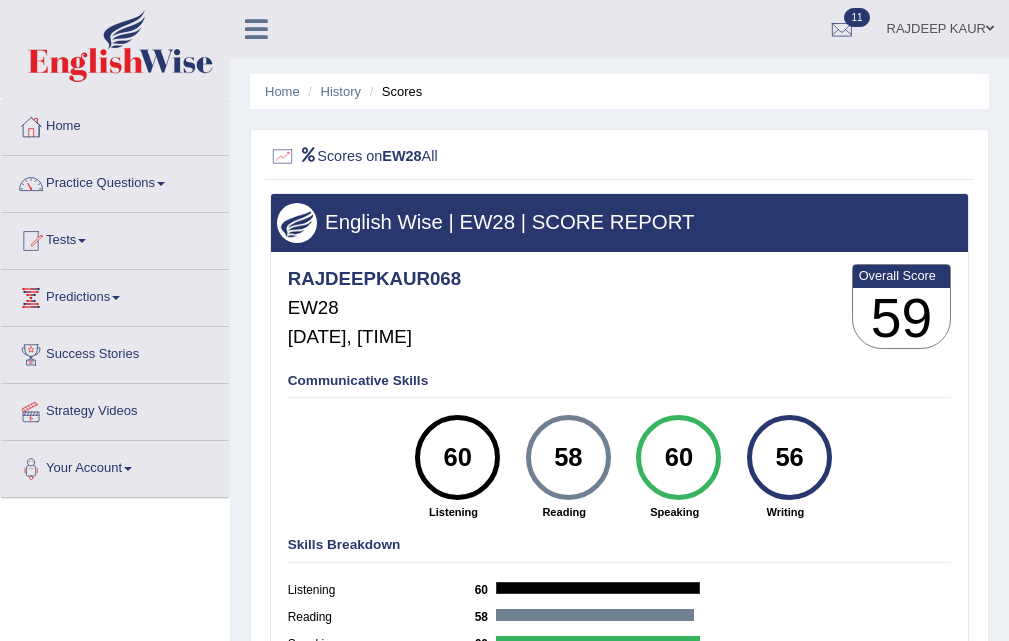 scroll, scrollTop: 0, scrollLeft: 0, axis: both 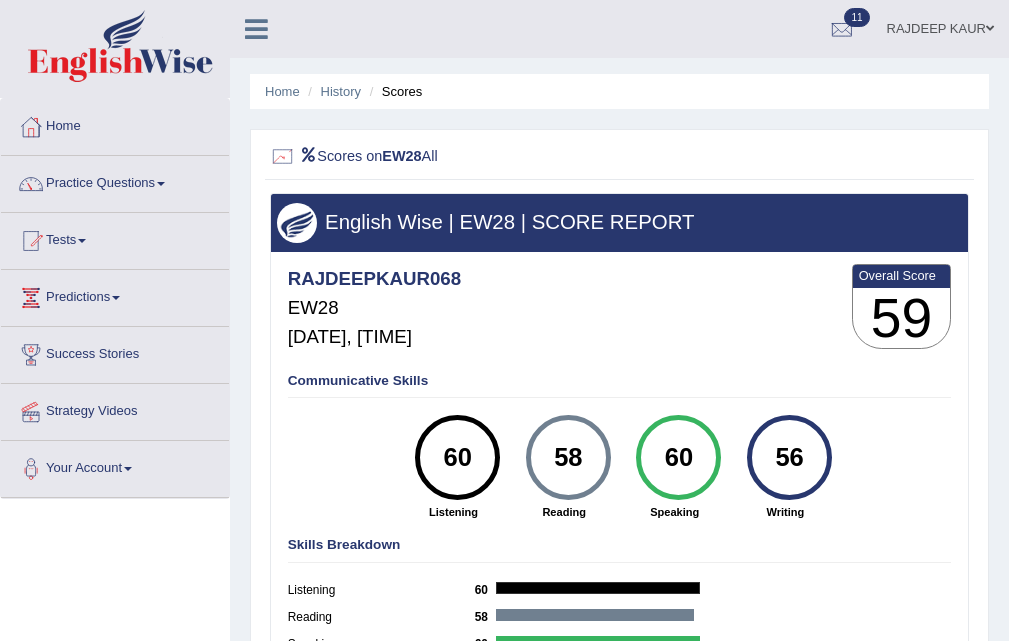 click on "Home
History
Scores" at bounding box center (619, 91) 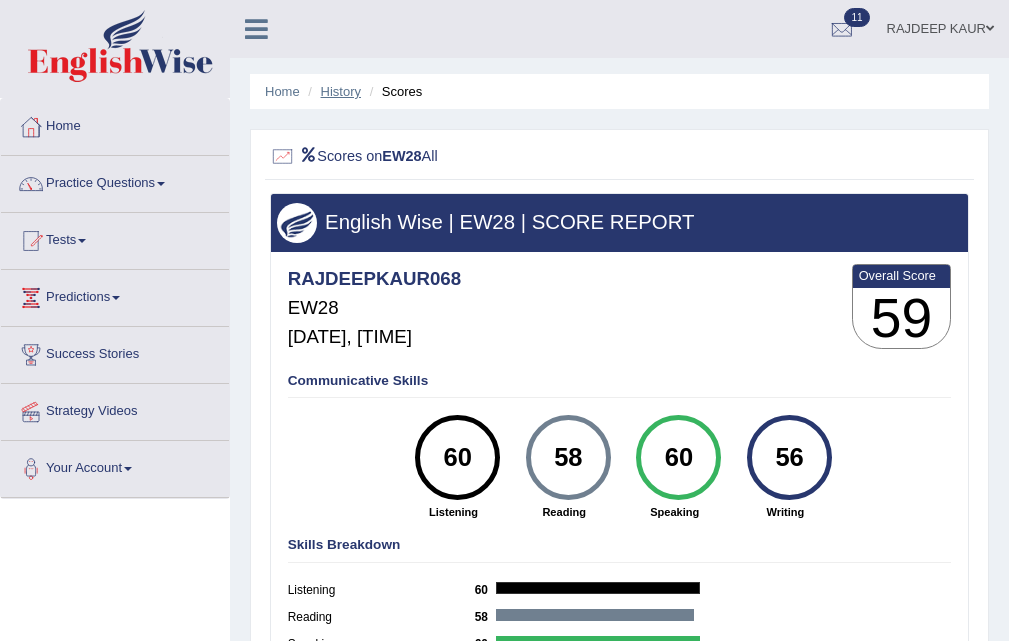 click on "History" at bounding box center (341, 91) 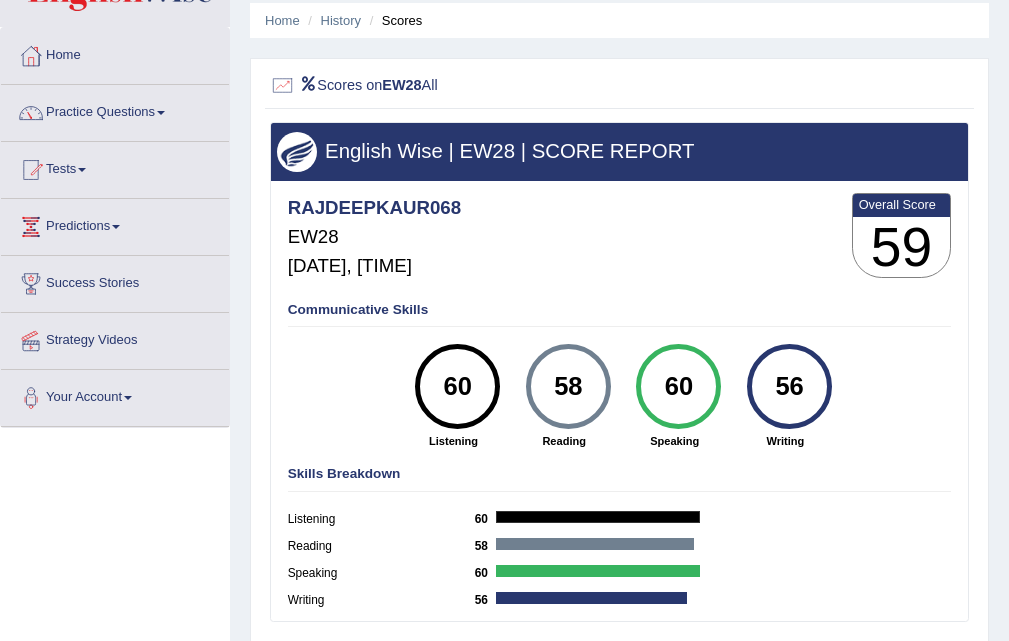 scroll, scrollTop: 164, scrollLeft: 0, axis: vertical 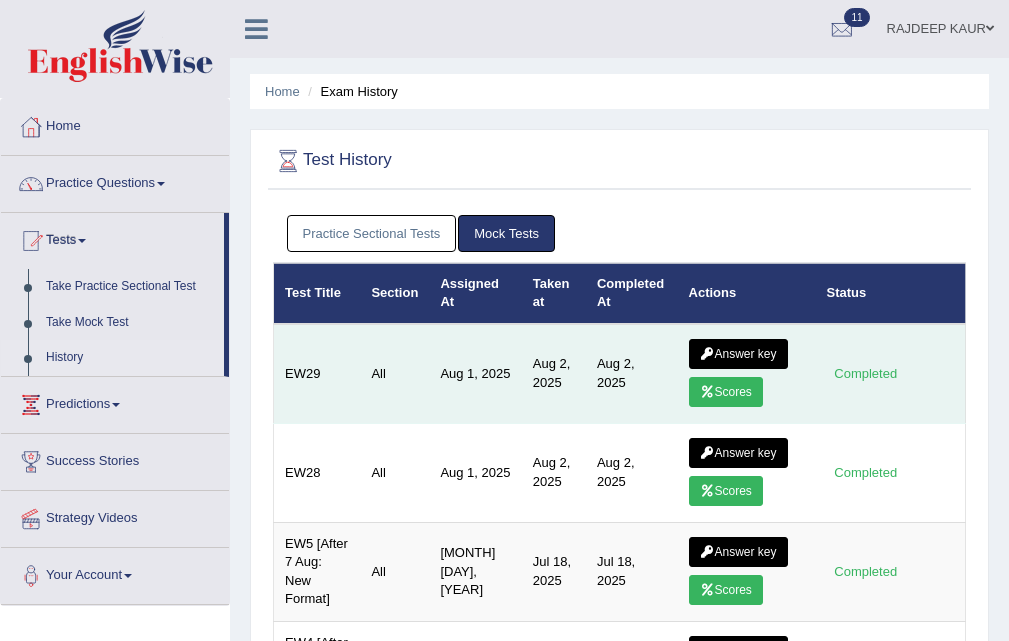 click at bounding box center [707, 392] 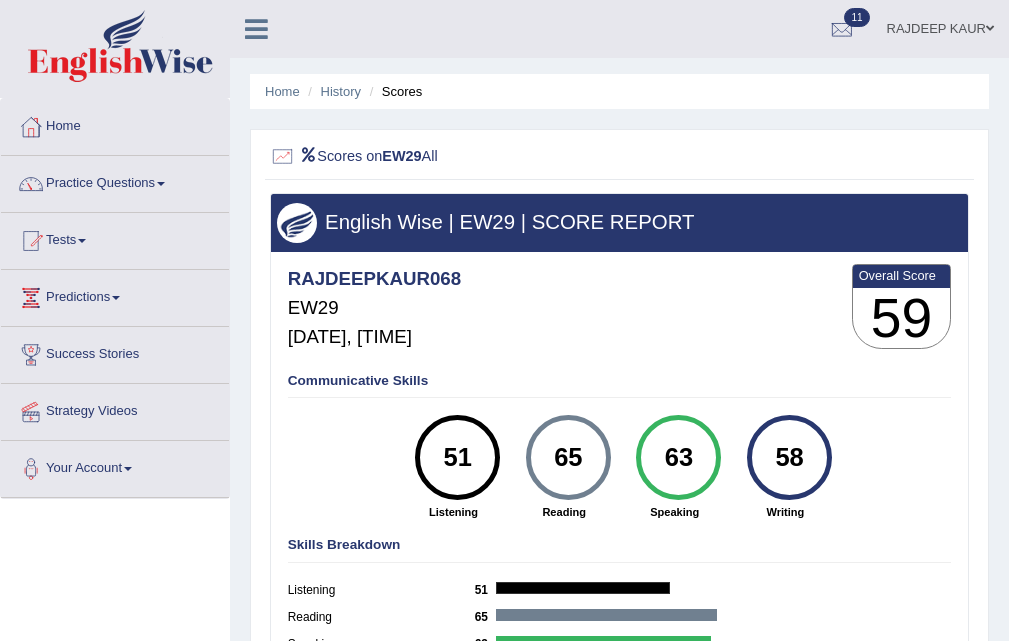 scroll, scrollTop: 0, scrollLeft: 0, axis: both 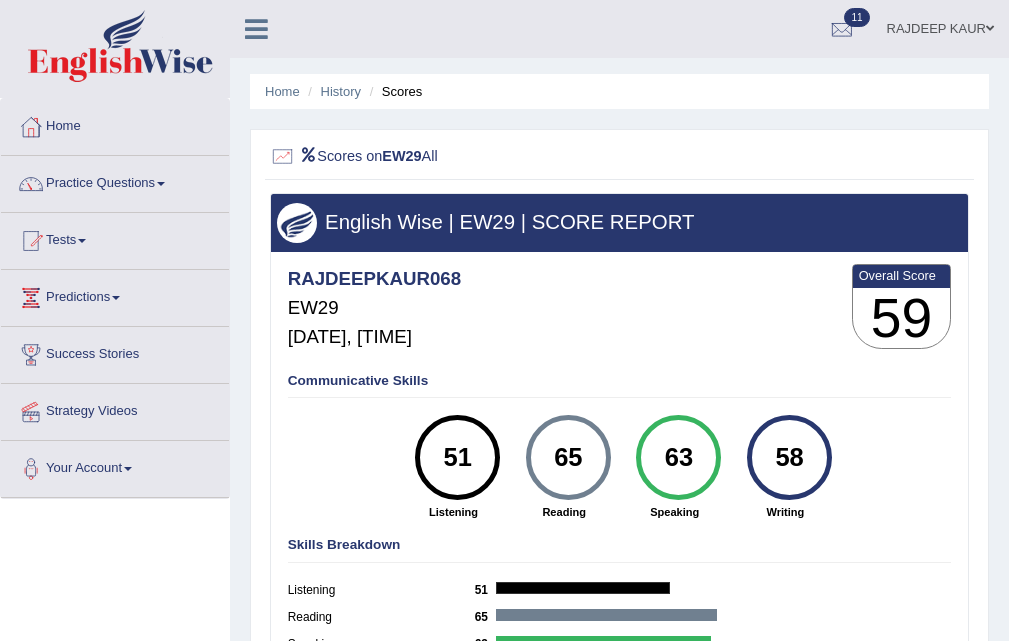 click on "History" at bounding box center [332, 91] 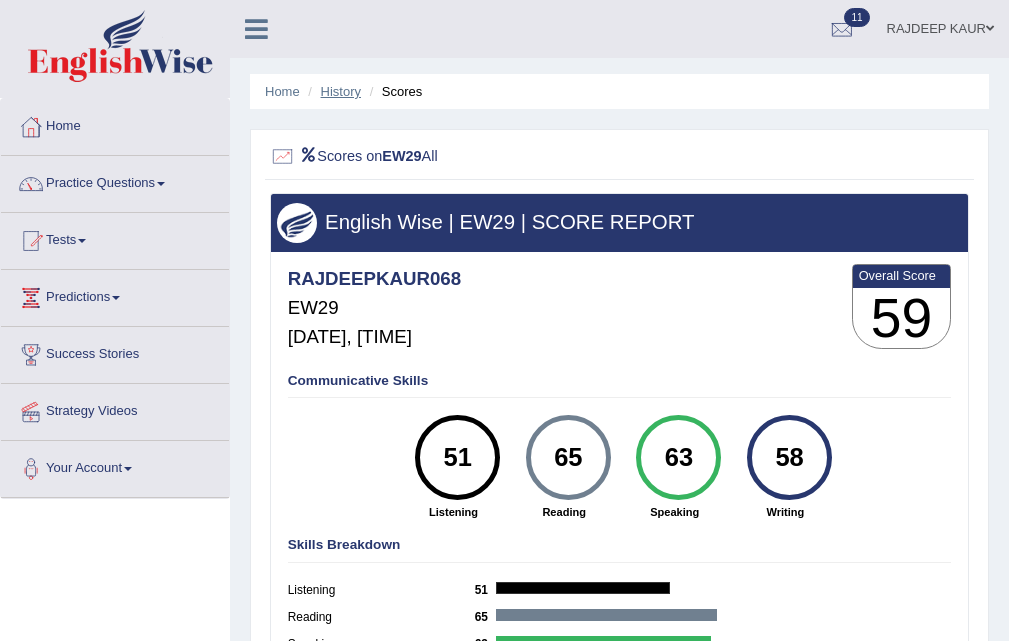 click on "History" at bounding box center (341, 91) 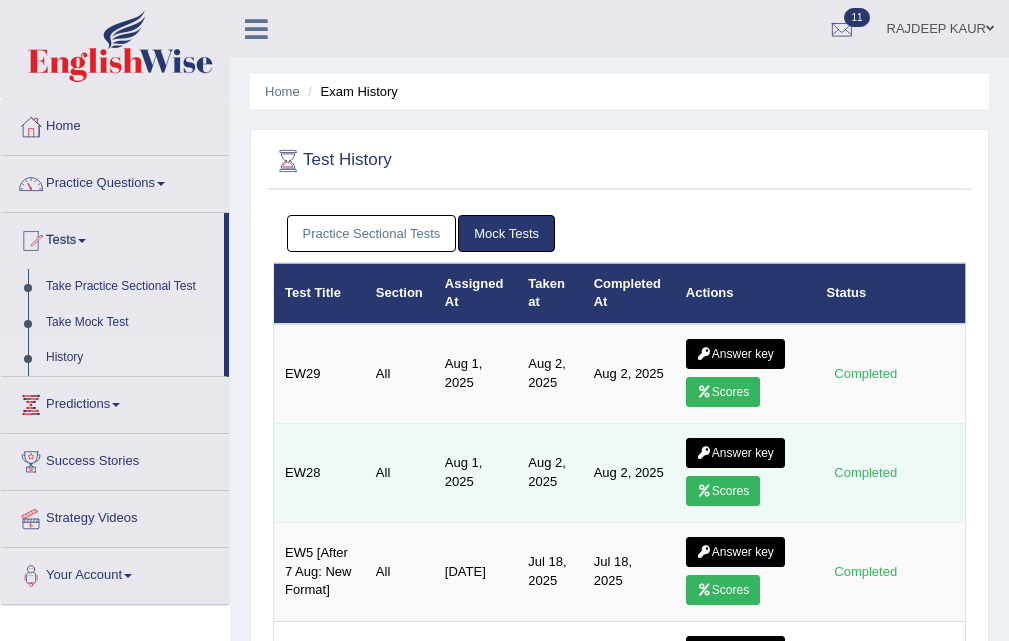 scroll, scrollTop: 0, scrollLeft: 0, axis: both 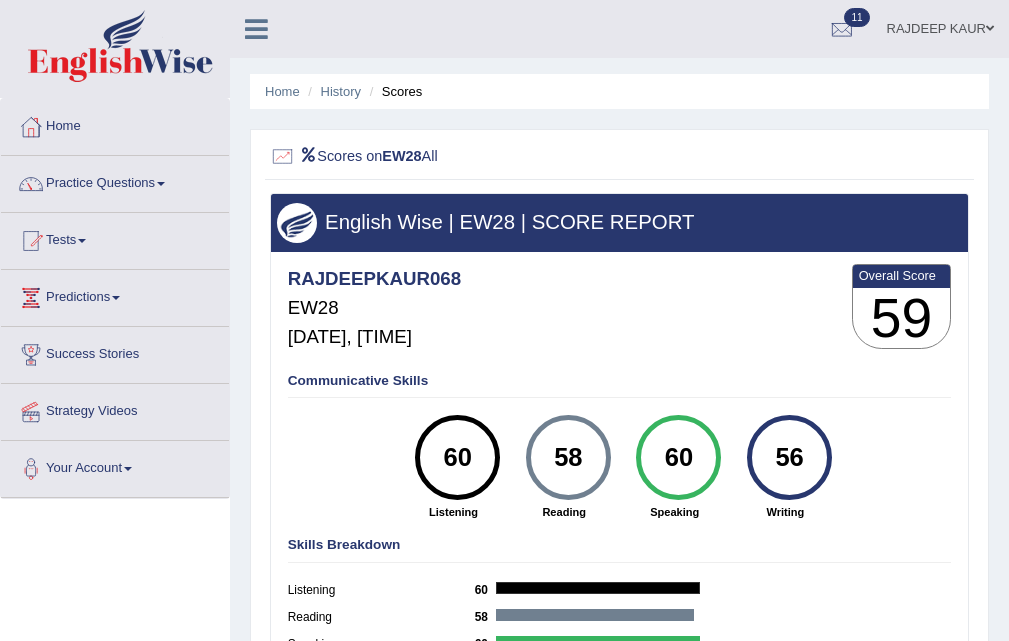 click on "Home" at bounding box center [282, 91] 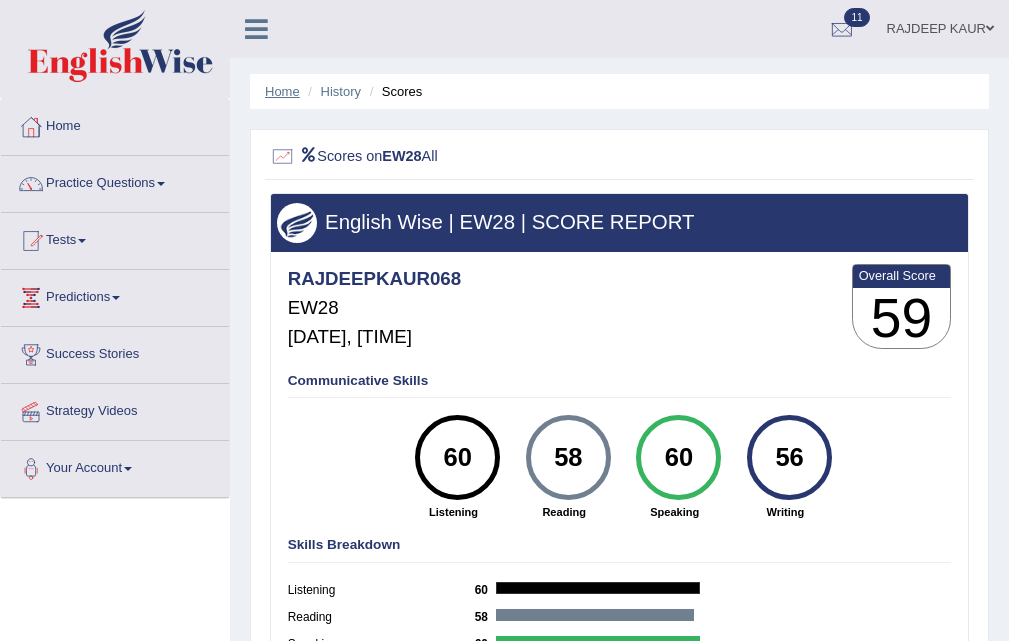 click on "Home" at bounding box center (282, 91) 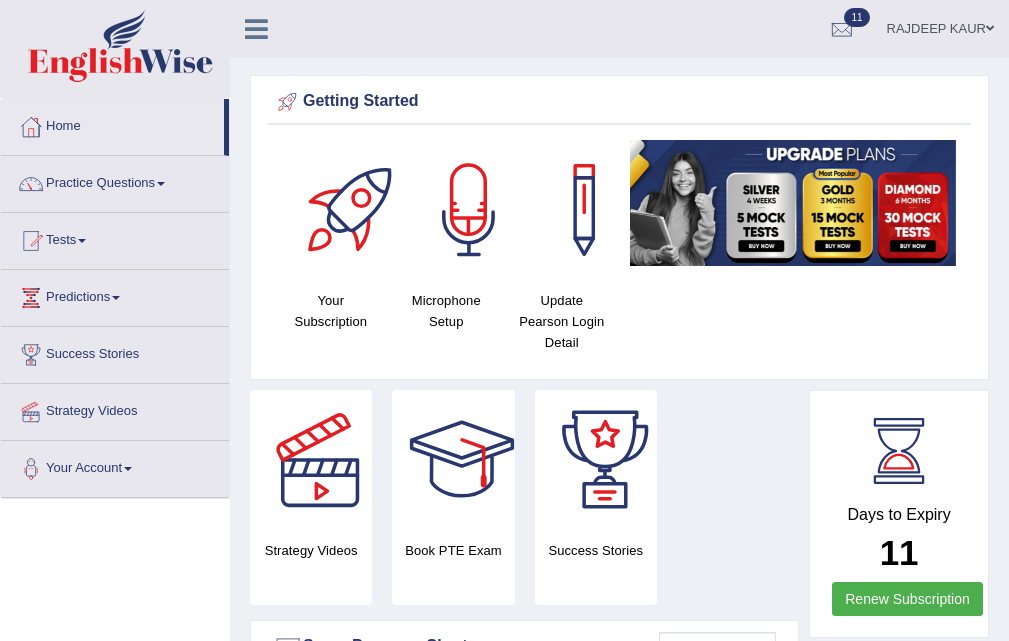 scroll, scrollTop: 0, scrollLeft: 0, axis: both 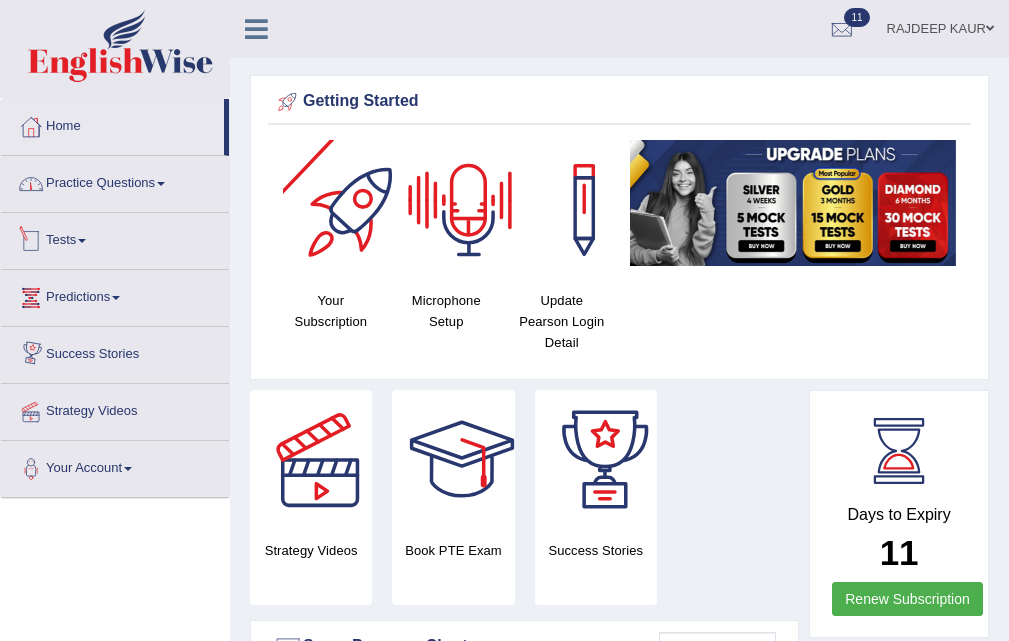 click on "Practice Questions" at bounding box center [115, 181] 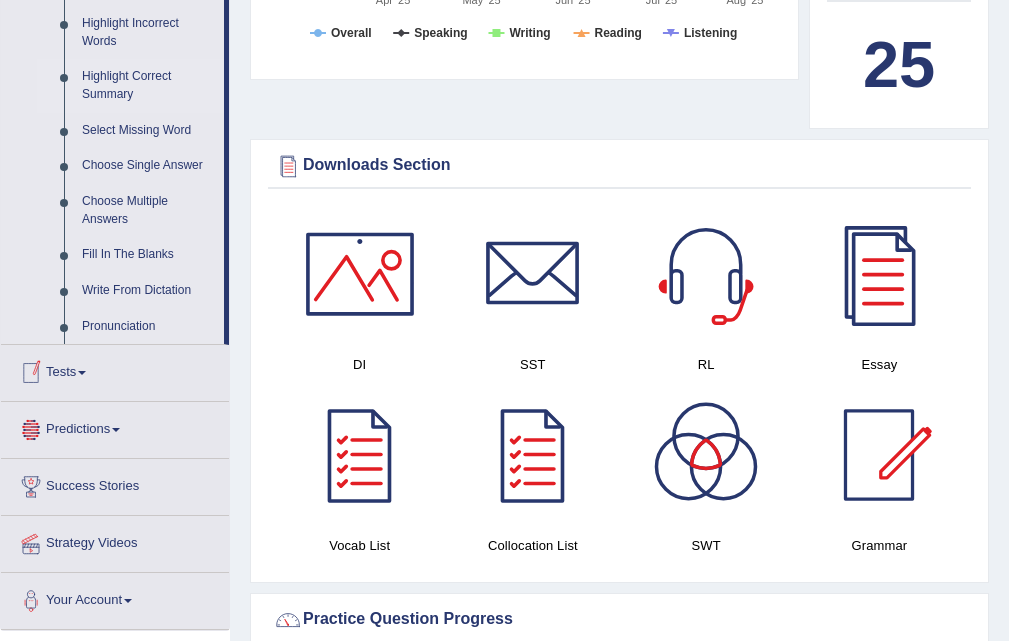scroll, scrollTop: 900, scrollLeft: 0, axis: vertical 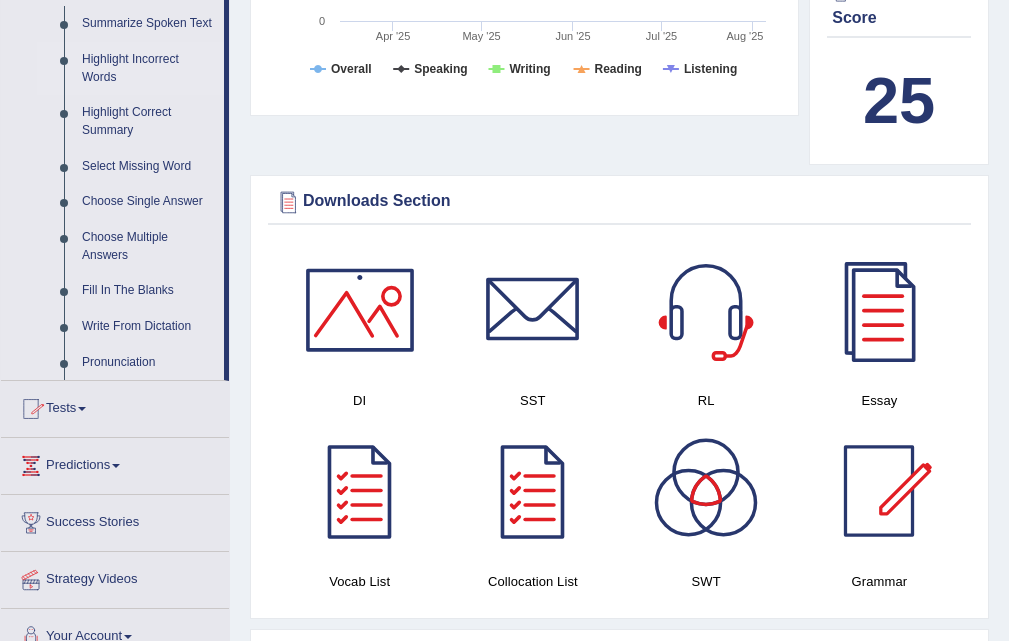 click on "Highlight Incorrect Words" at bounding box center (148, 68) 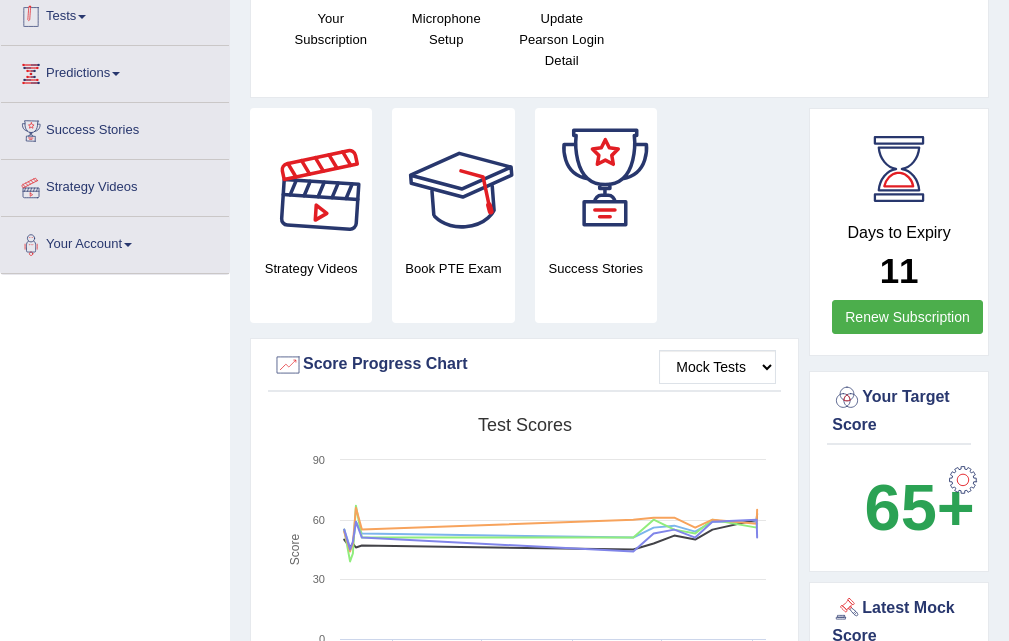 scroll, scrollTop: 388, scrollLeft: 0, axis: vertical 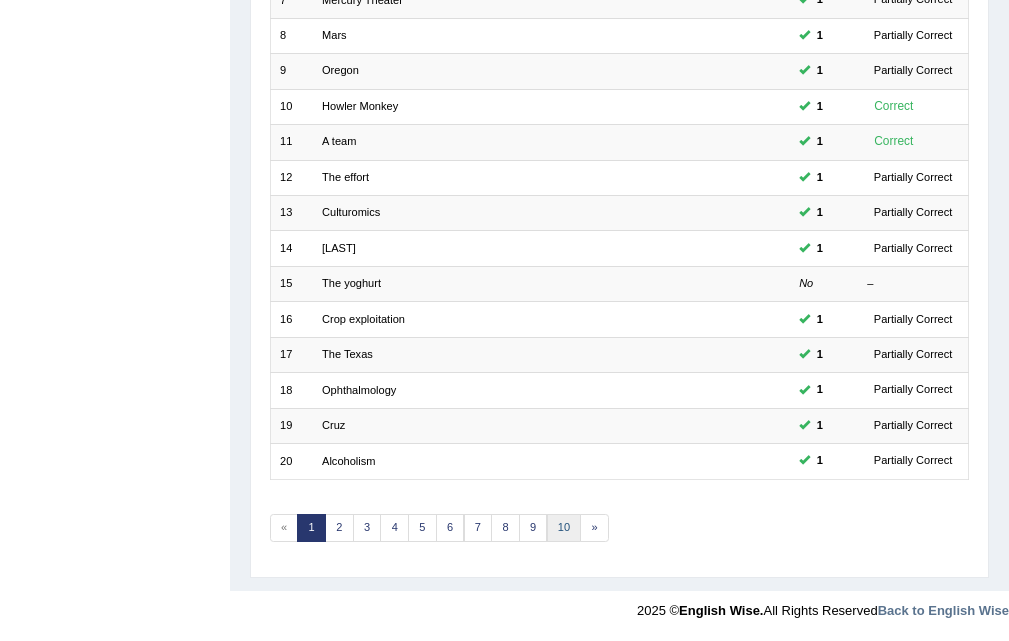 click on "10" at bounding box center (564, 528) 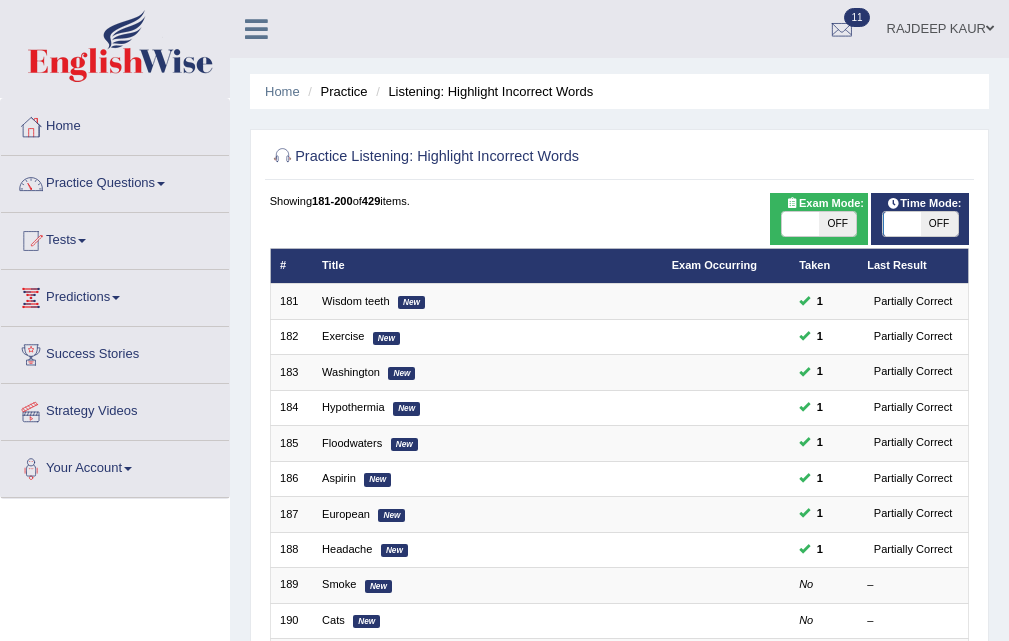 scroll, scrollTop: 514, scrollLeft: 0, axis: vertical 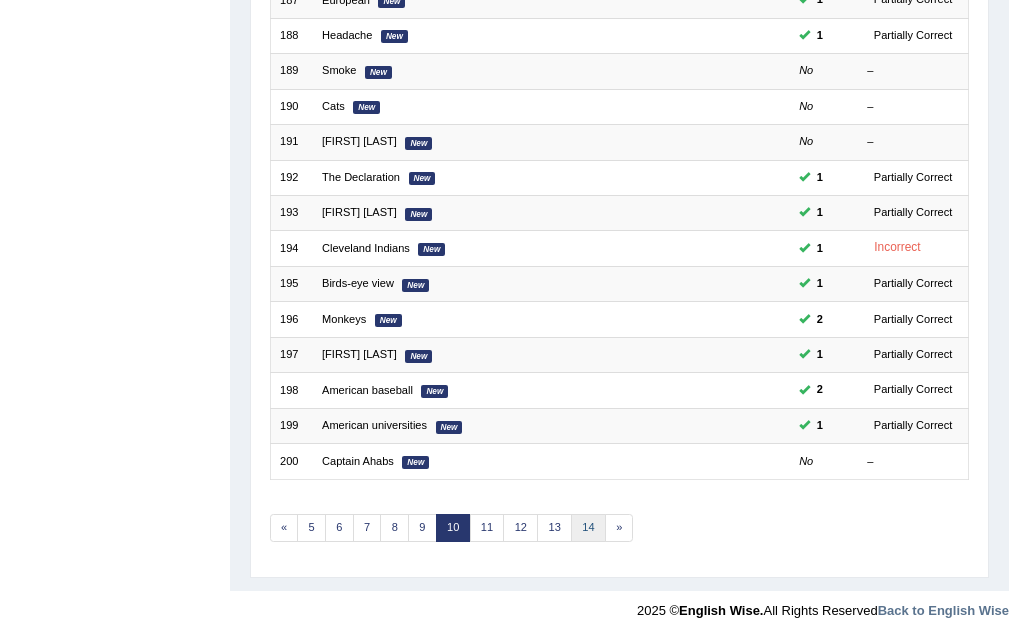 click on "14" at bounding box center (588, 528) 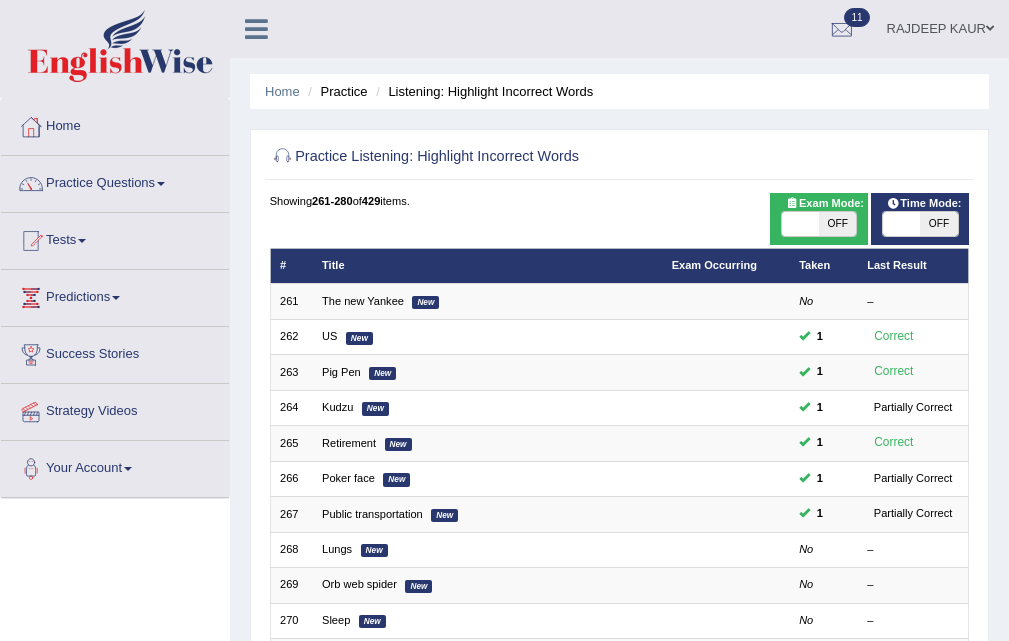 scroll, scrollTop: 514, scrollLeft: 0, axis: vertical 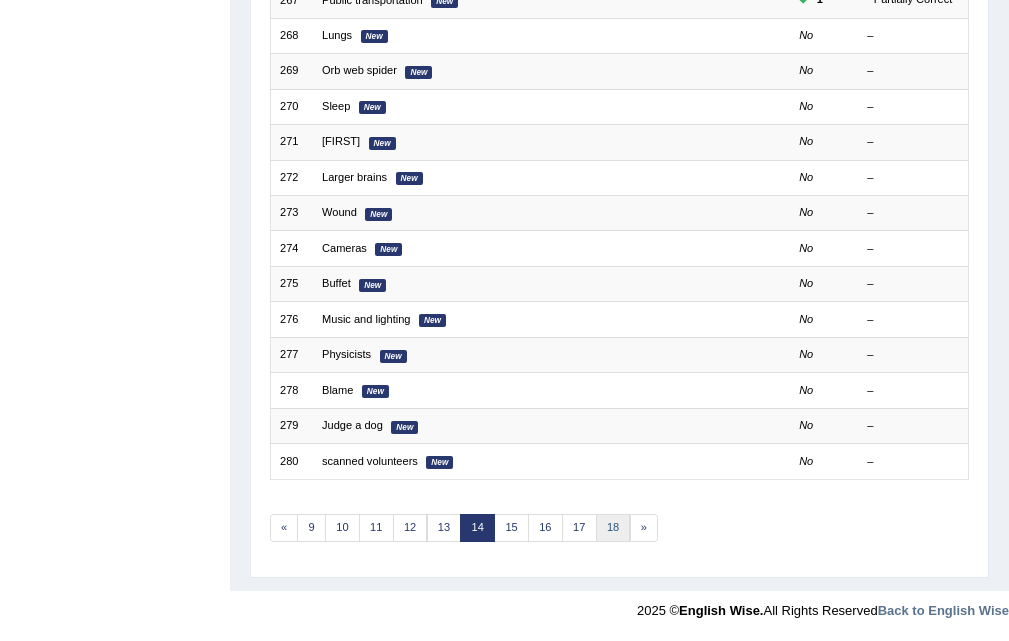 click on "18" at bounding box center (613, 528) 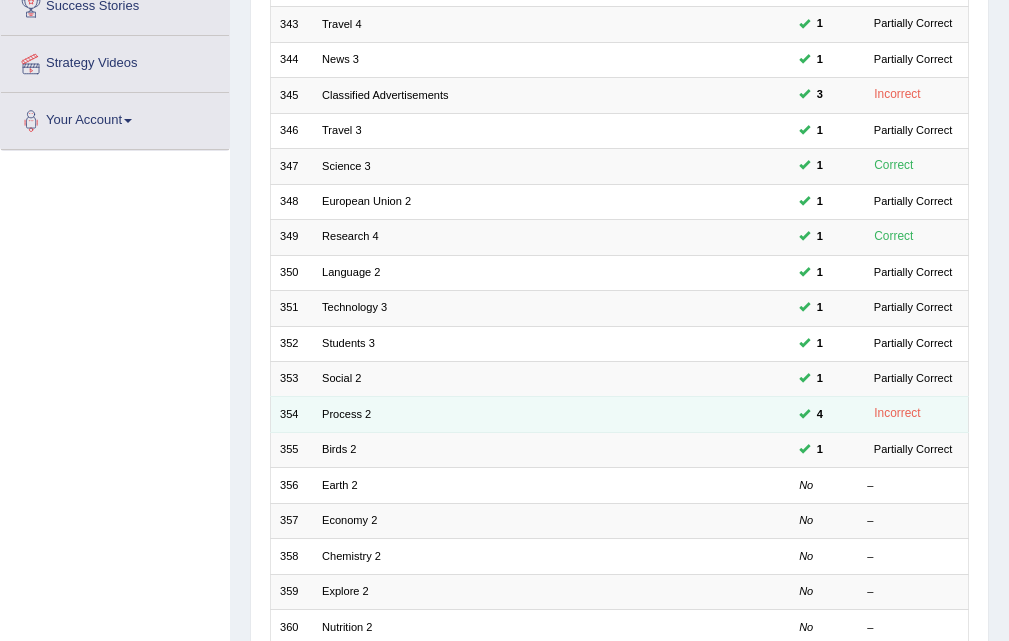 scroll, scrollTop: 0, scrollLeft: 0, axis: both 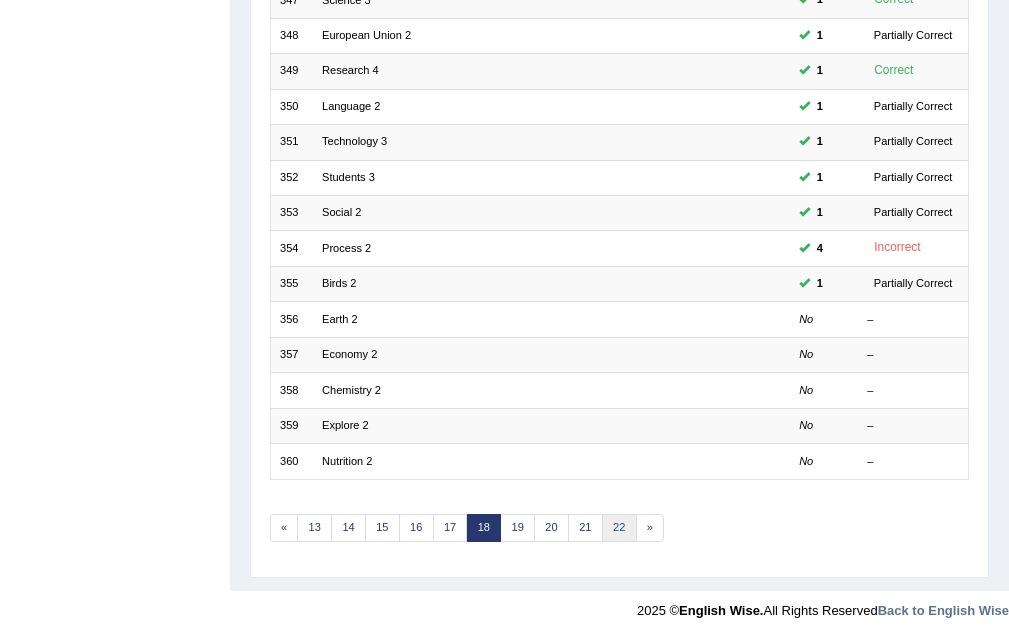 click on "22" at bounding box center (619, 528) 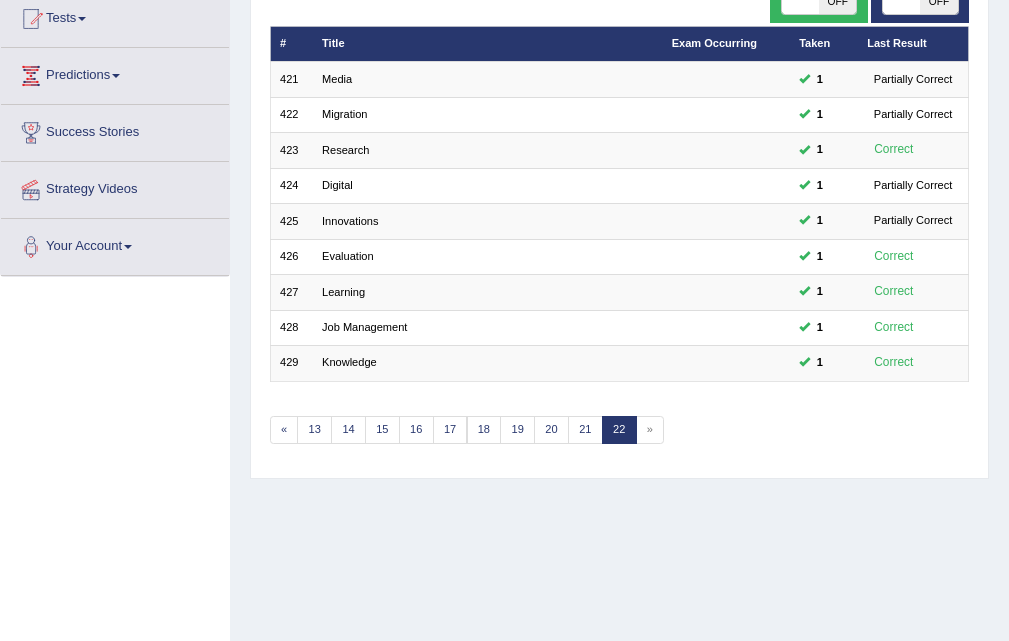 scroll, scrollTop: 0, scrollLeft: 0, axis: both 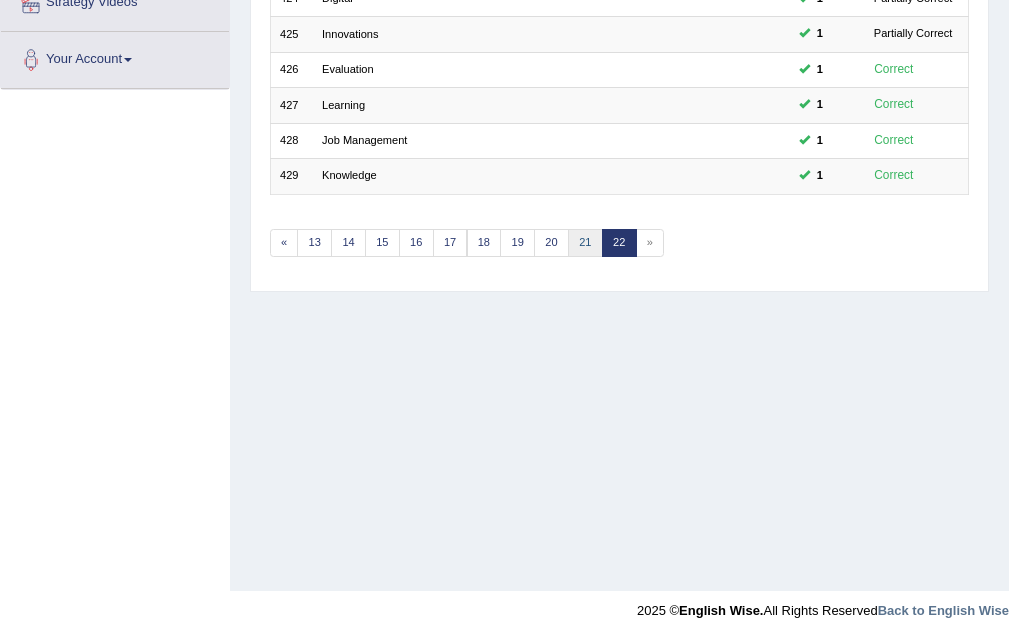 click on "21" at bounding box center (585, 243) 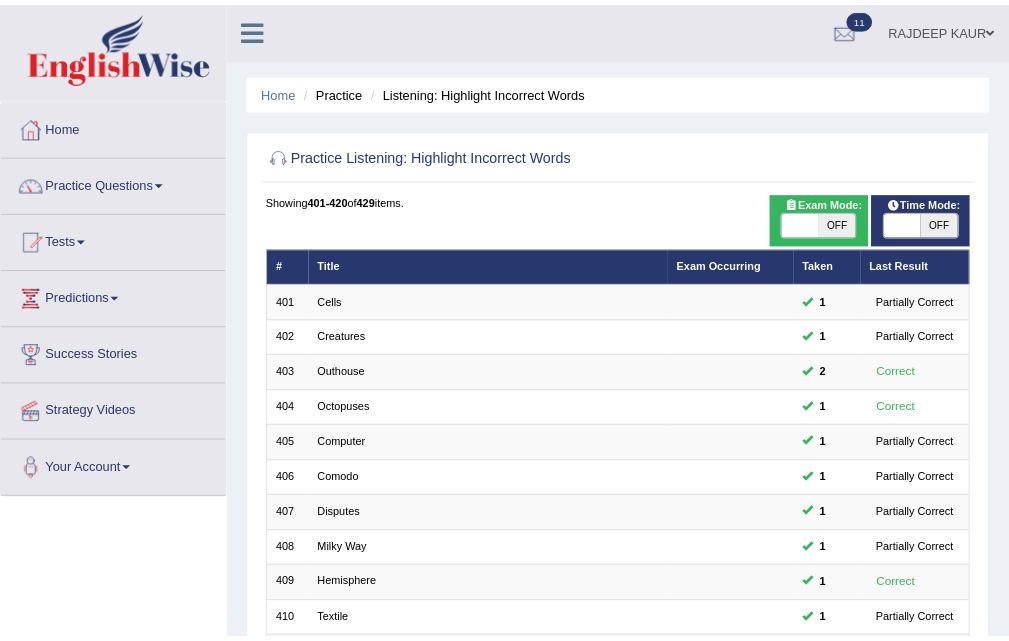 scroll, scrollTop: 300, scrollLeft: 0, axis: vertical 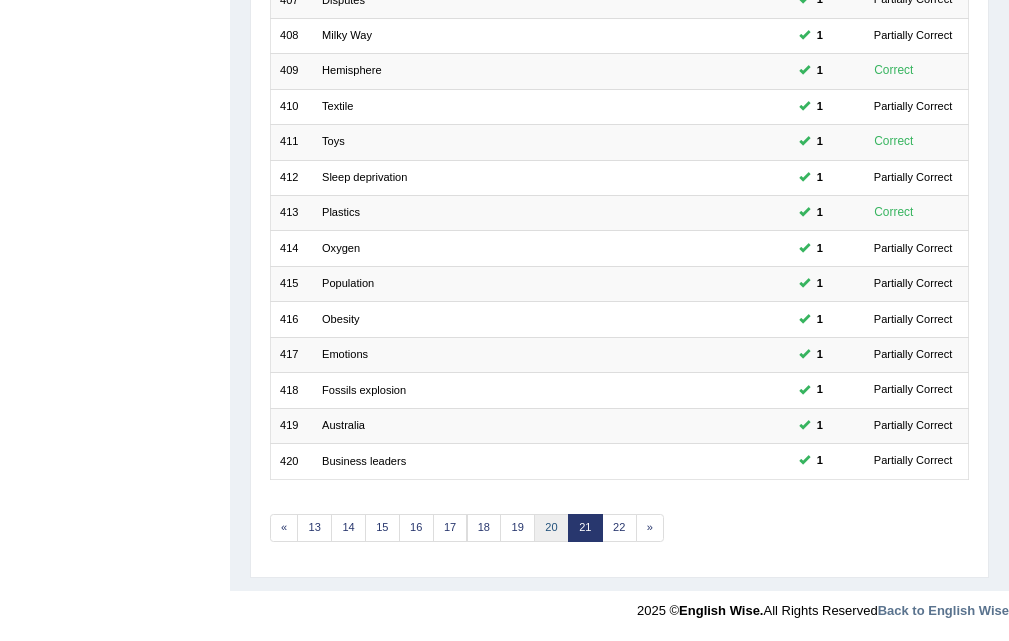 click on "20" at bounding box center [551, 528] 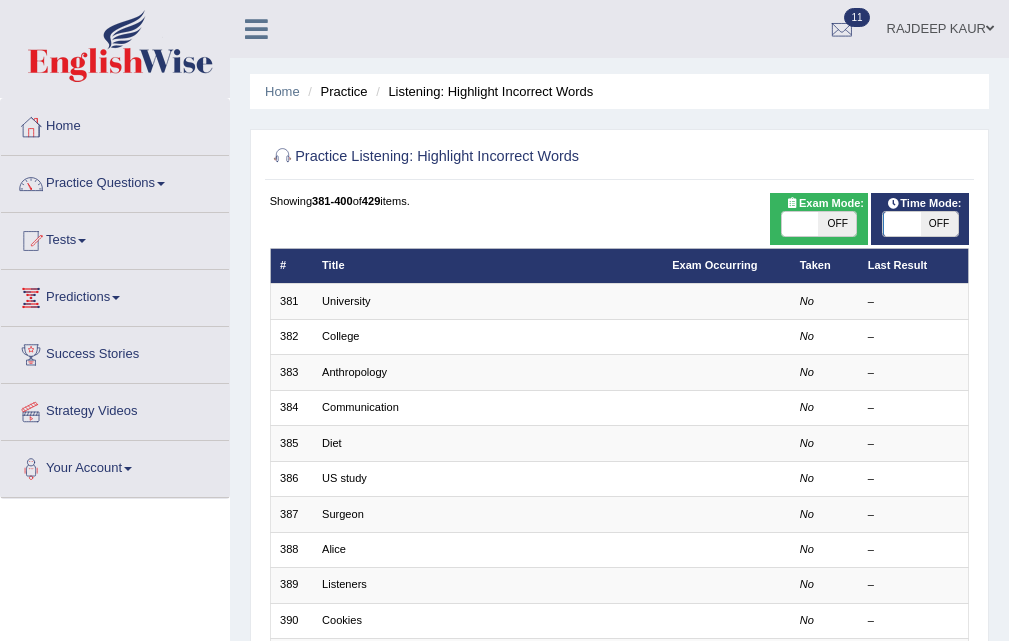 scroll, scrollTop: 500, scrollLeft: 0, axis: vertical 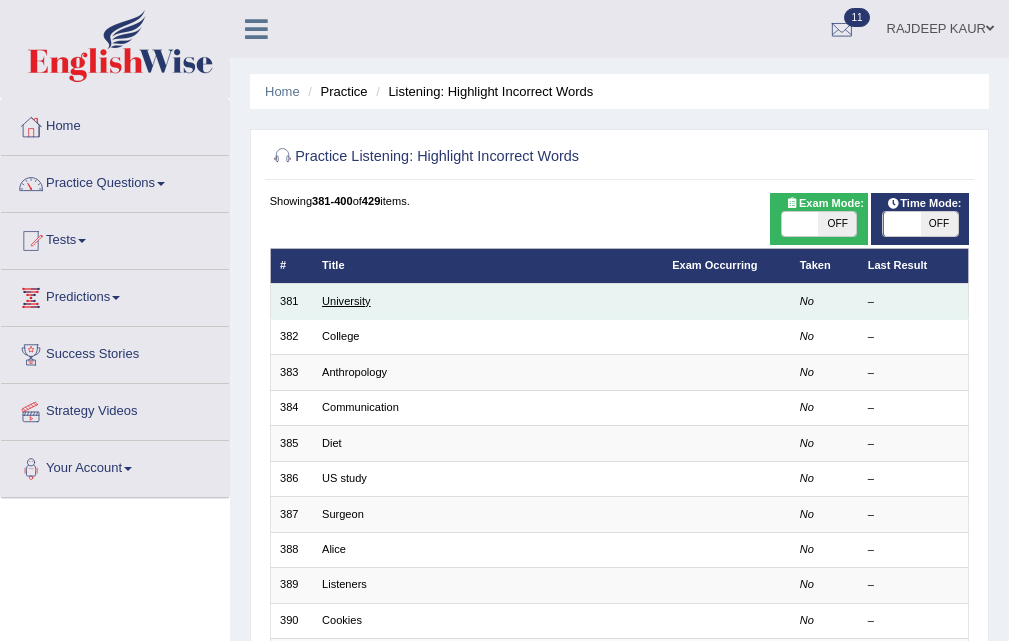click on "University" at bounding box center (346, 301) 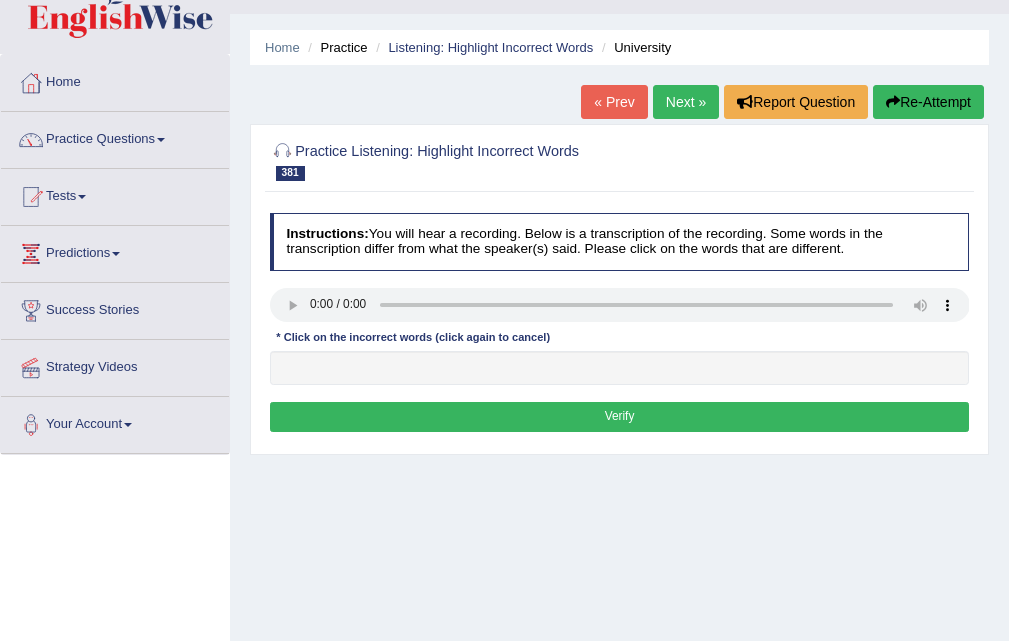 scroll, scrollTop: 300, scrollLeft: 0, axis: vertical 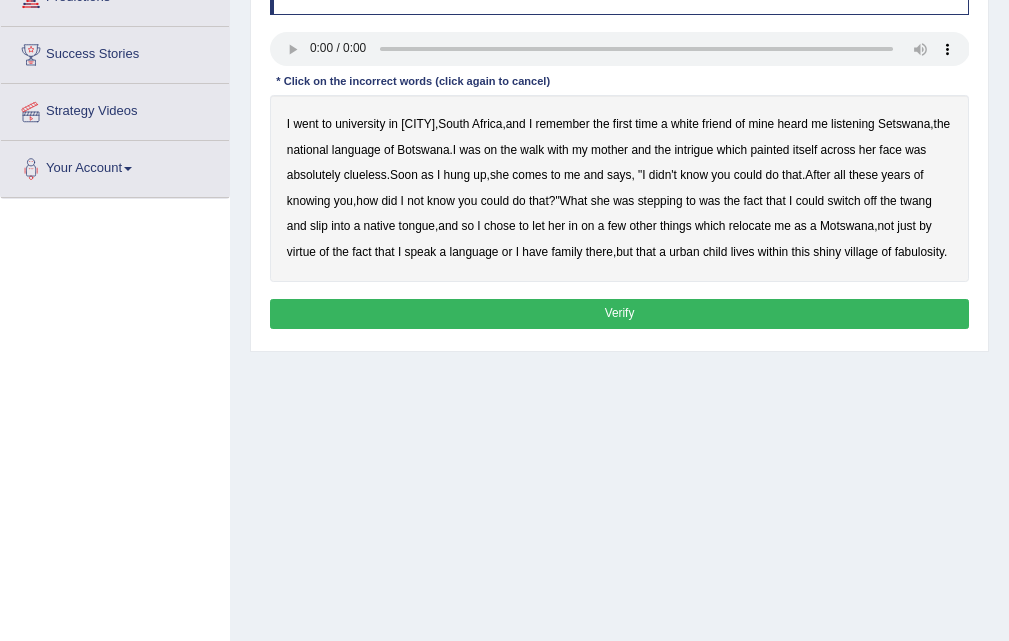 click on "listening" at bounding box center [853, 124] 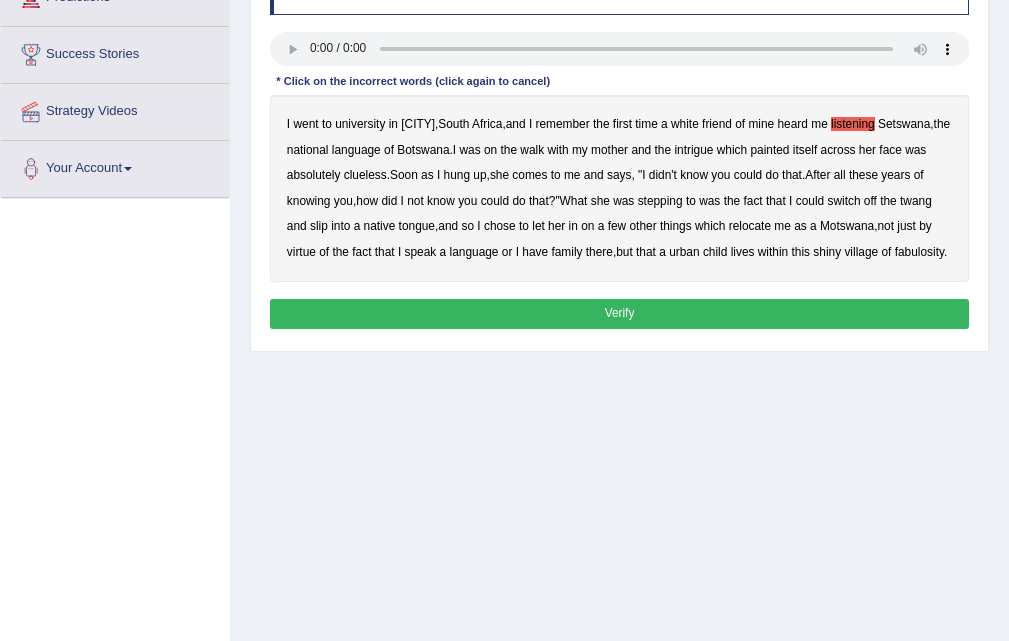 click on "walk" at bounding box center (532, 150) 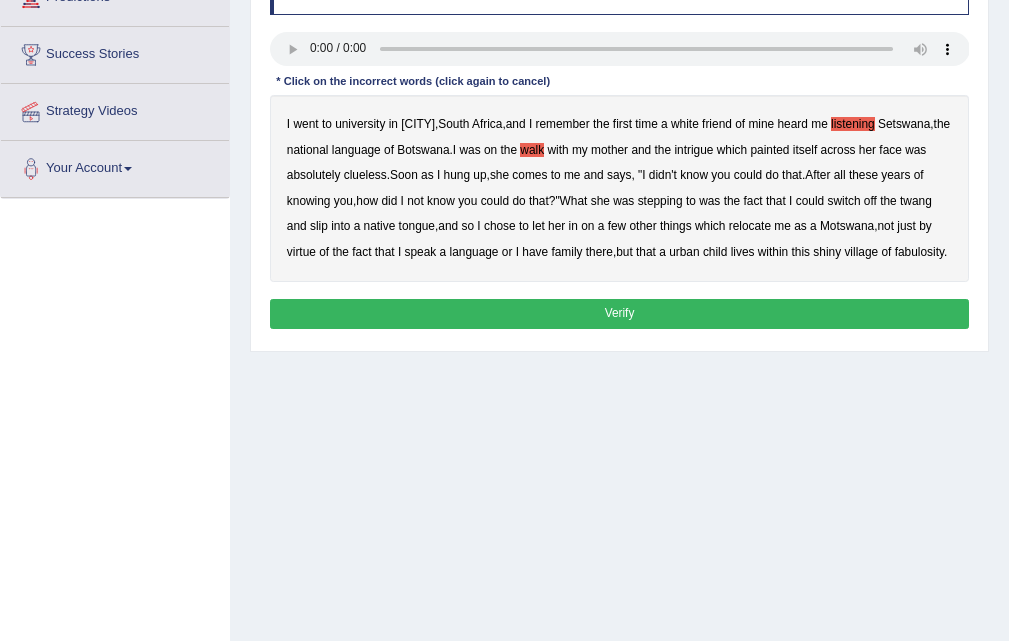 click on "clueless" at bounding box center (365, 175) 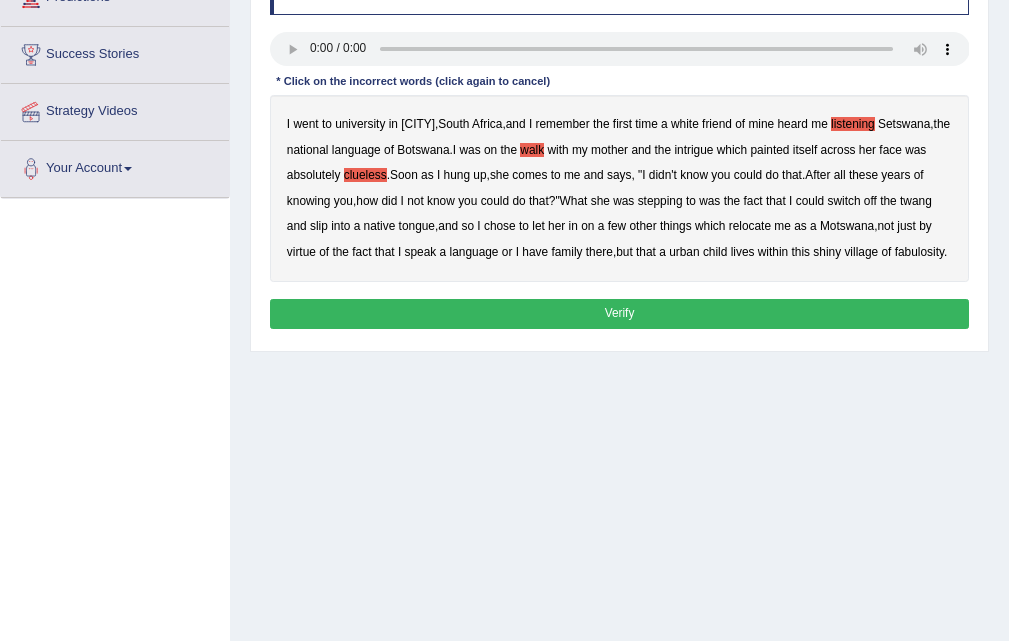 click on "stepping" at bounding box center [660, 201] 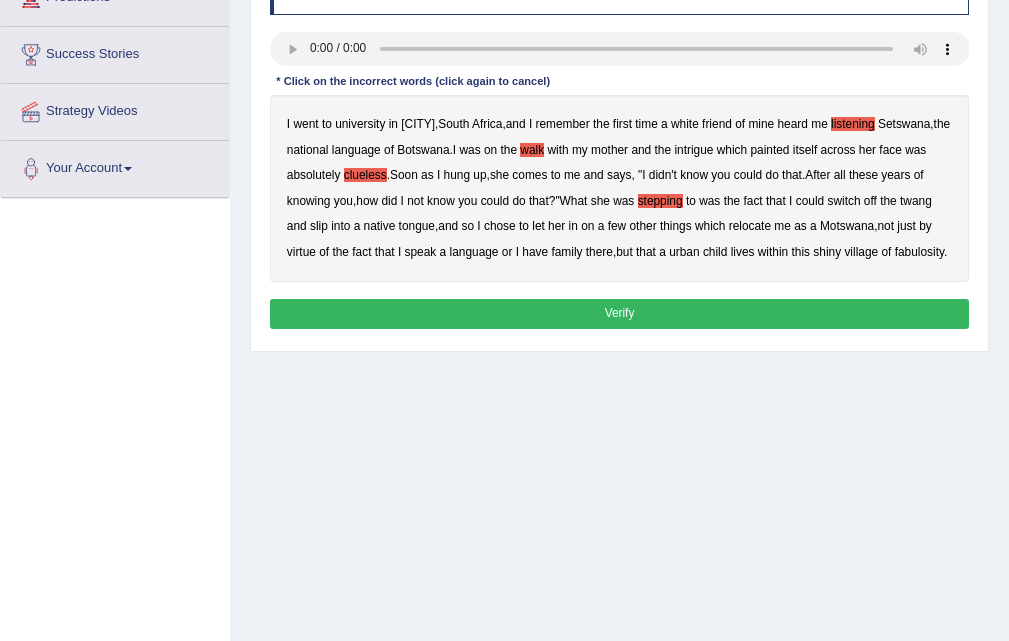click on "I   went   to   university   in   Johannesburg ,  South   Africa ,  and   I   remember   the   first   time   a   white   friend   of   mine   heard   me   listening   Setswana ,  the   national   language   of   Botswana .  I   was   on   the   walk   with   my   mother   and   the   intrigue   which   painted   itself   across   her   face   was   absolutely   clueless .  Soon   as   I   hung   up ,  she   comes   to   me   and   says , " I   didn't   know   you   could   do   that .  After   all   these   years   of   knowing   you ,  how   did   I   not   know   you   could   do   that ?"  What   she   was   stepping   to   was   the   fact   that   I   could   switch   off   the   twang   and   slip   into   a   native   tongue ,  and   so   I   chose   to   let   her   in   on   a   few   other   things   which   relocate   me   as   a   Motswana ,  not   just   by   virtue   of   the   fact   that   I   speak   a   language   or   I   have   family   there ,  but   that   a   urban   child   lives" at bounding box center [620, 188] 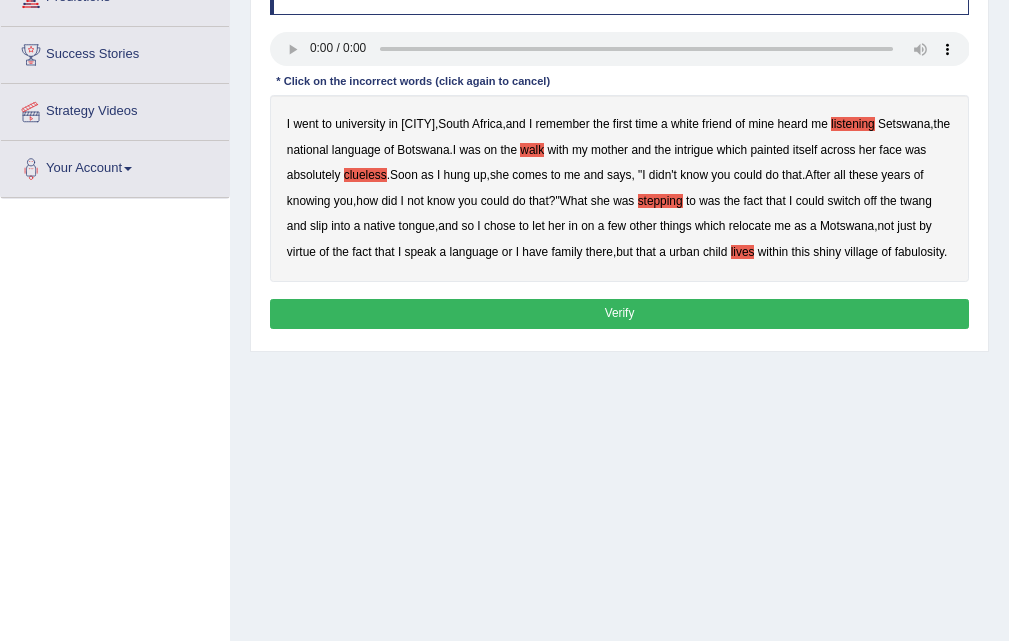 click on "lives" at bounding box center (743, 252) 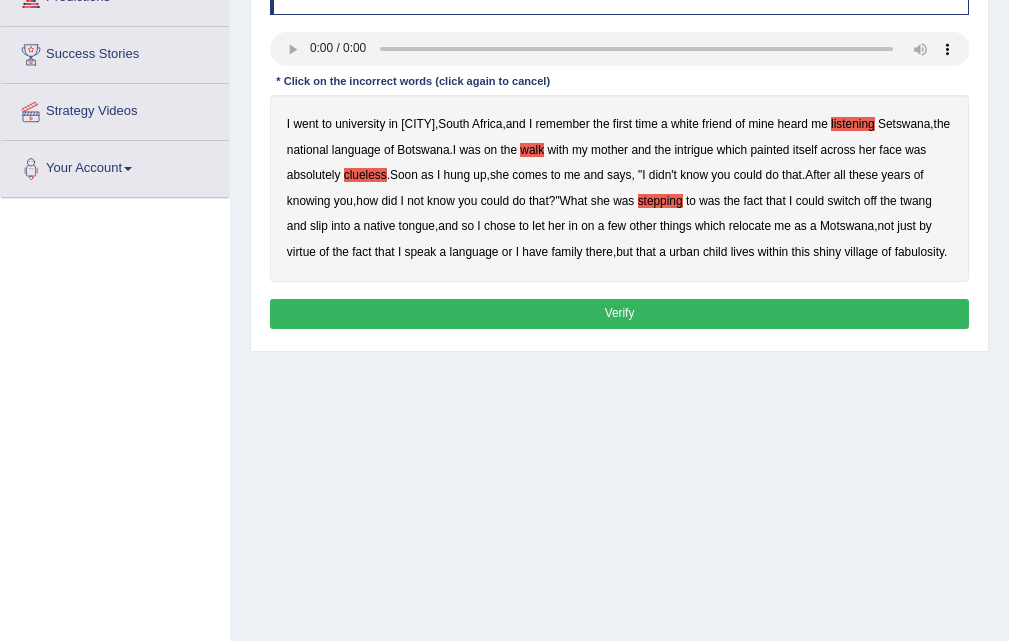 click on "urban" at bounding box center (684, 252) 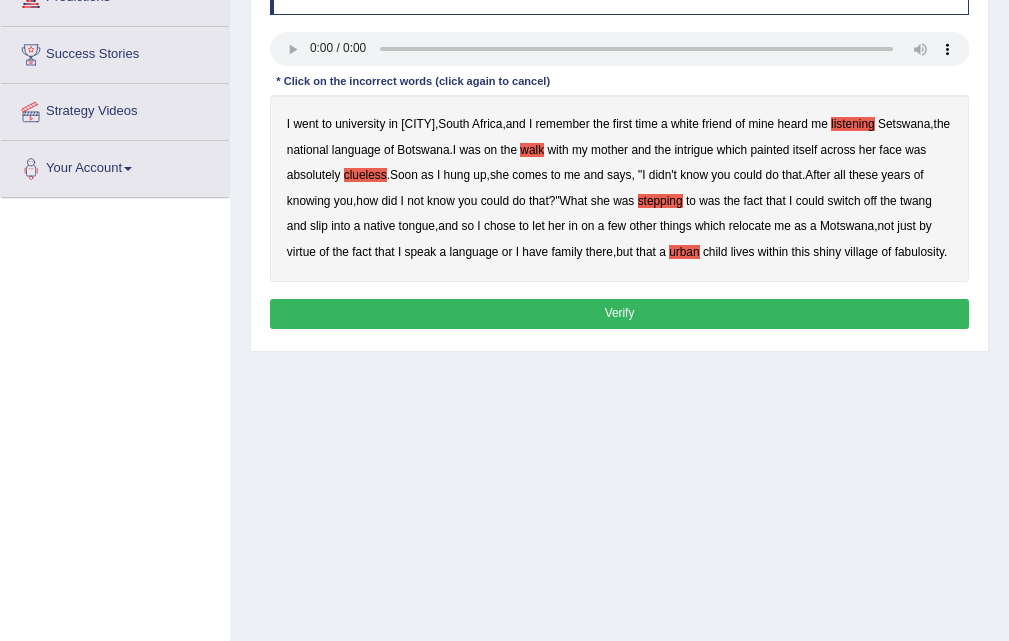 click on "Verify" at bounding box center (620, 313) 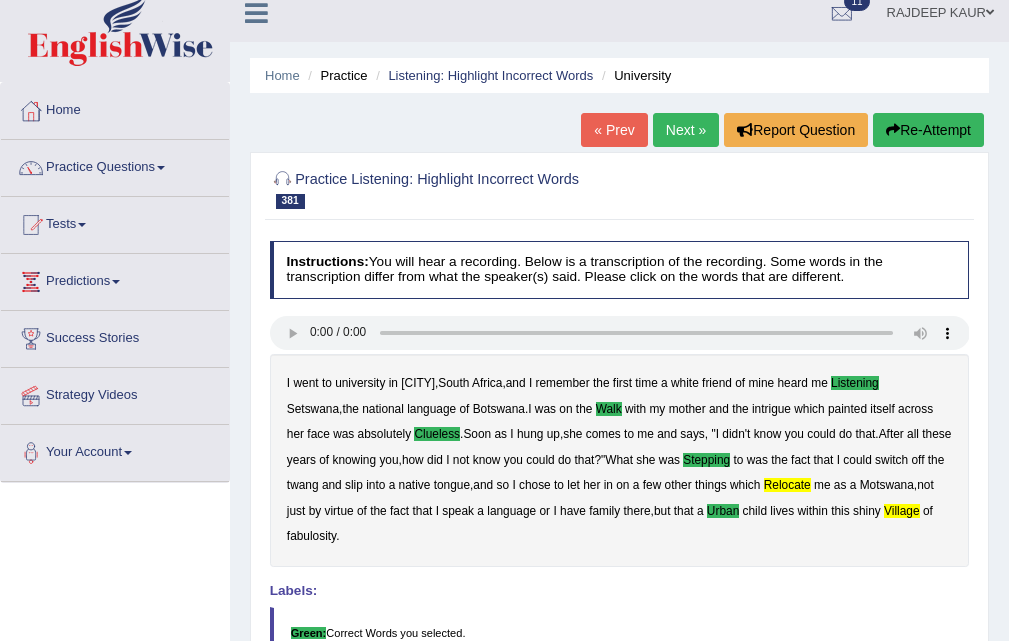 scroll, scrollTop: 0, scrollLeft: 0, axis: both 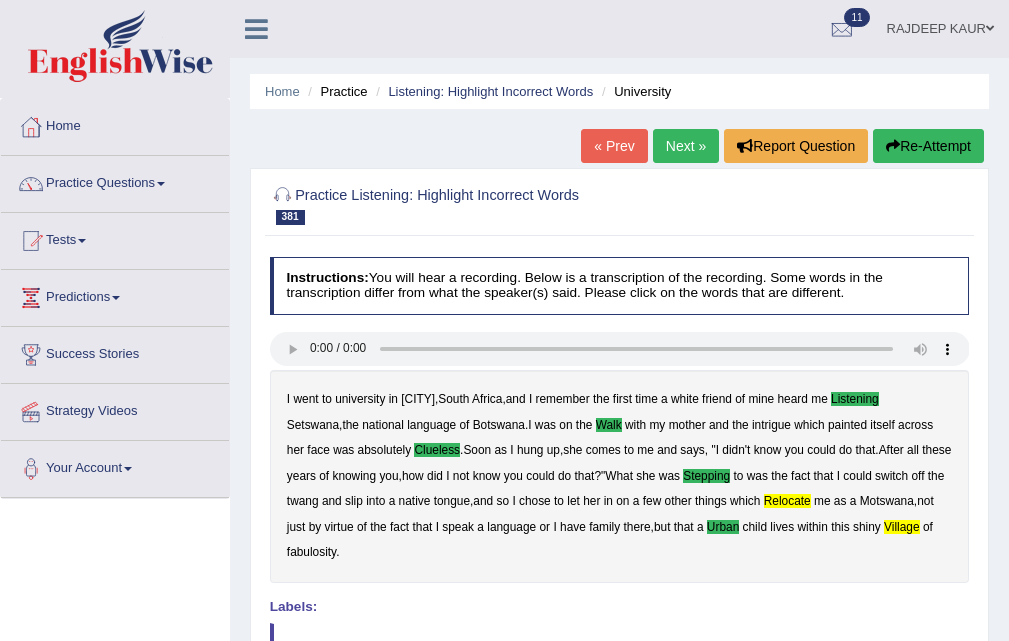 click on "Next »" at bounding box center [686, 146] 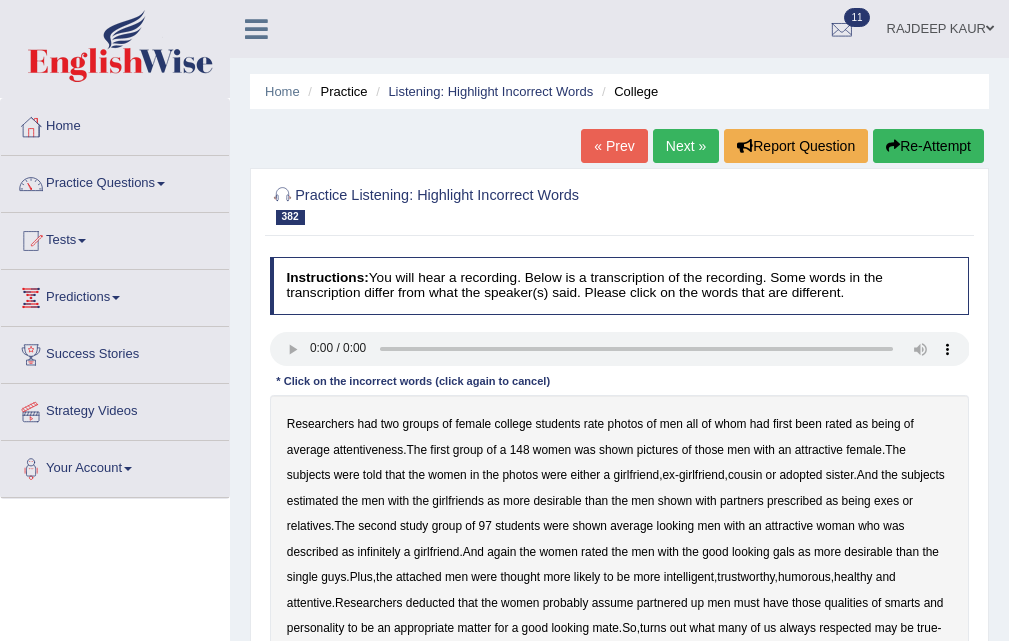scroll, scrollTop: 0, scrollLeft: 0, axis: both 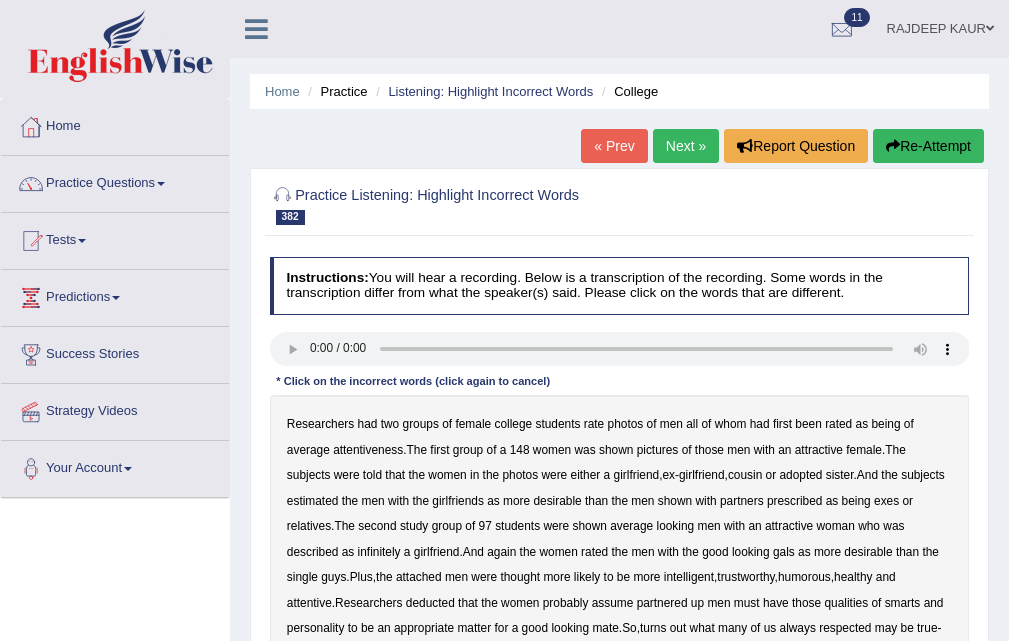 drag, startPoint x: 375, startPoint y: 443, endPoint x: 633, endPoint y: 508, distance: 266.062 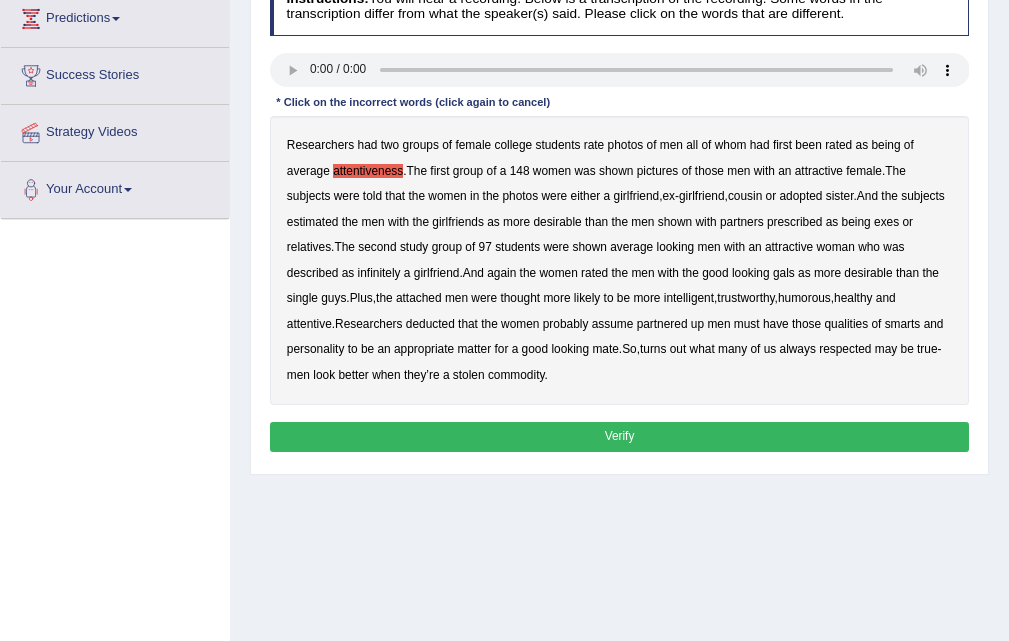 scroll, scrollTop: 300, scrollLeft: 0, axis: vertical 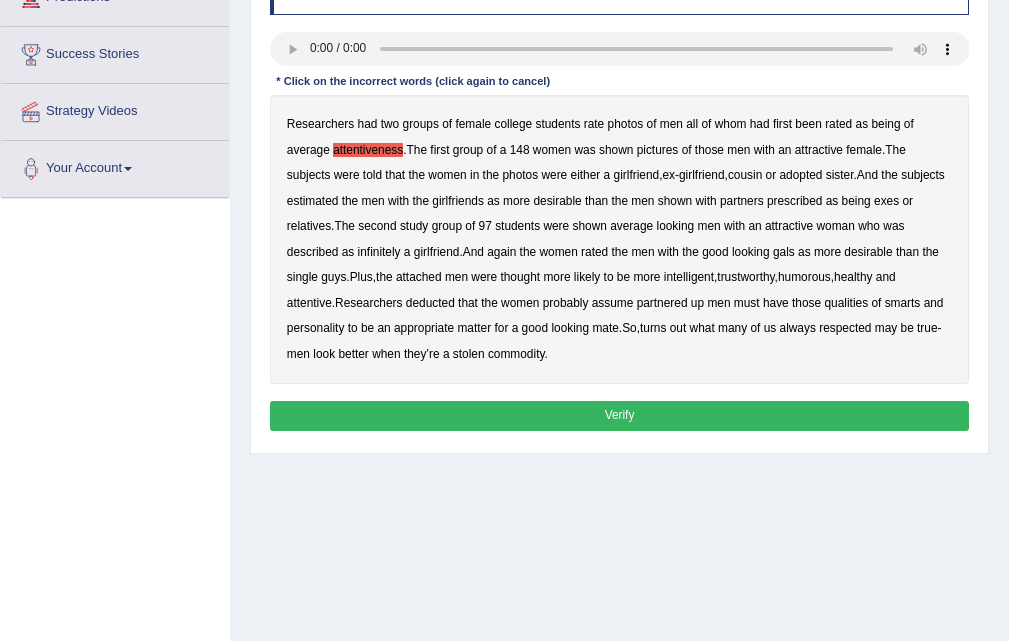 click on "estimated" at bounding box center (313, 201) 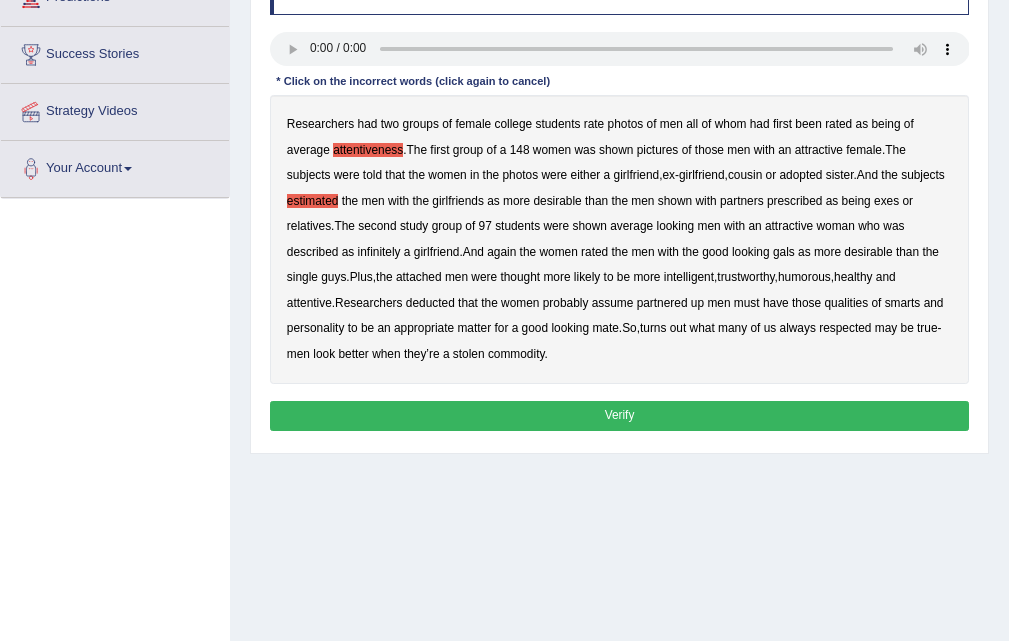 drag, startPoint x: 803, startPoint y: 222, endPoint x: 652, endPoint y: 407, distance: 238.80118 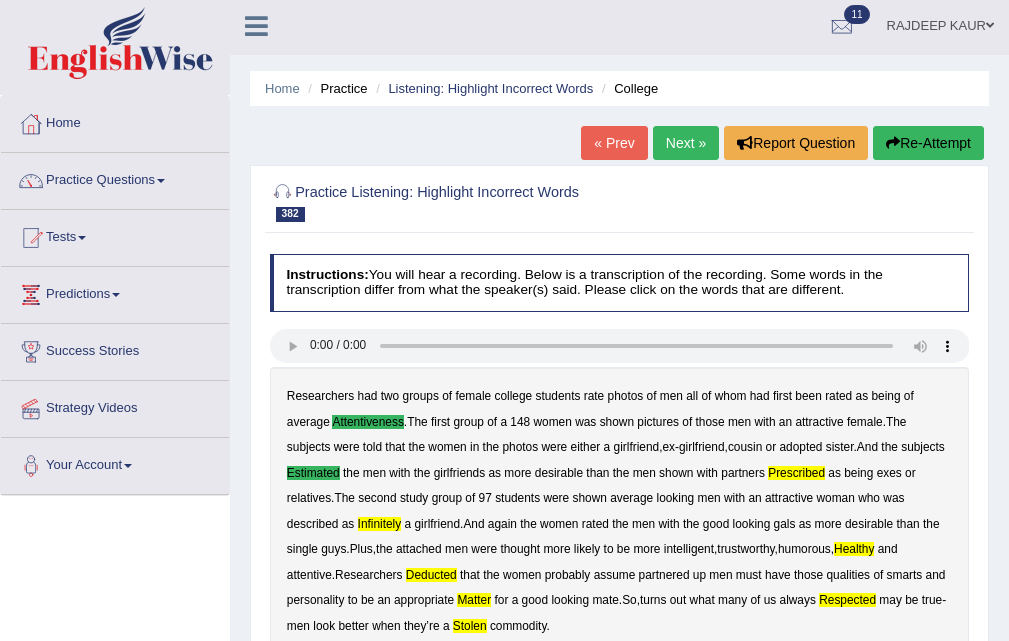 scroll, scrollTop: 0, scrollLeft: 0, axis: both 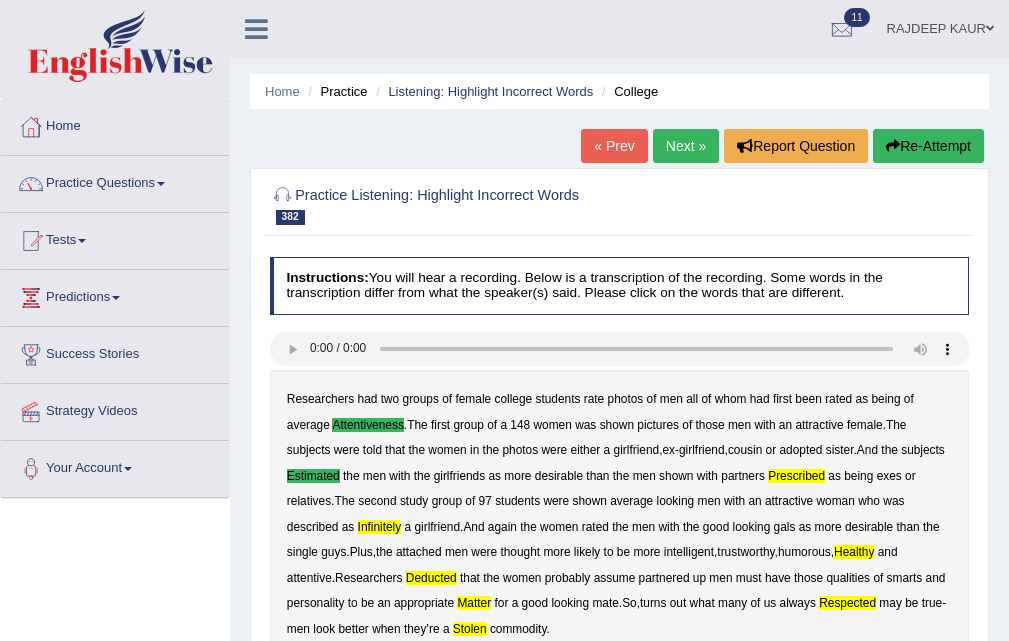 click on "Next »" at bounding box center [686, 146] 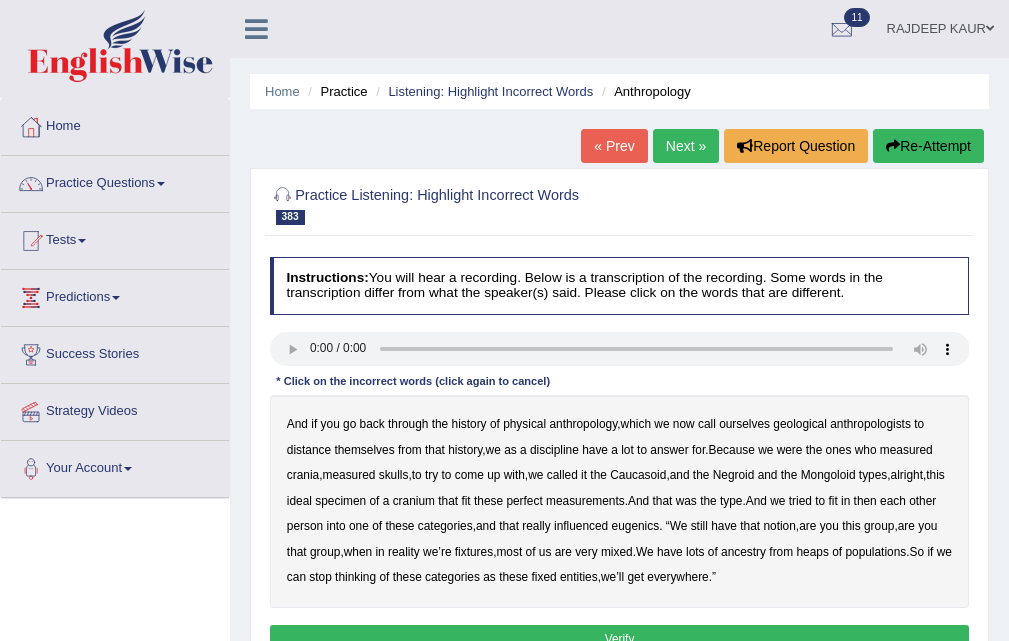 scroll, scrollTop: 0, scrollLeft: 0, axis: both 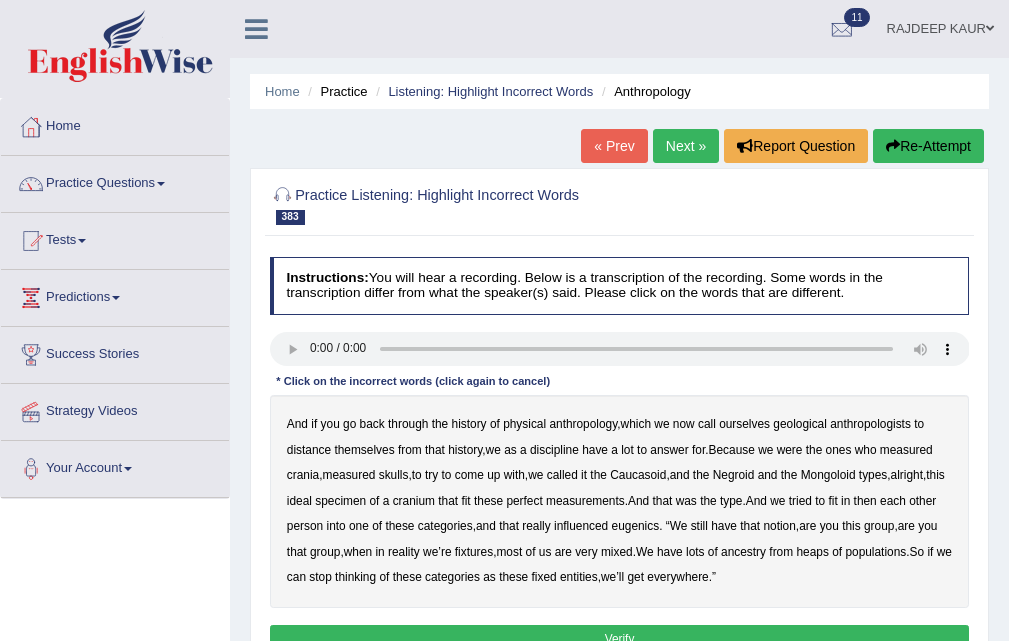 click on "anthropologists" at bounding box center [870, 424] 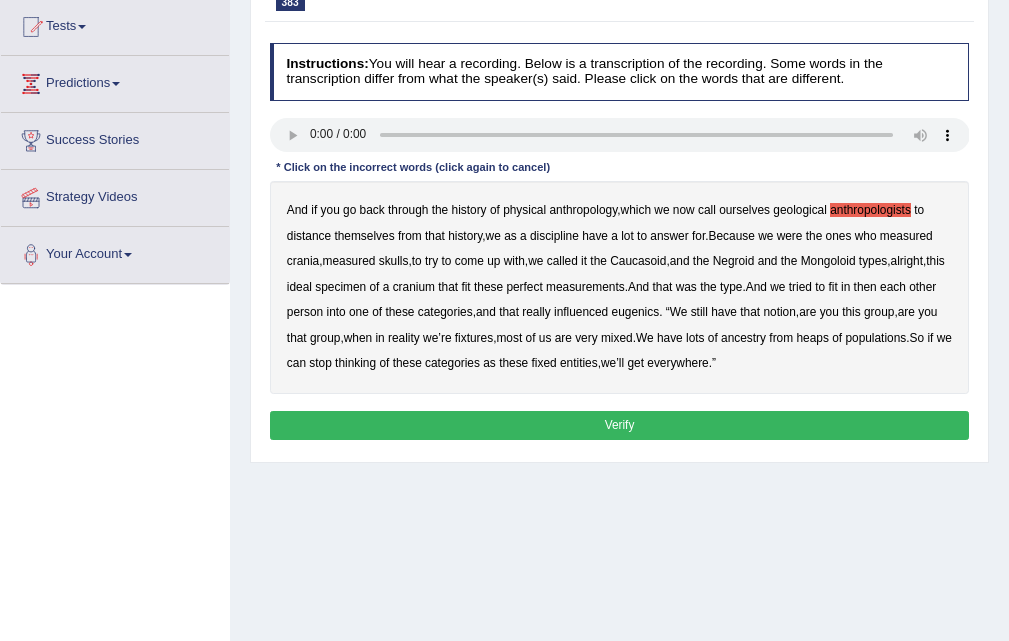 scroll, scrollTop: 300, scrollLeft: 0, axis: vertical 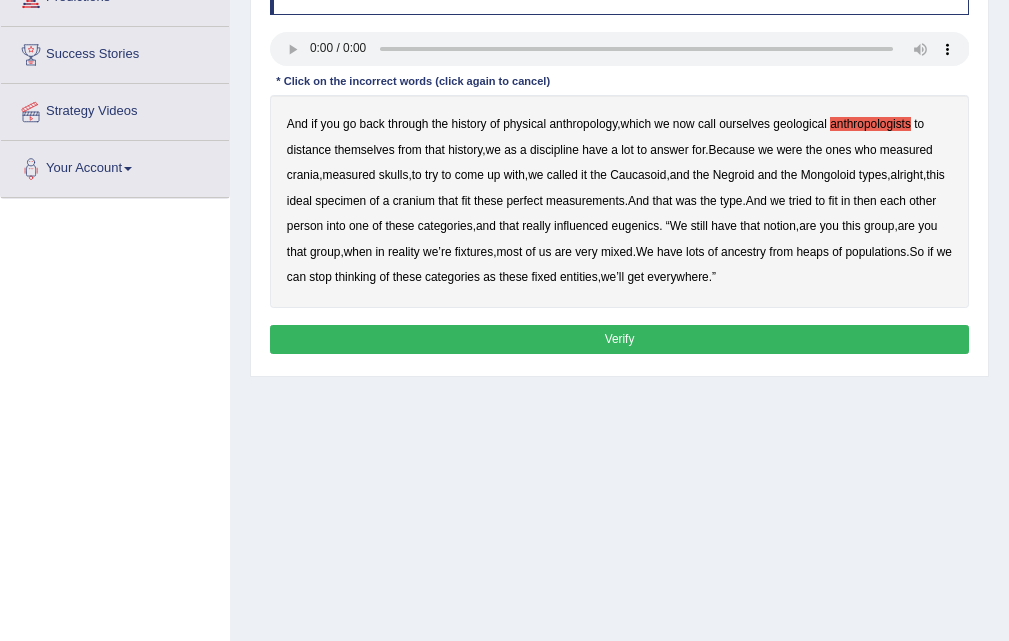 click on "Verify" at bounding box center (620, 339) 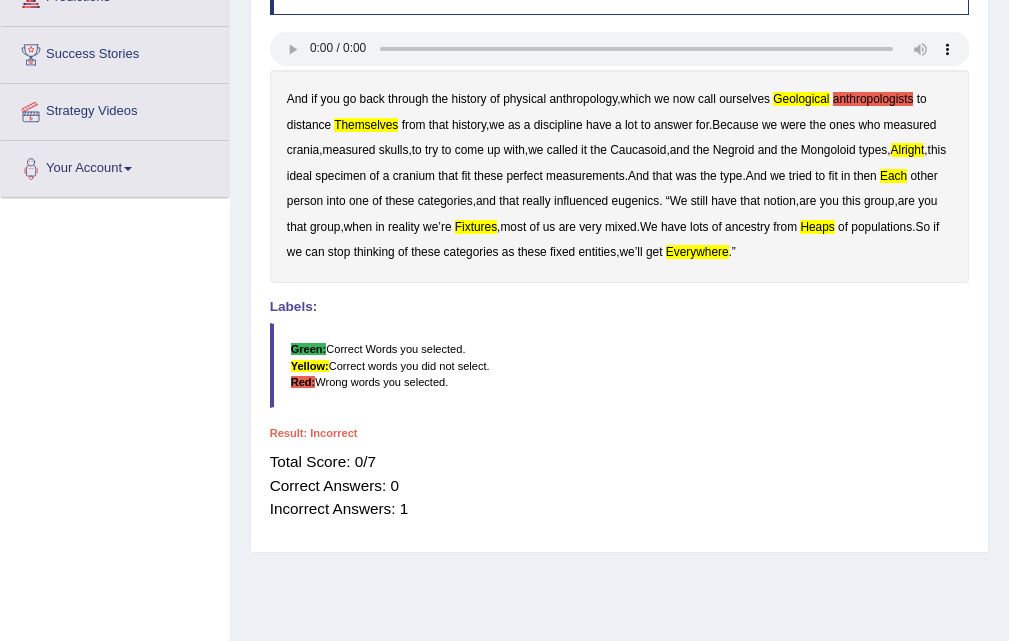 scroll, scrollTop: 0, scrollLeft: 0, axis: both 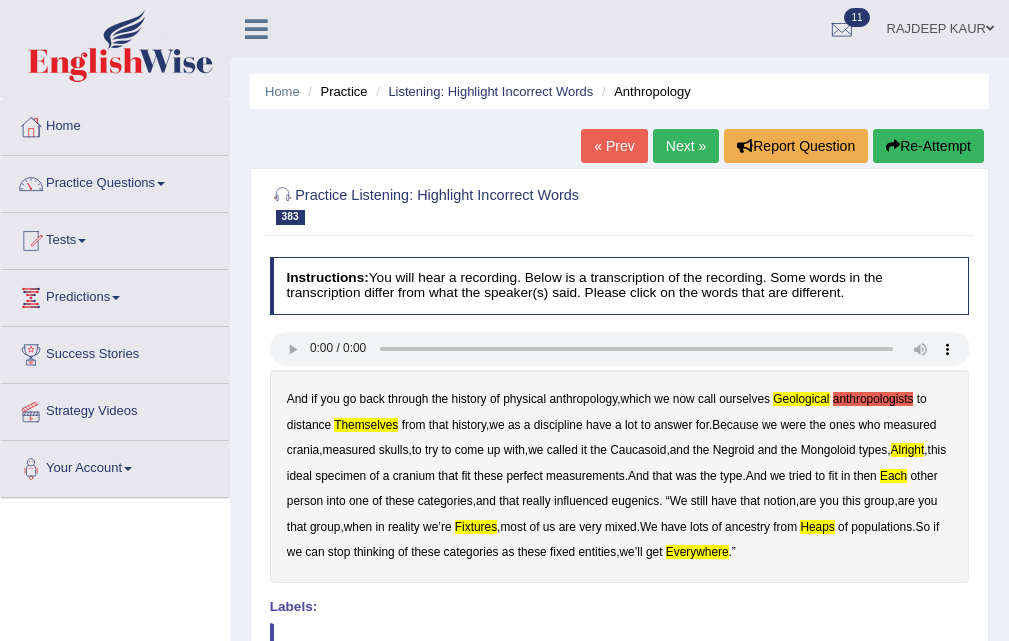 click on "Next »" at bounding box center [686, 146] 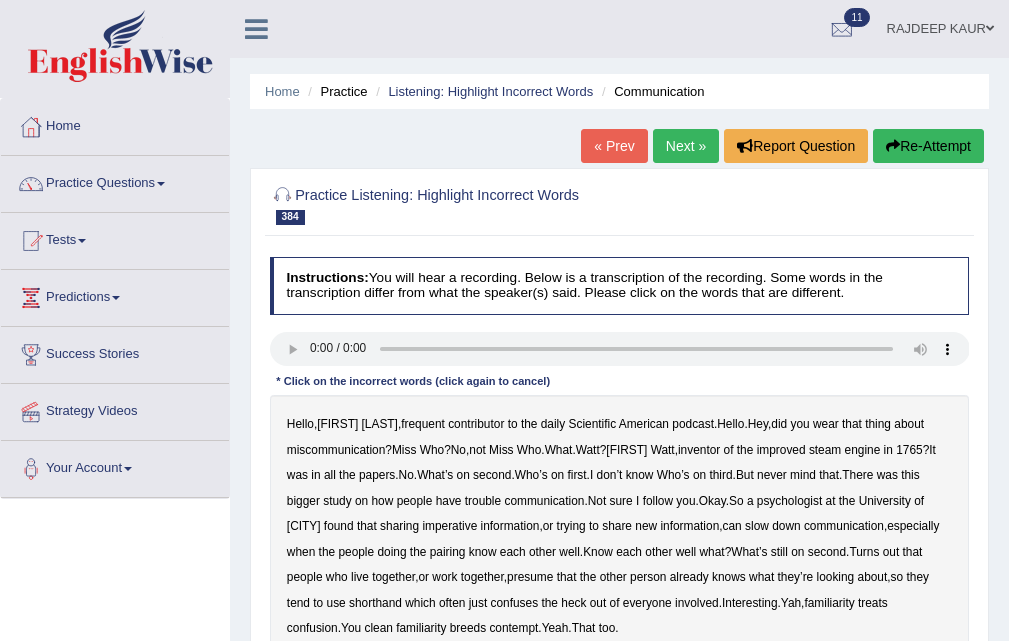 scroll, scrollTop: 200, scrollLeft: 0, axis: vertical 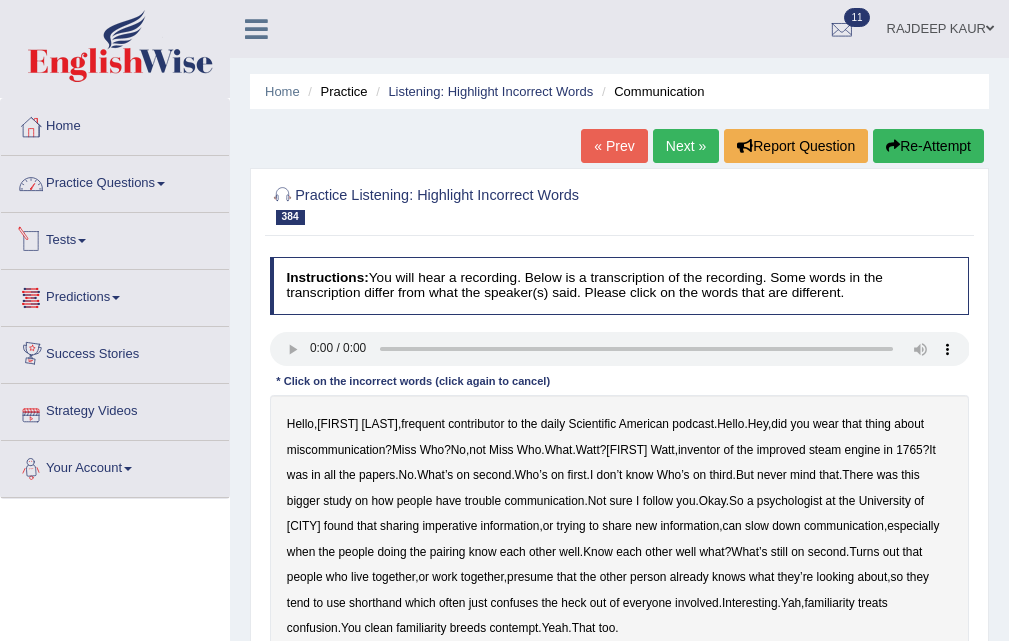 click on "Practice Questions" at bounding box center [115, 181] 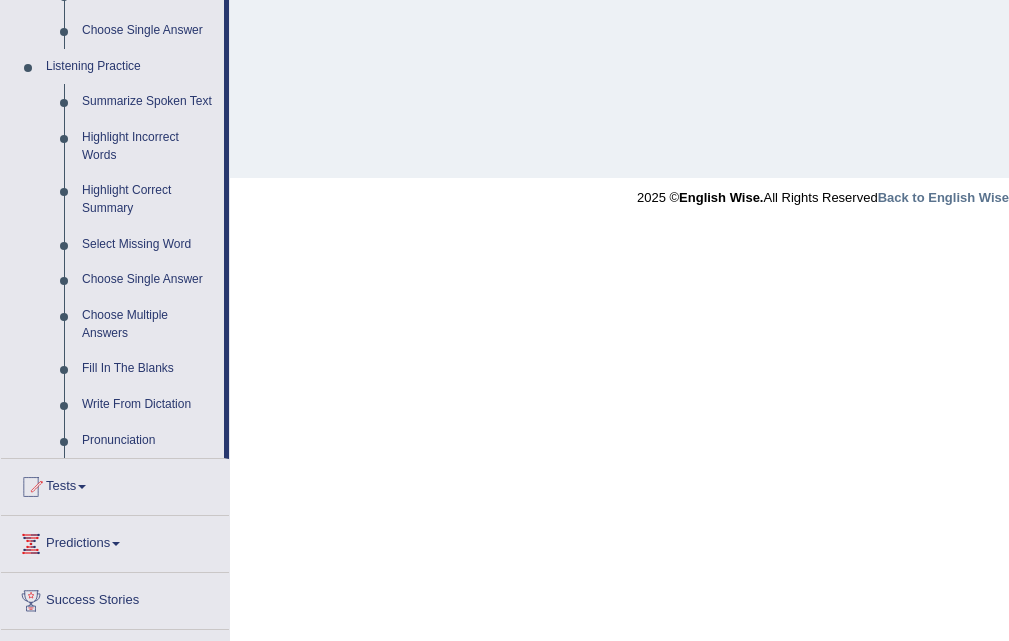 scroll, scrollTop: 926, scrollLeft: 0, axis: vertical 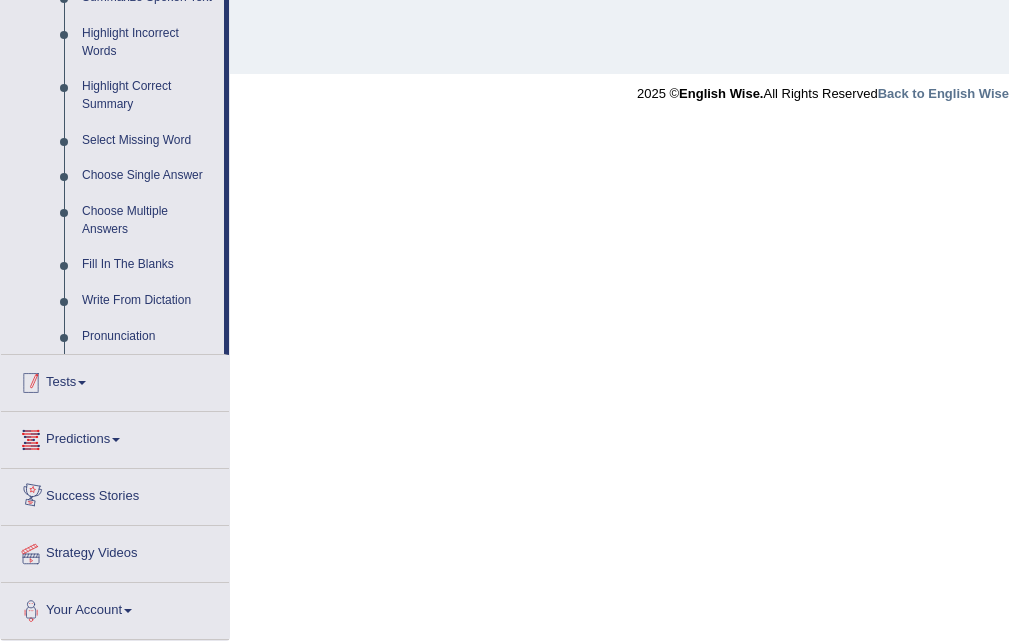 click on "Tests" at bounding box center (115, 380) 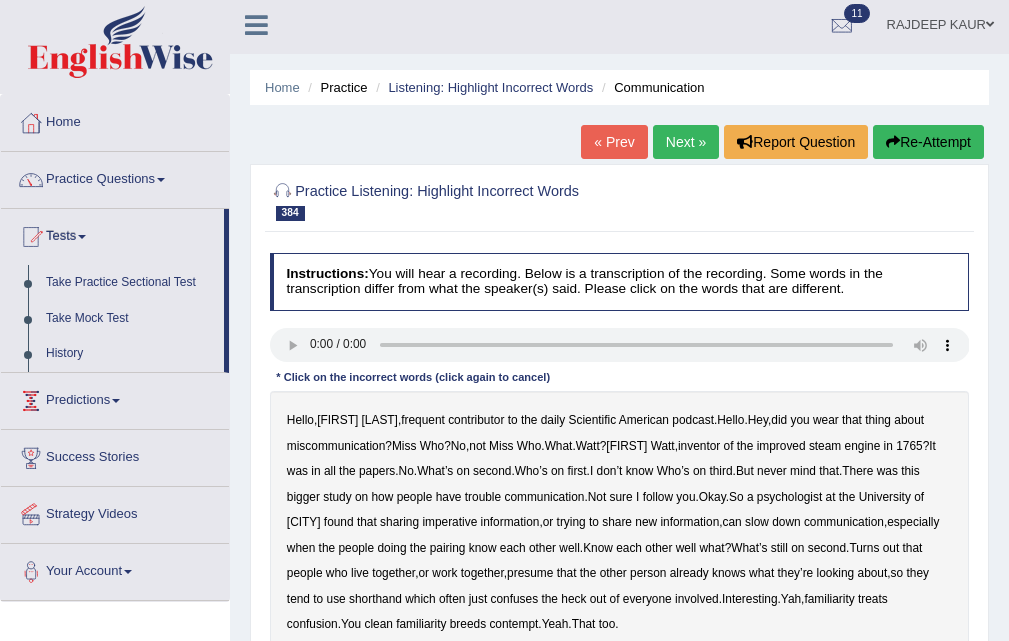 scroll, scrollTop: 0, scrollLeft: 0, axis: both 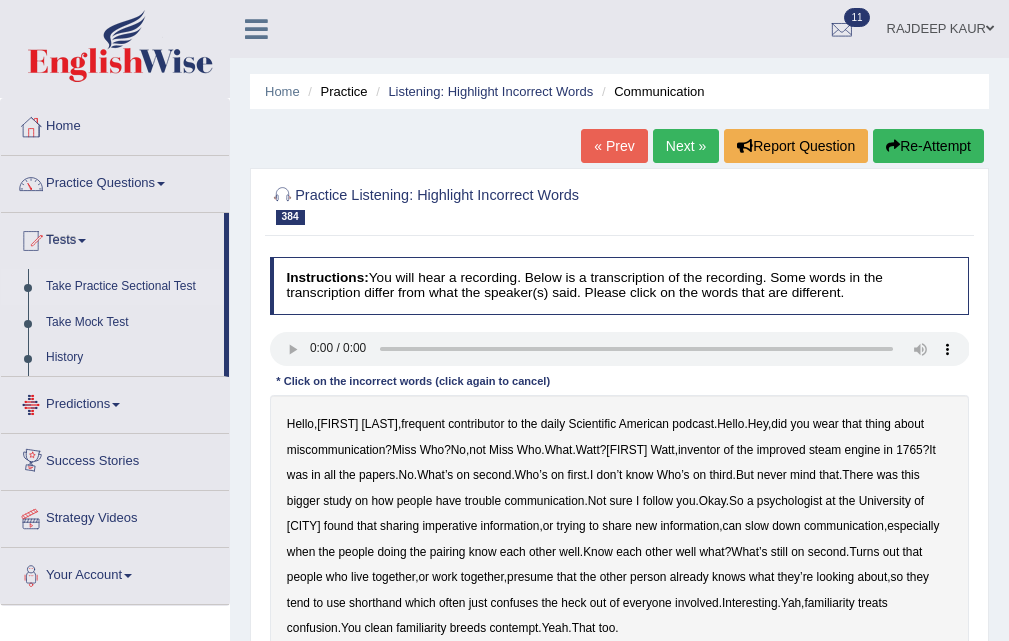click on "Take Practice Sectional Test" at bounding box center (130, 287) 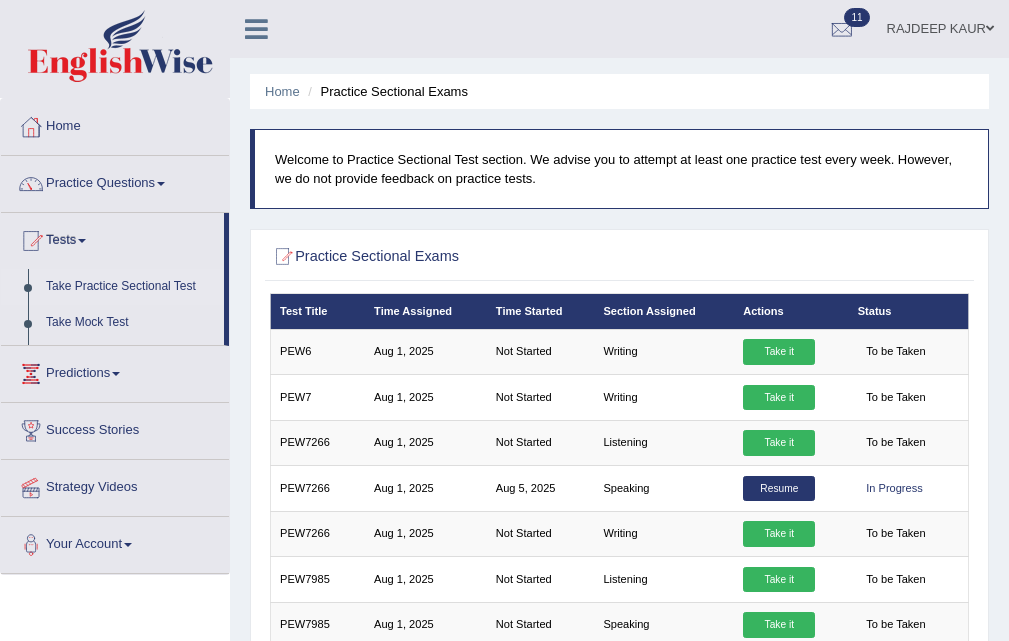 scroll, scrollTop: 100, scrollLeft: 0, axis: vertical 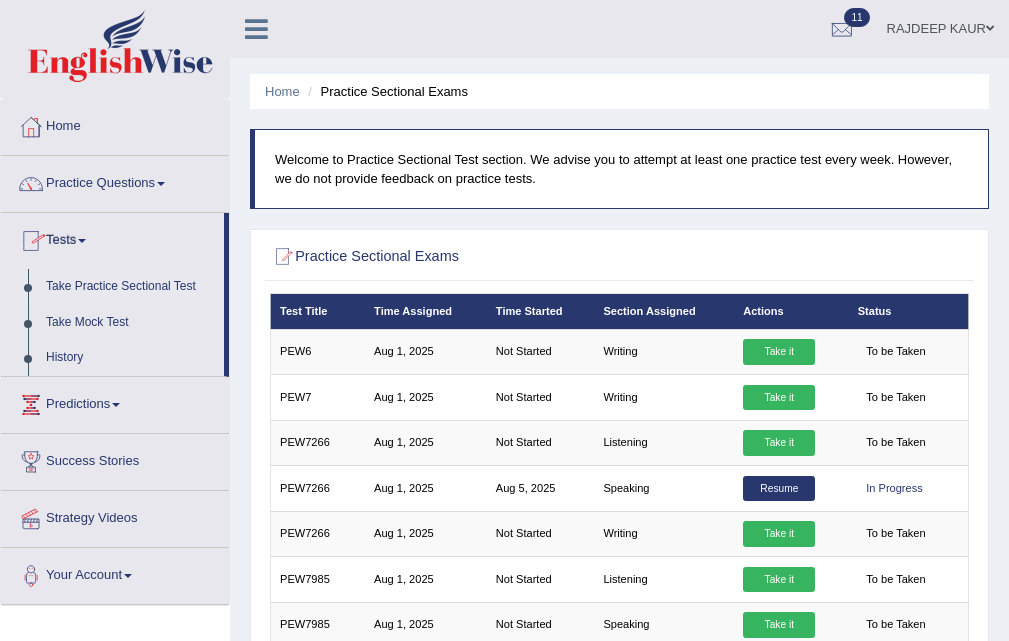 click on "Take Practice Sectional Test" at bounding box center (130, 287) 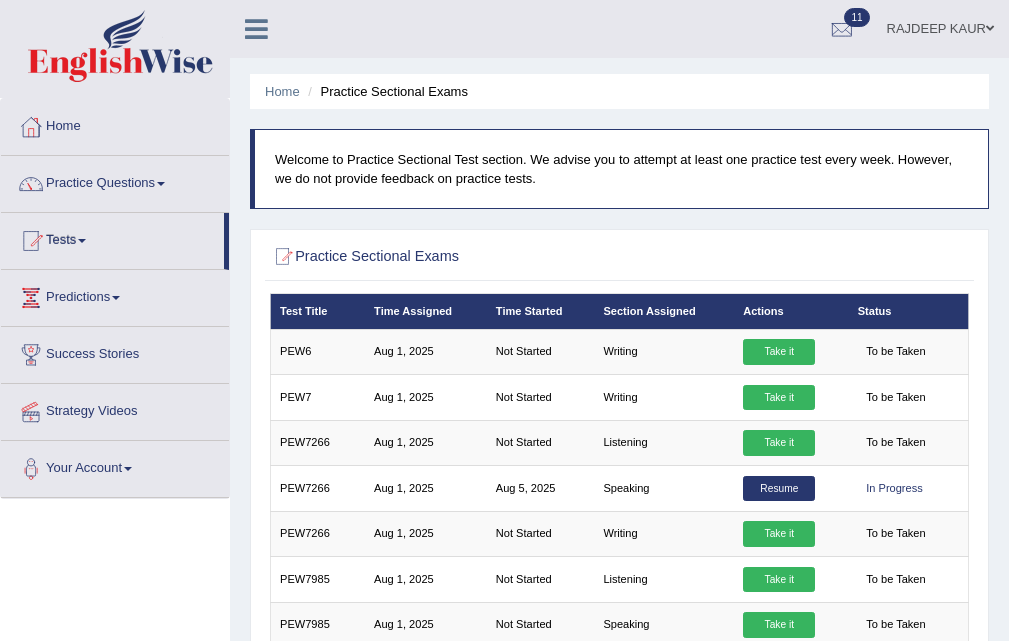 scroll, scrollTop: 355, scrollLeft: 0, axis: vertical 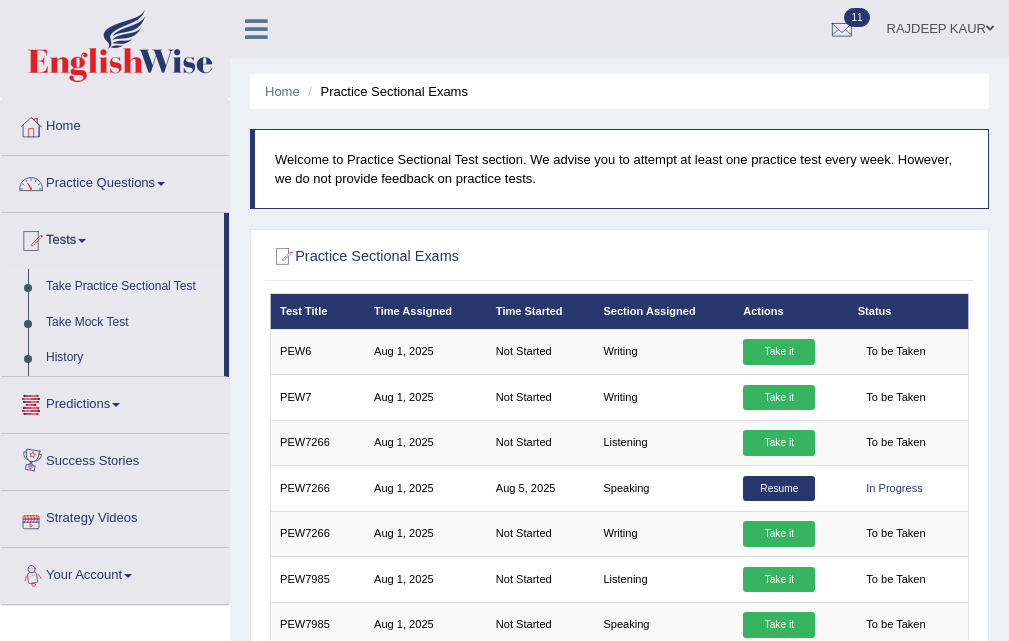 click on "Take Practice Sectional Test" at bounding box center (130, 287) 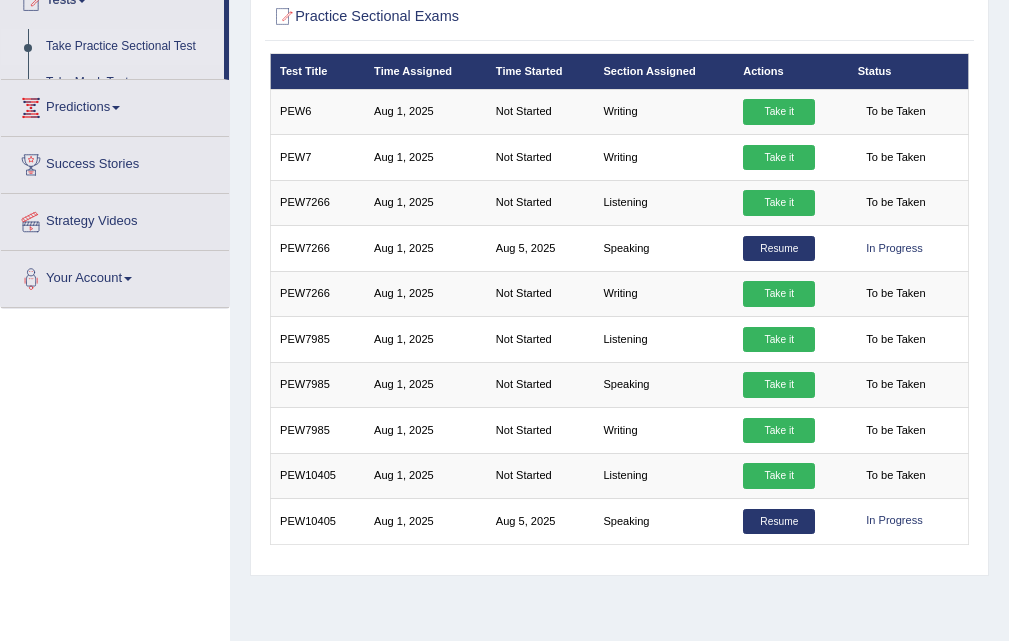 scroll, scrollTop: 300, scrollLeft: 0, axis: vertical 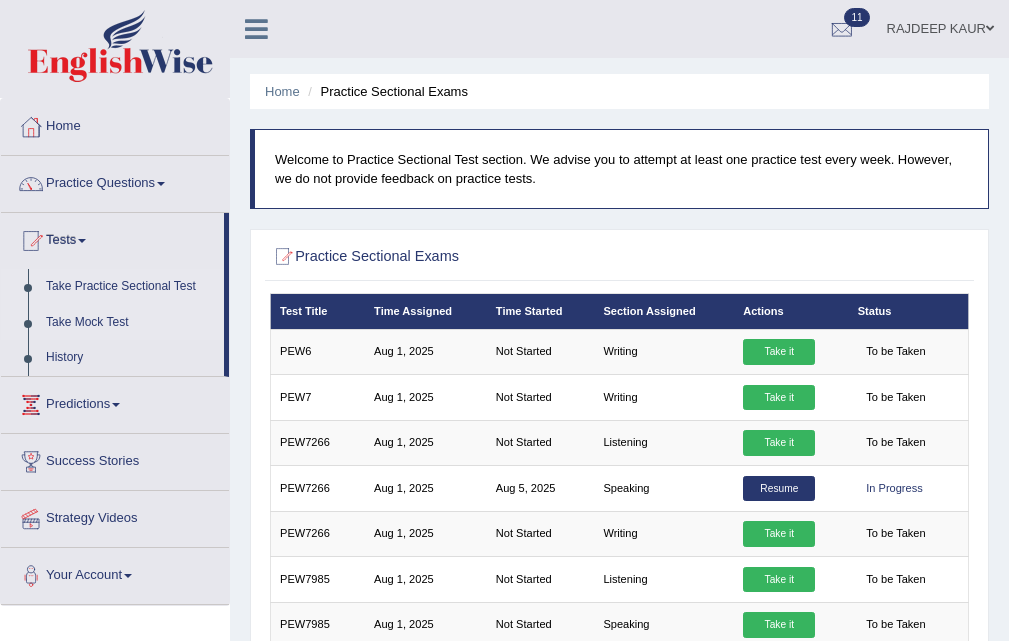 click on "Take Mock Test" at bounding box center (130, 323) 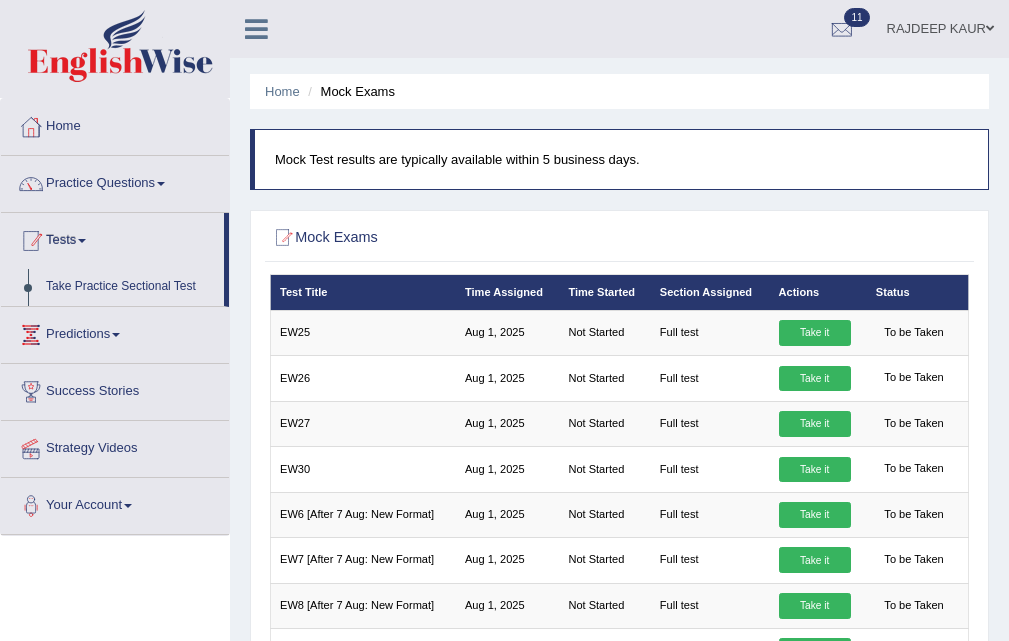 scroll, scrollTop: 0, scrollLeft: 0, axis: both 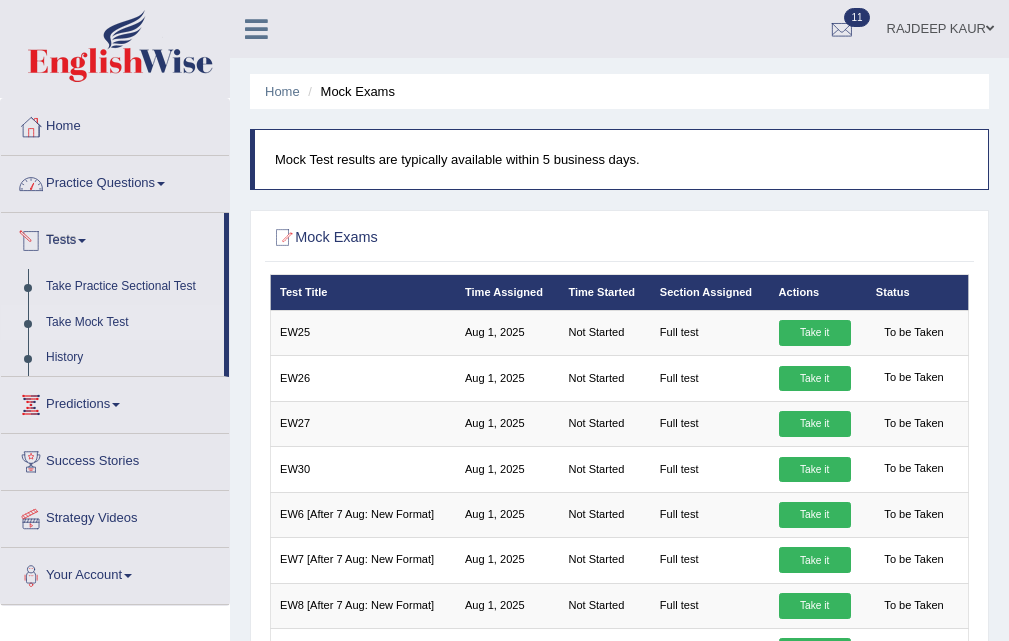 click on "Practice Questions" at bounding box center [115, 181] 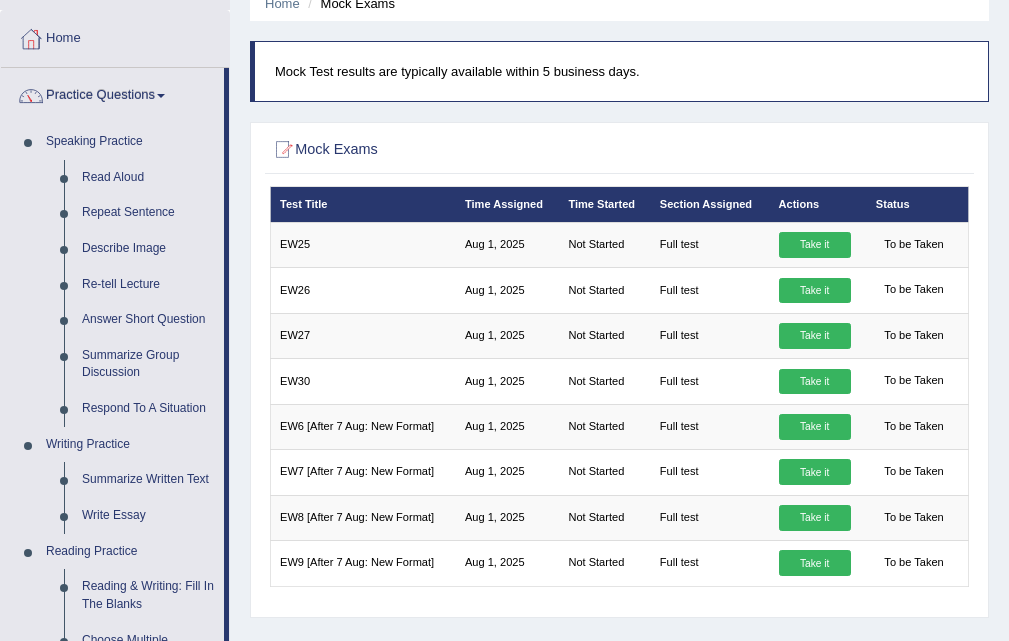 scroll, scrollTop: 0, scrollLeft: 0, axis: both 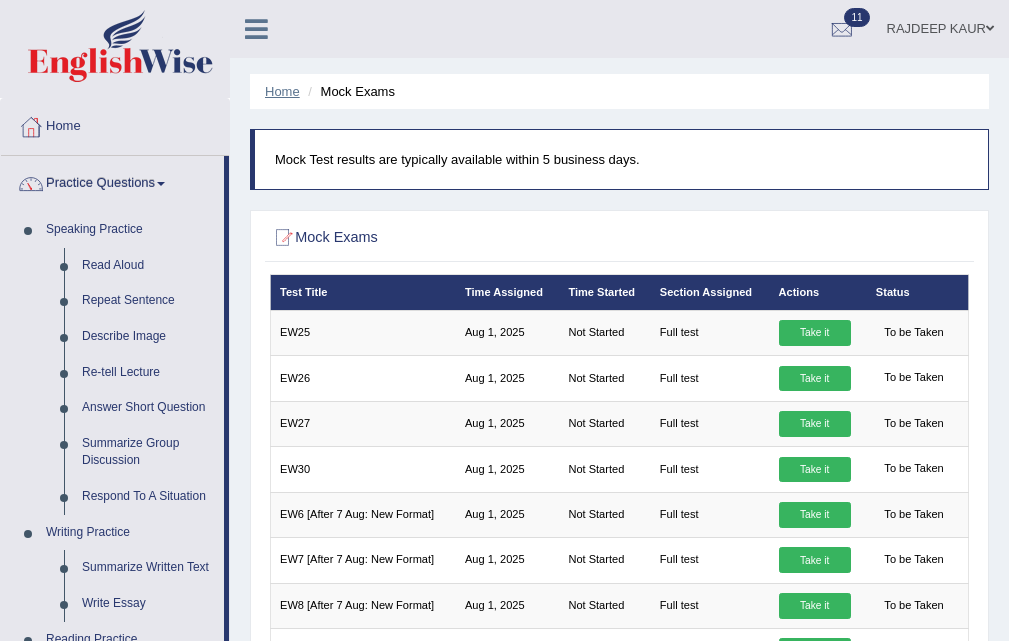 click on "Home" at bounding box center (282, 91) 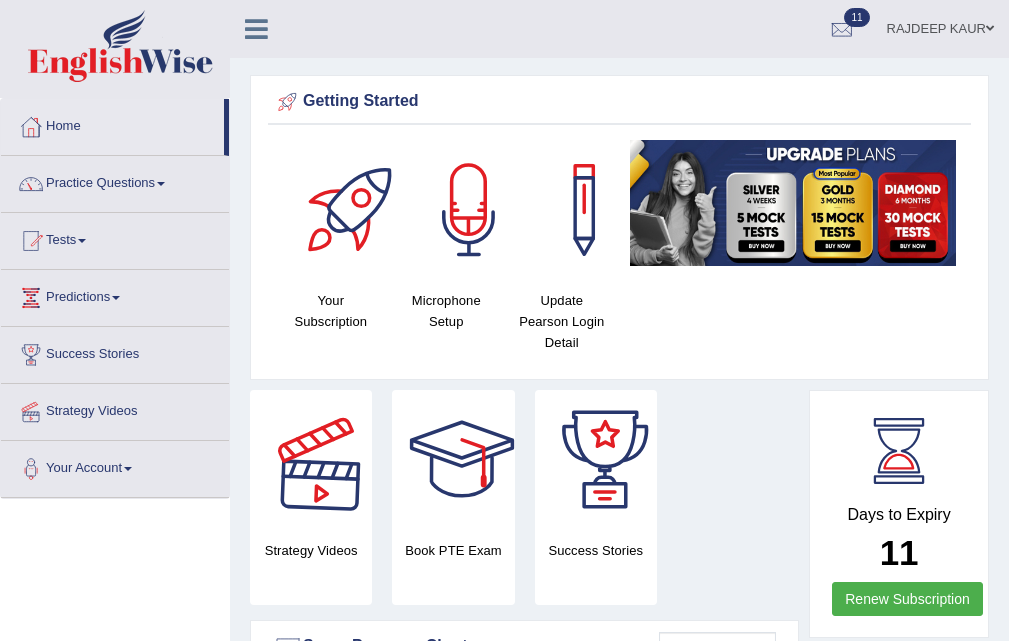 scroll, scrollTop: 600, scrollLeft: 0, axis: vertical 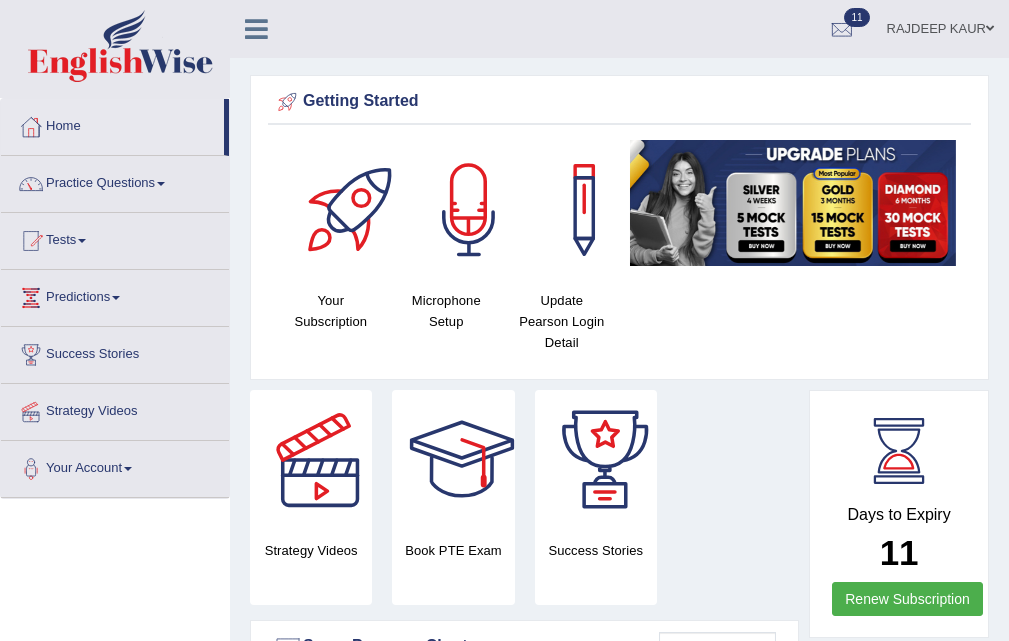 click on "Practice Questions" at bounding box center (115, 181) 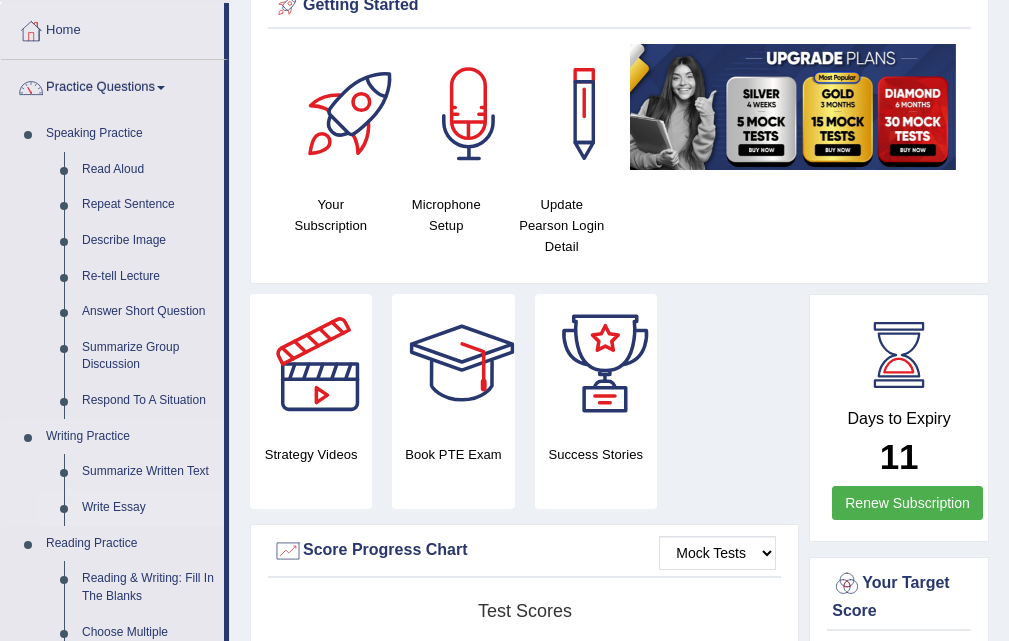 scroll, scrollTop: 0, scrollLeft: 0, axis: both 